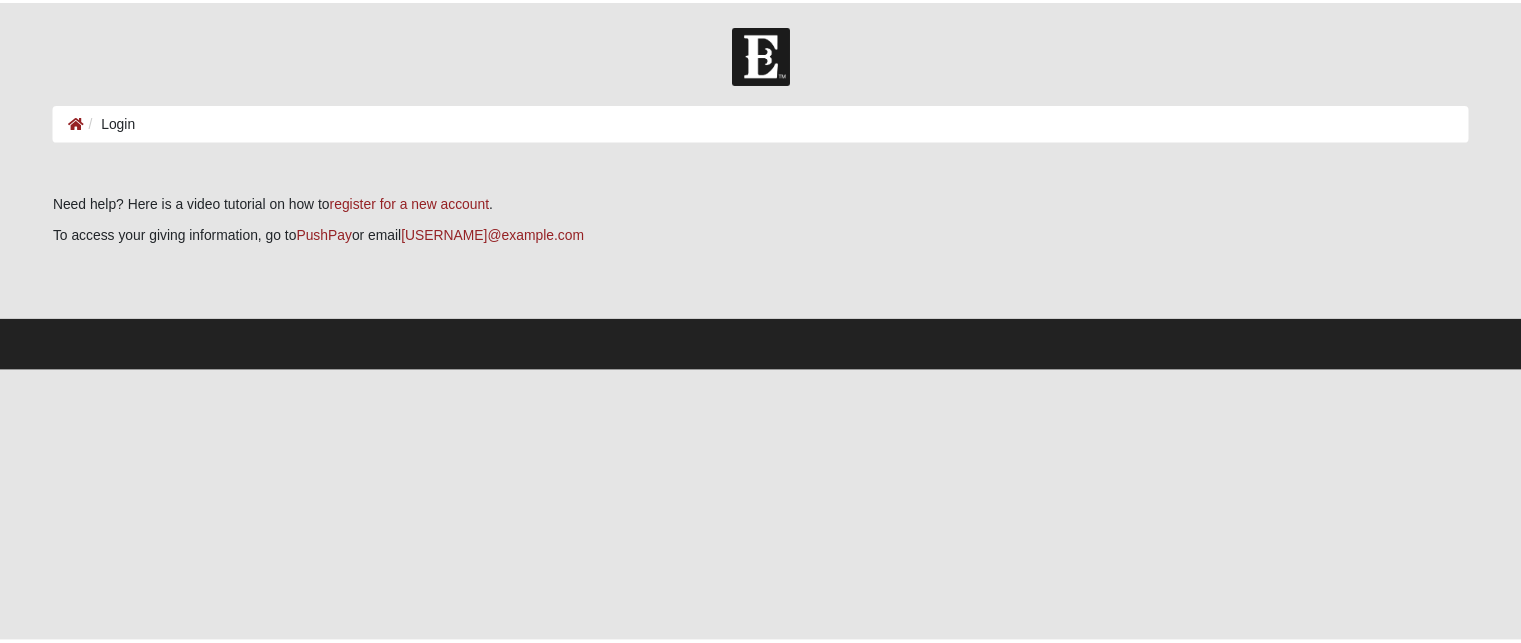 scroll, scrollTop: 0, scrollLeft: 0, axis: both 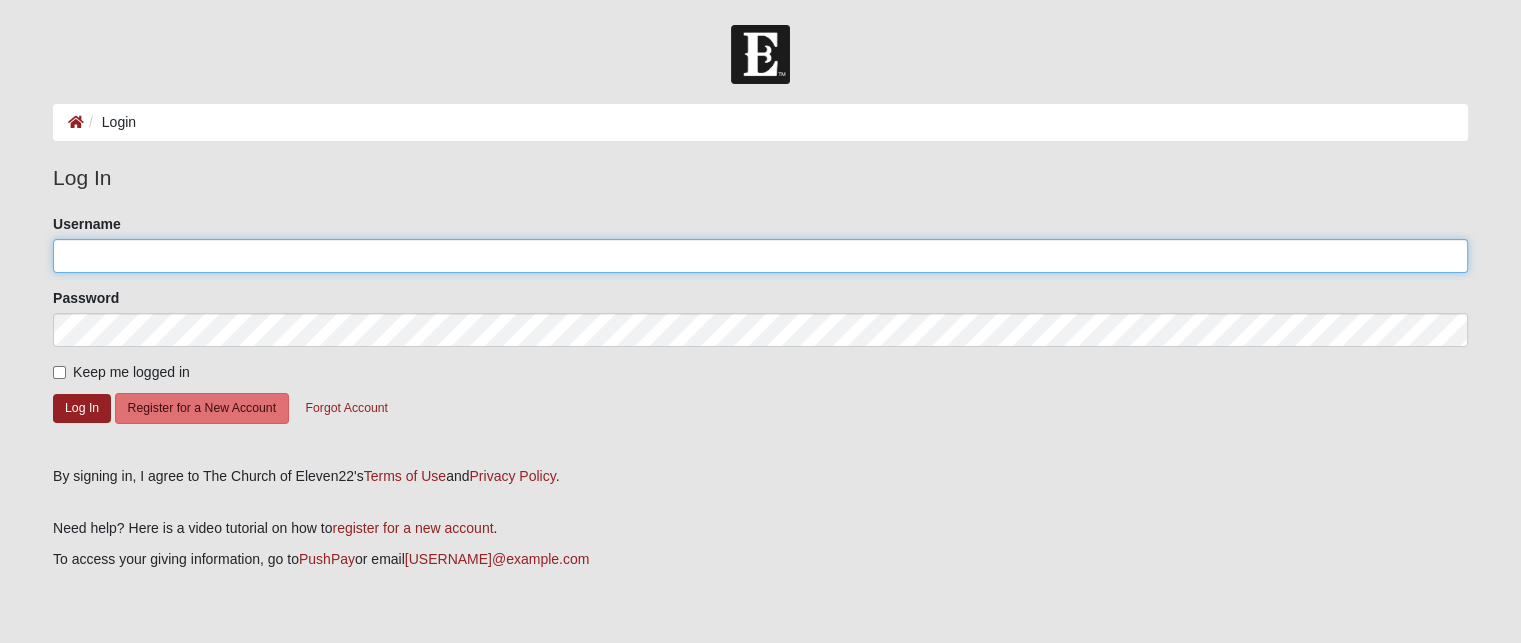 click on "Username" 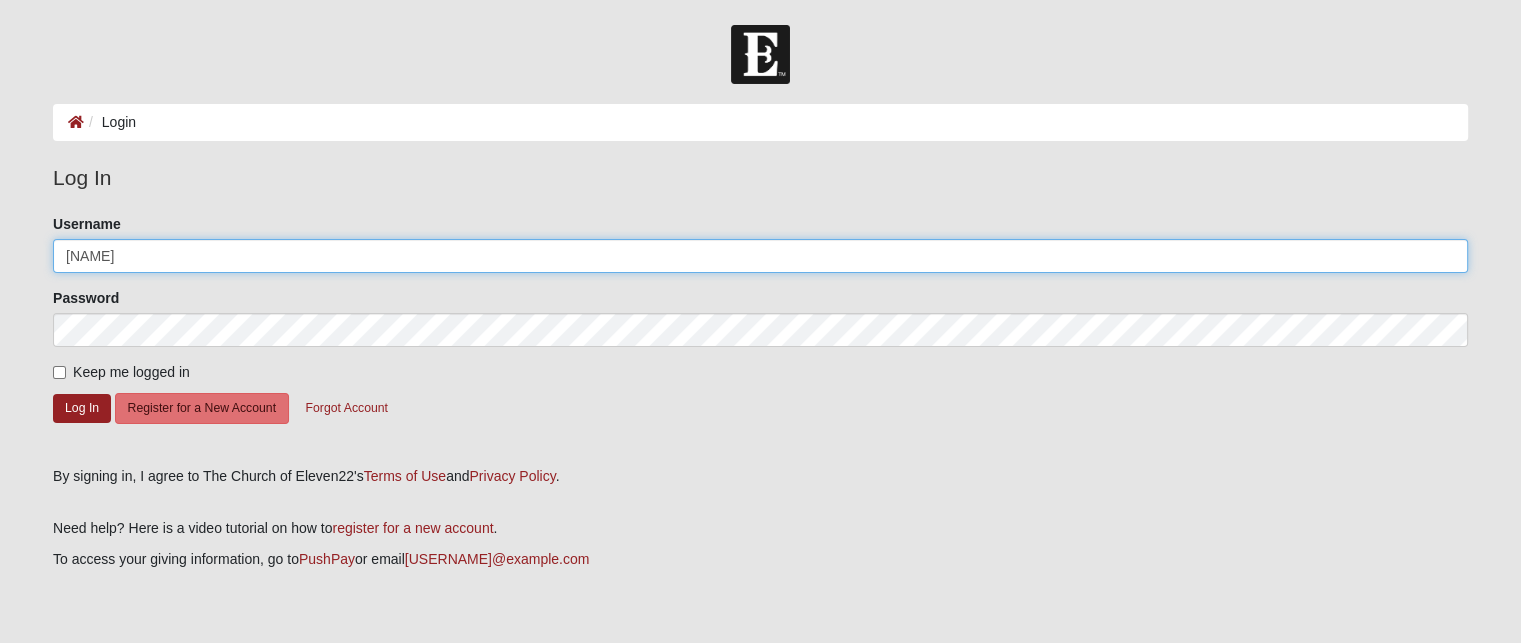 type on "EddieG" 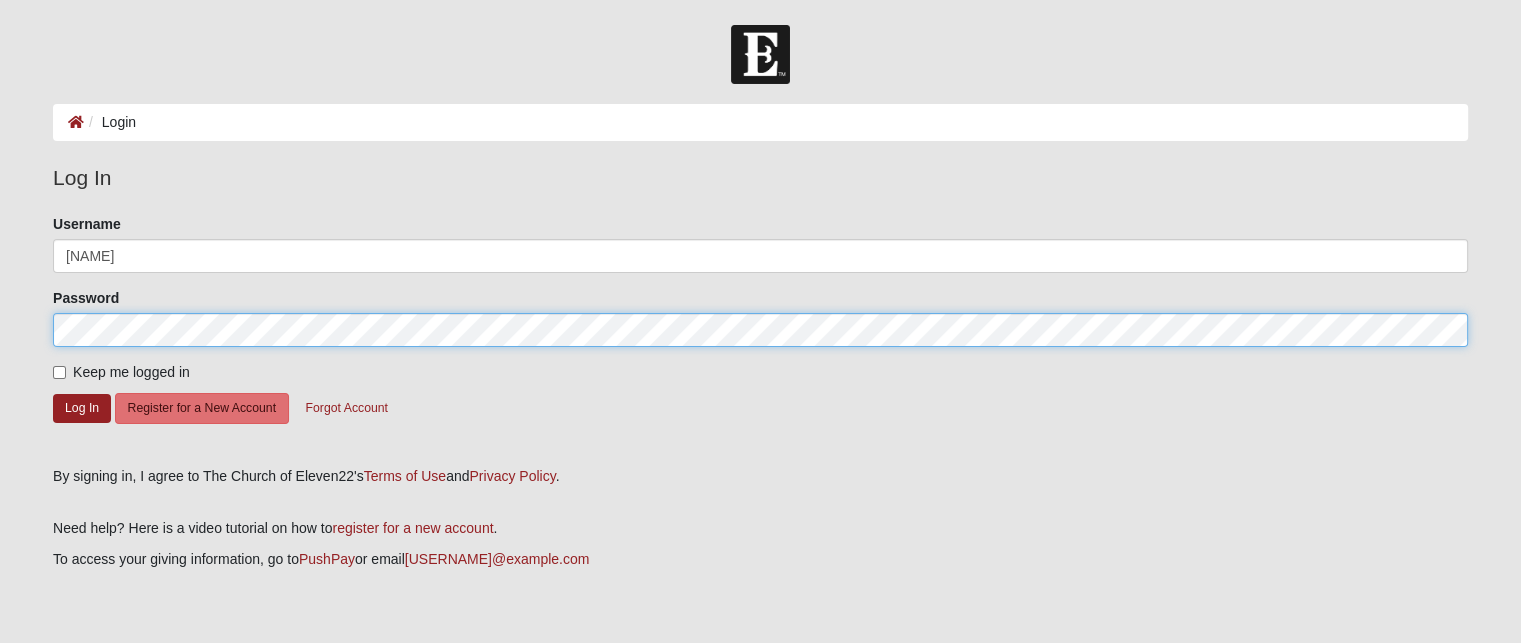 click on "Log In" 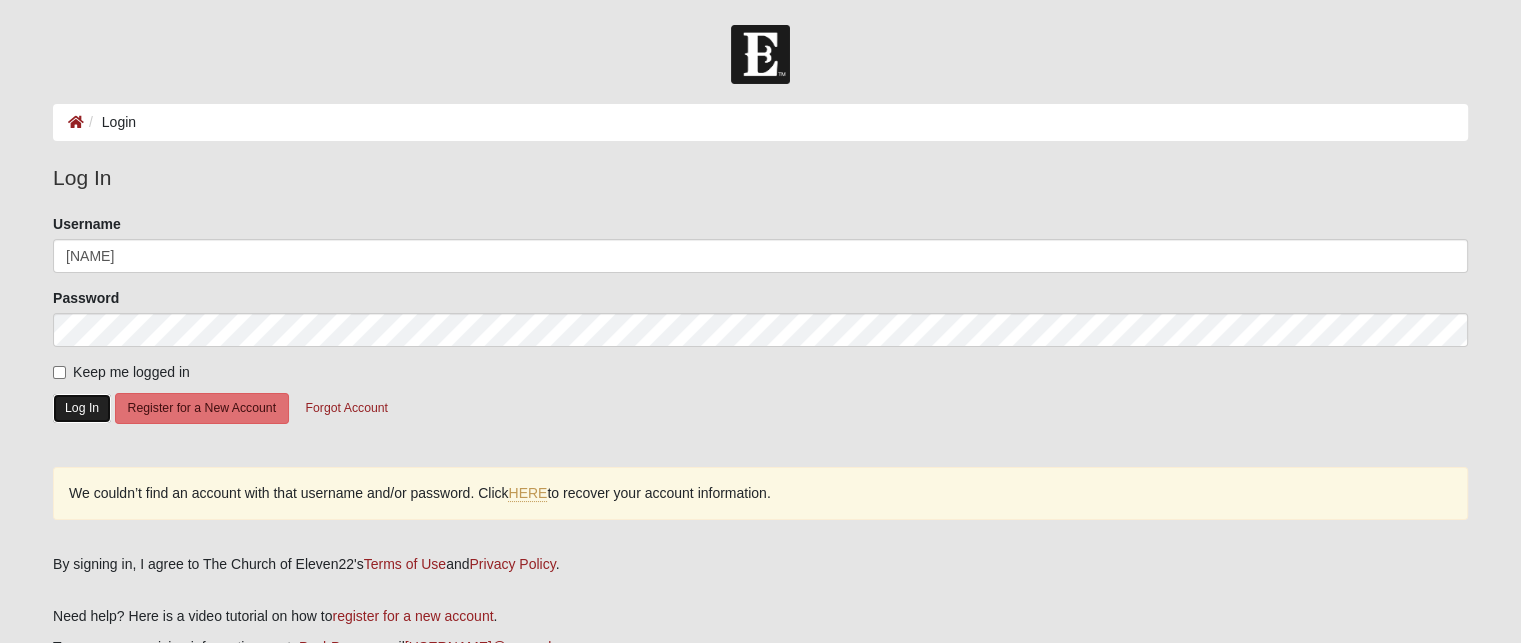 click on "Log In" 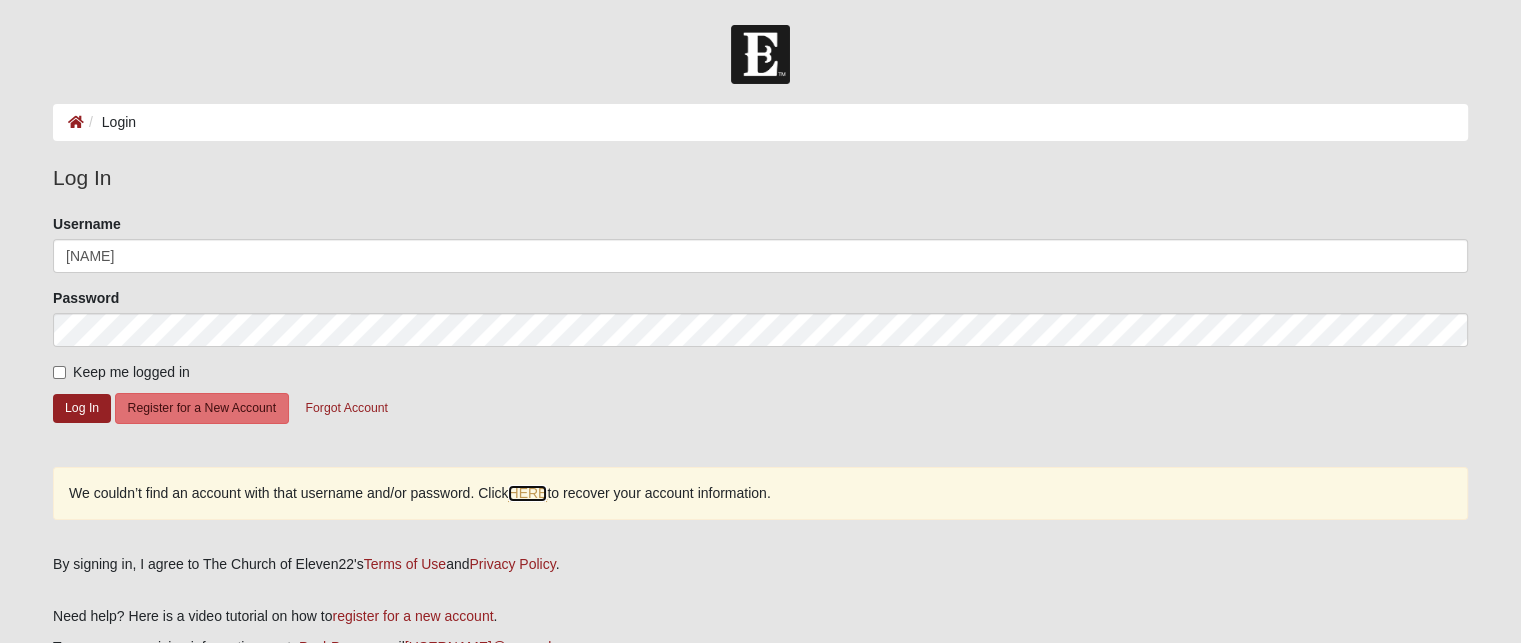 click on "HERE" at bounding box center (527, 493) 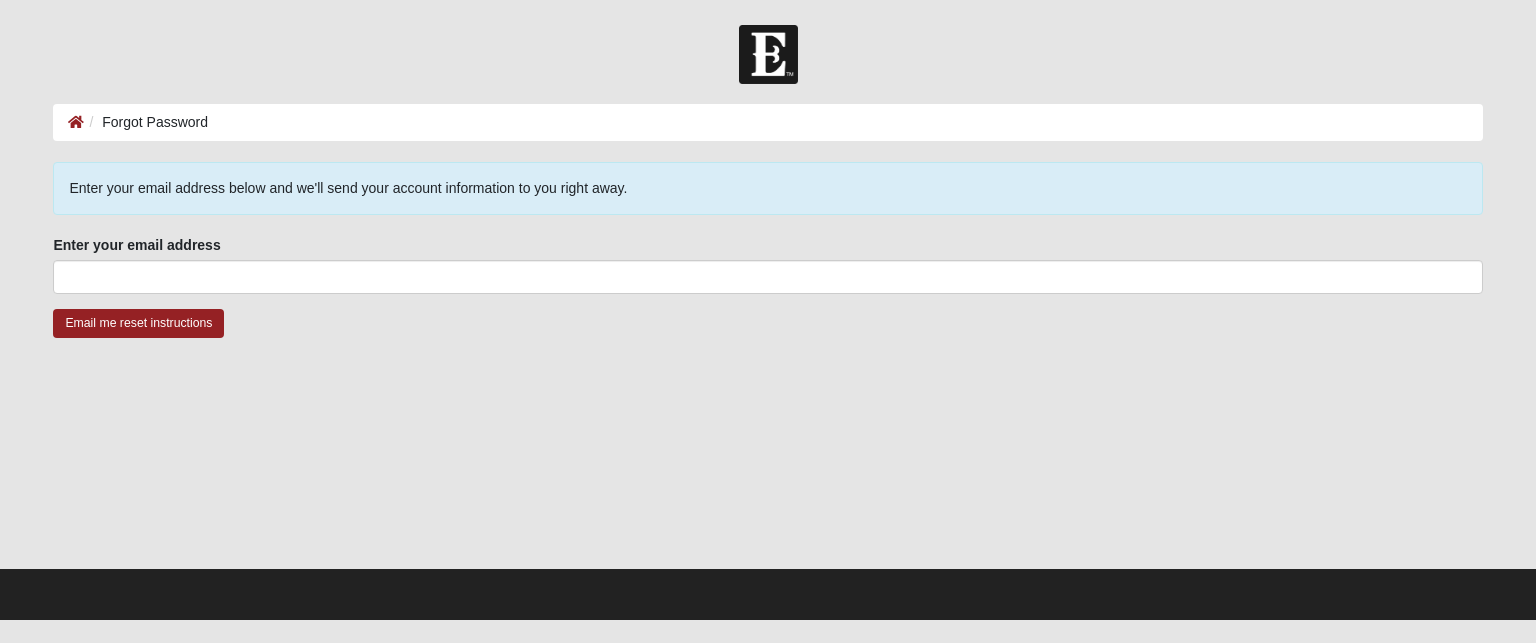 scroll, scrollTop: 0, scrollLeft: 0, axis: both 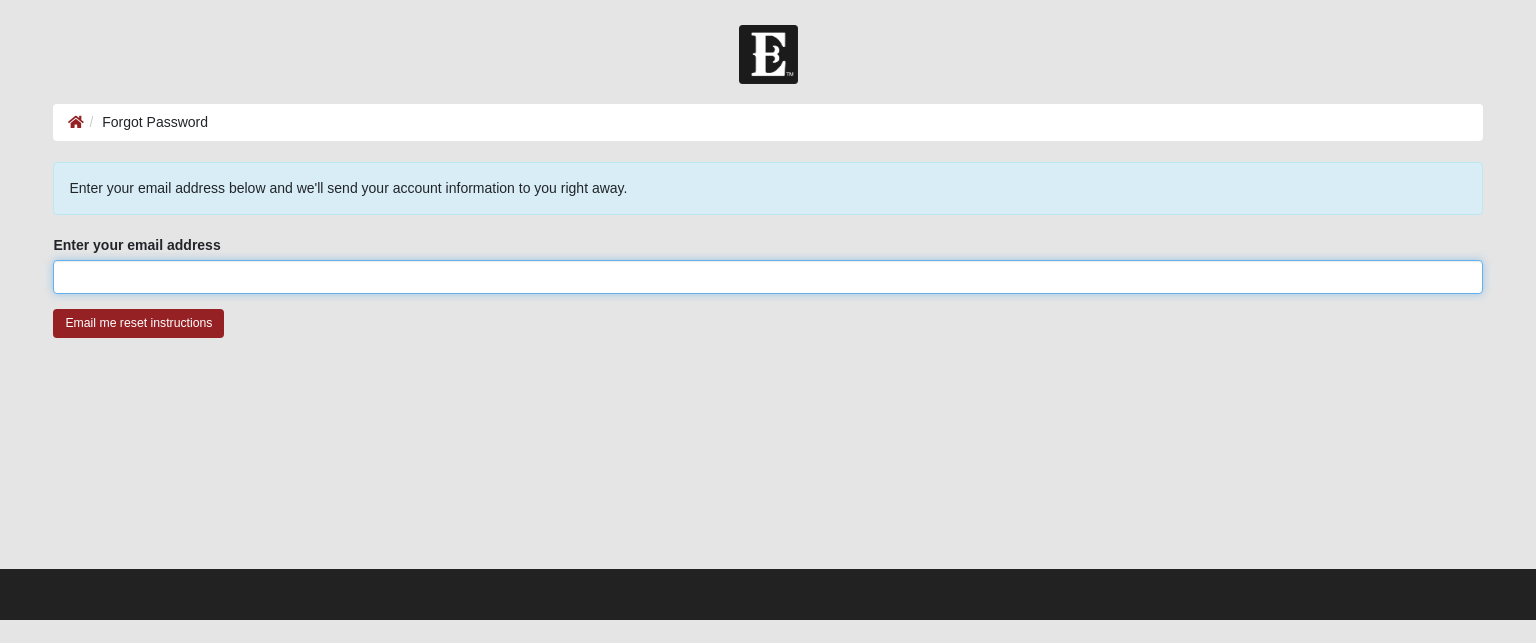 click on "Enter your email address" at bounding box center (767, 277) 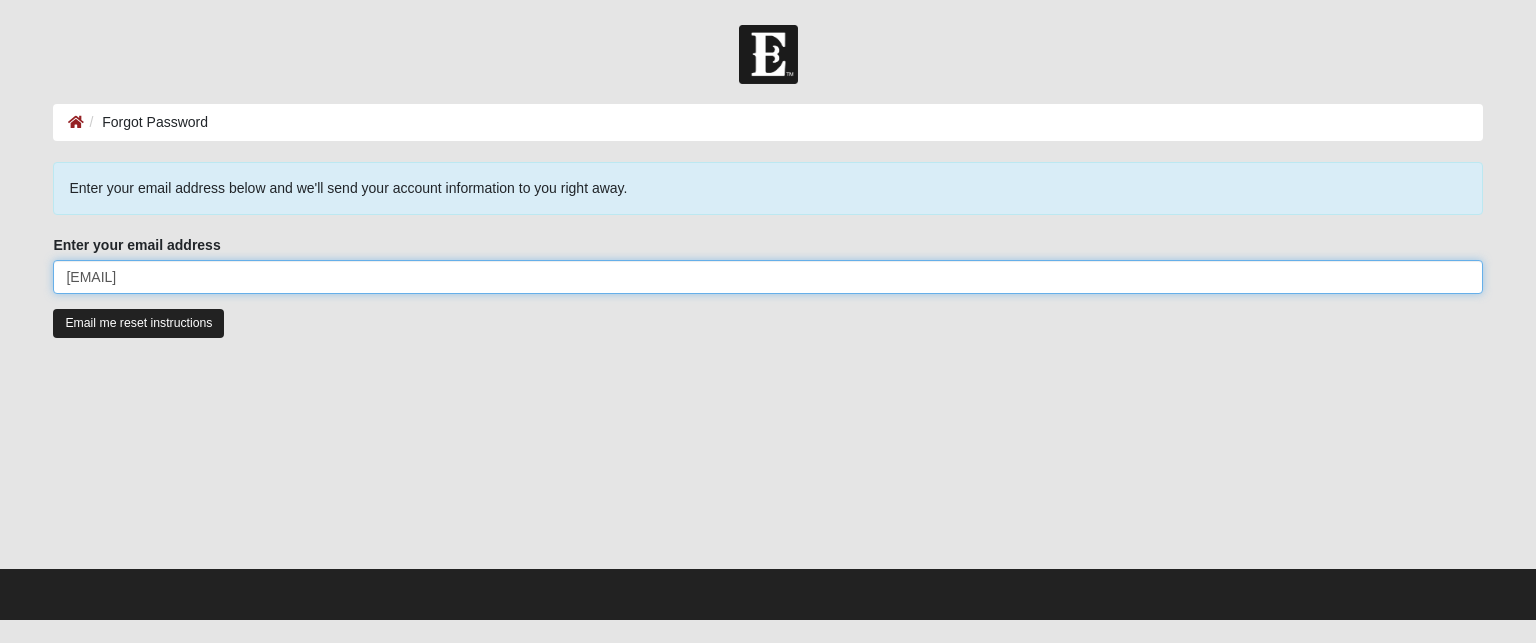 type on "bgalesjr@gmail.com" 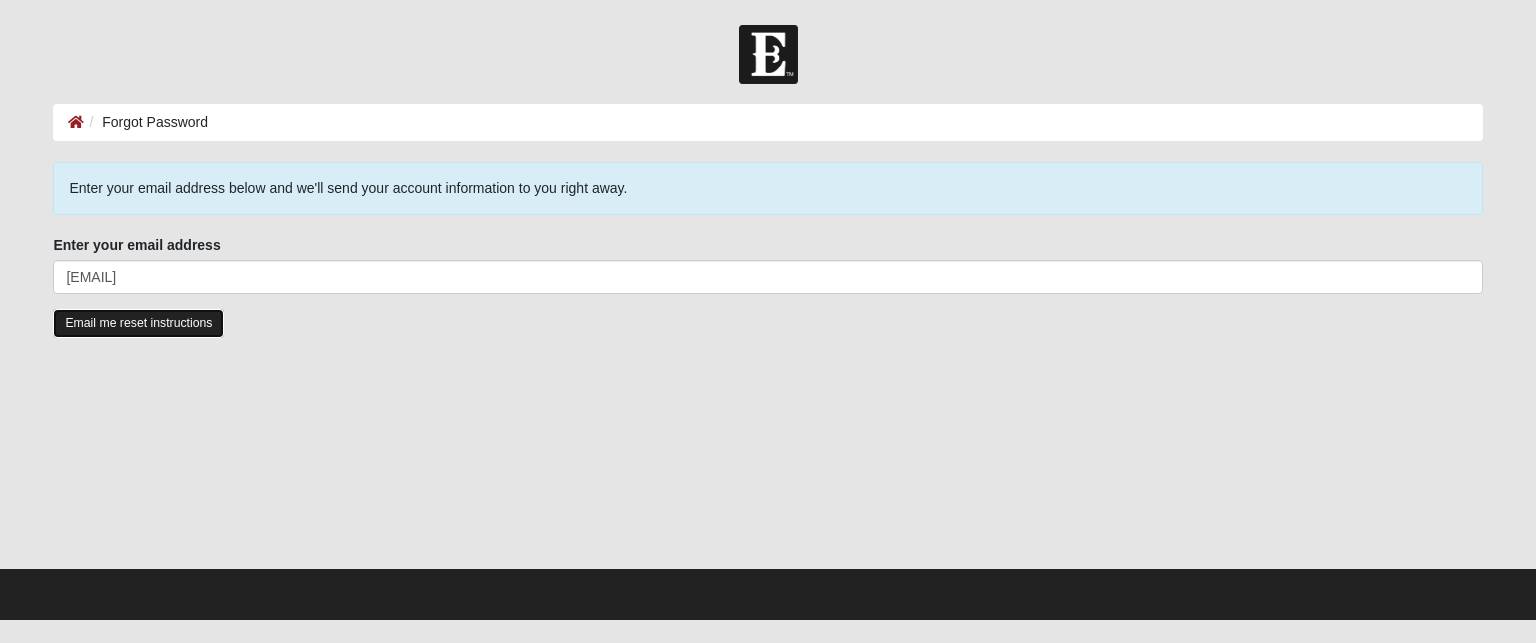 click on "Email me reset instructions" at bounding box center [138, 323] 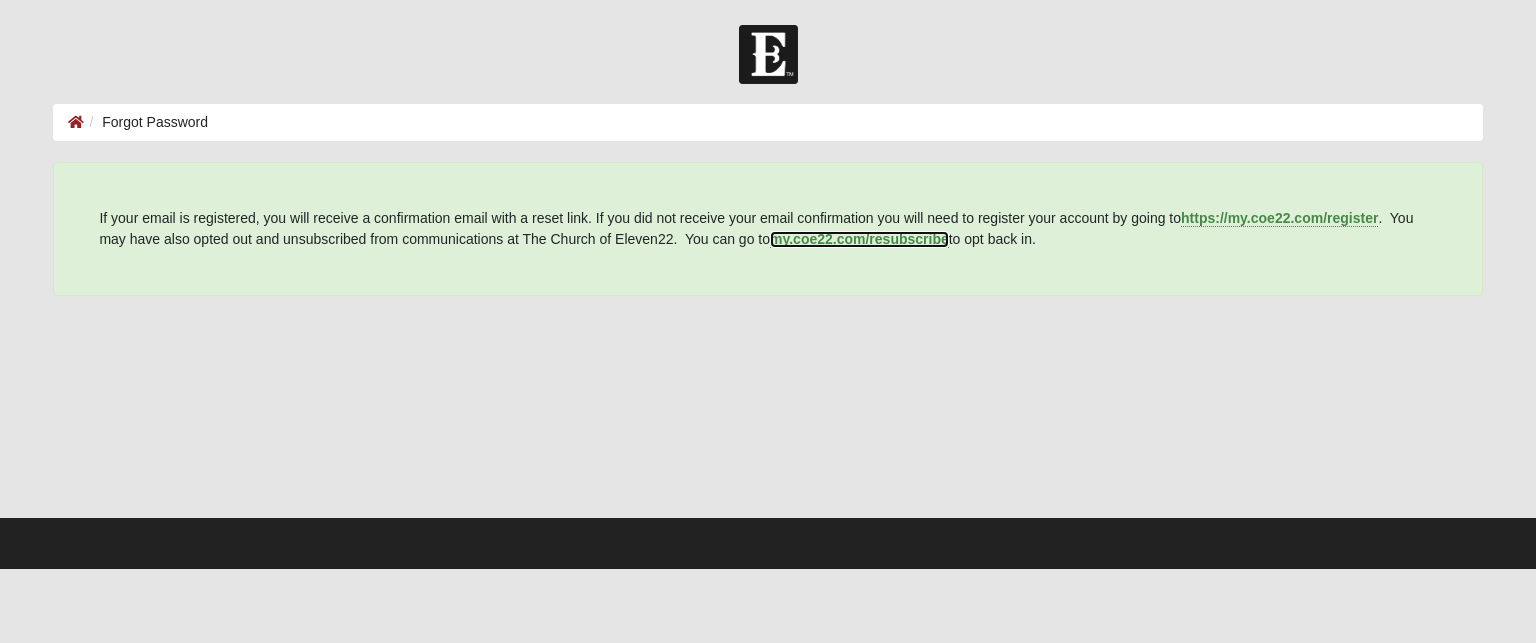 click on "my.coe22.com/resubscribe" at bounding box center (859, 239) 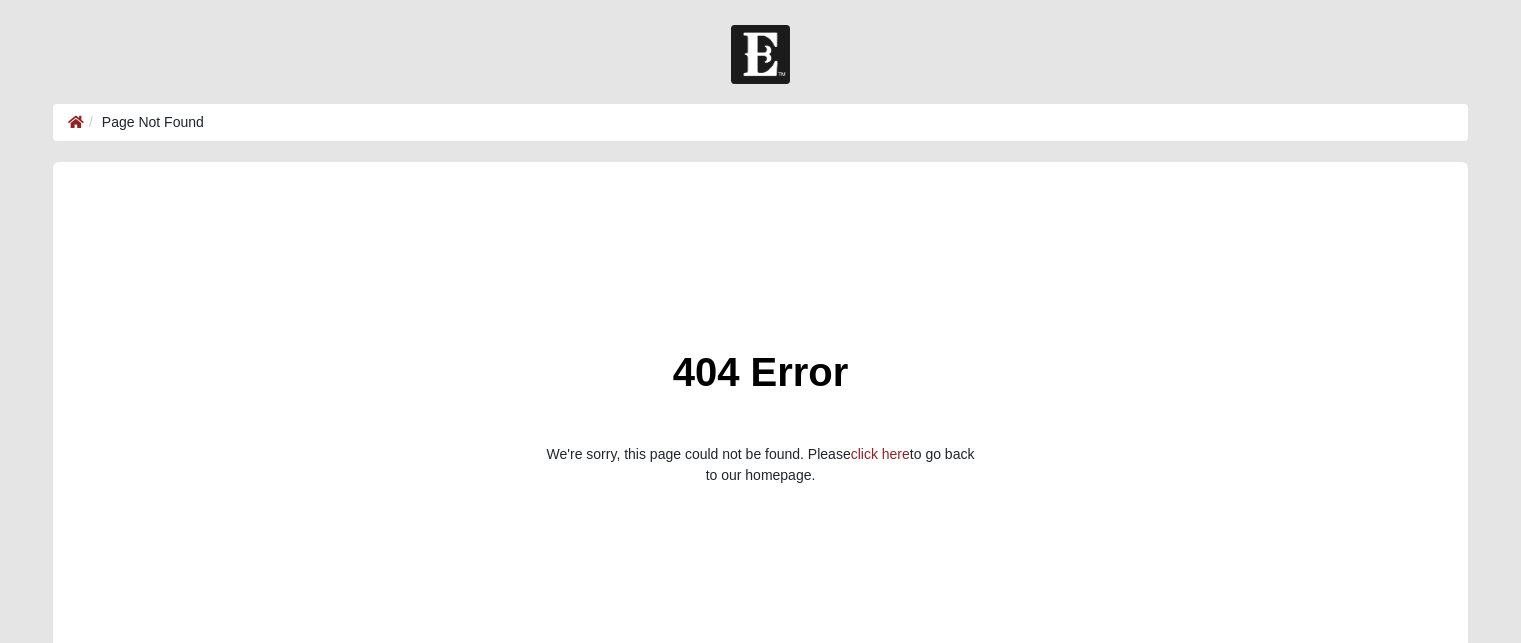 scroll, scrollTop: 0, scrollLeft: 0, axis: both 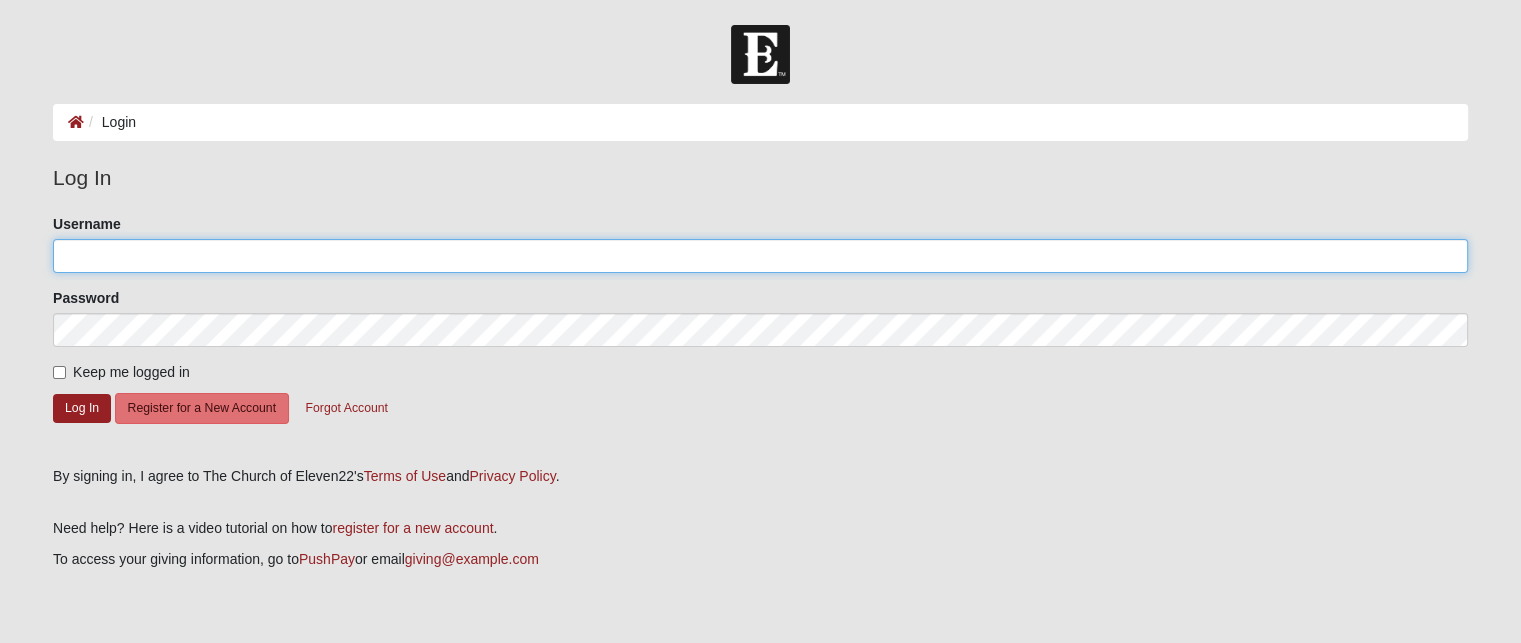 click on "Username" 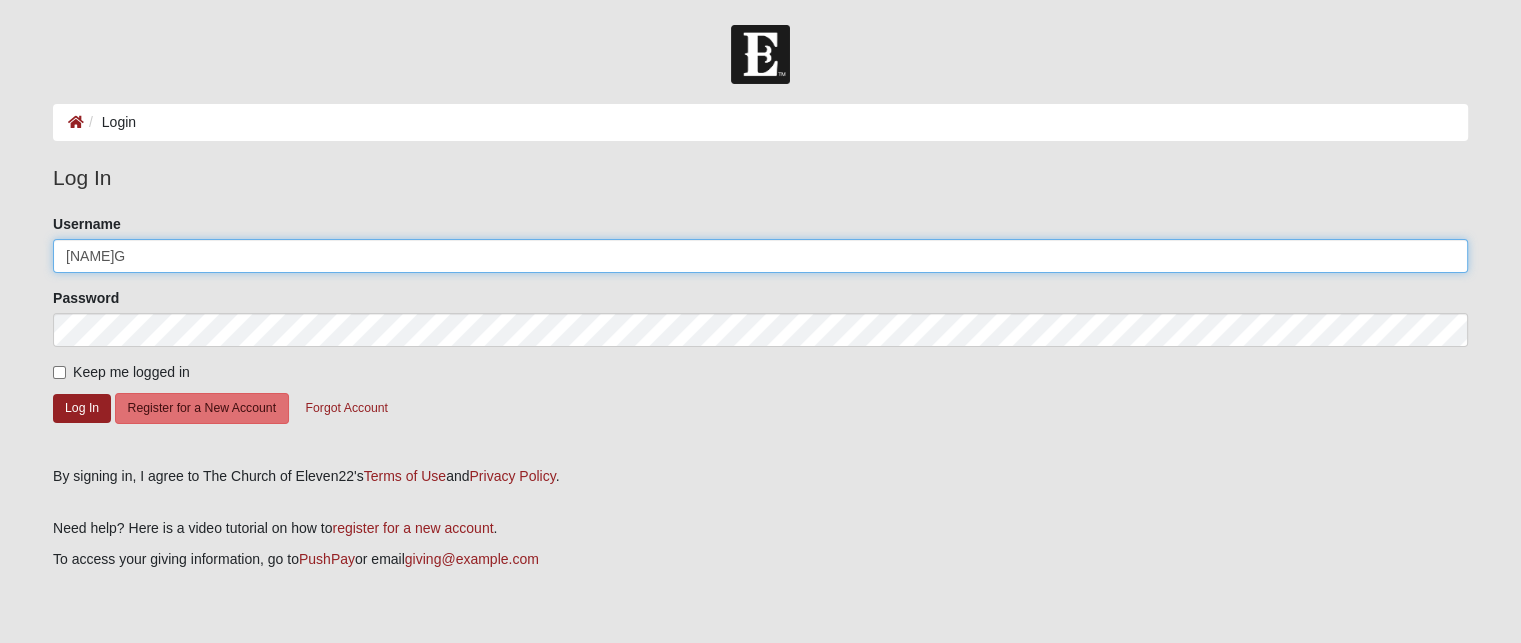 type on "[NAME]G" 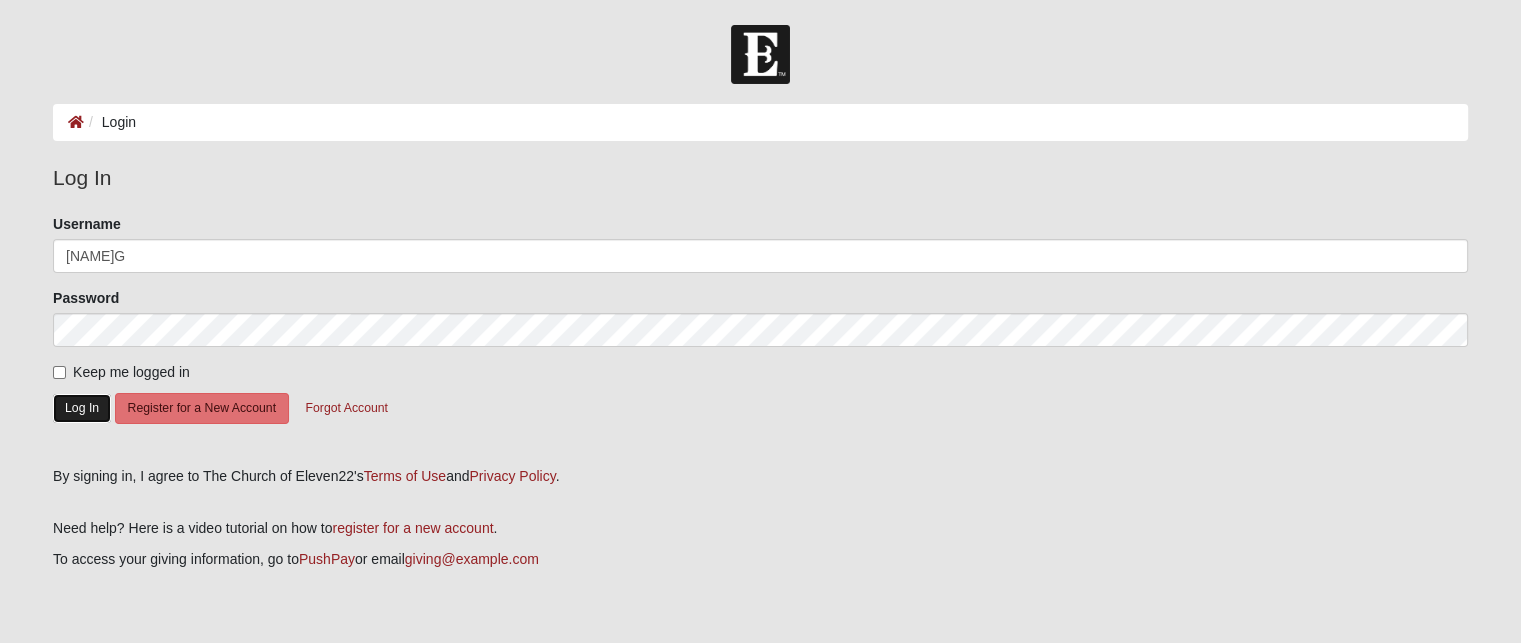click on "Log In" 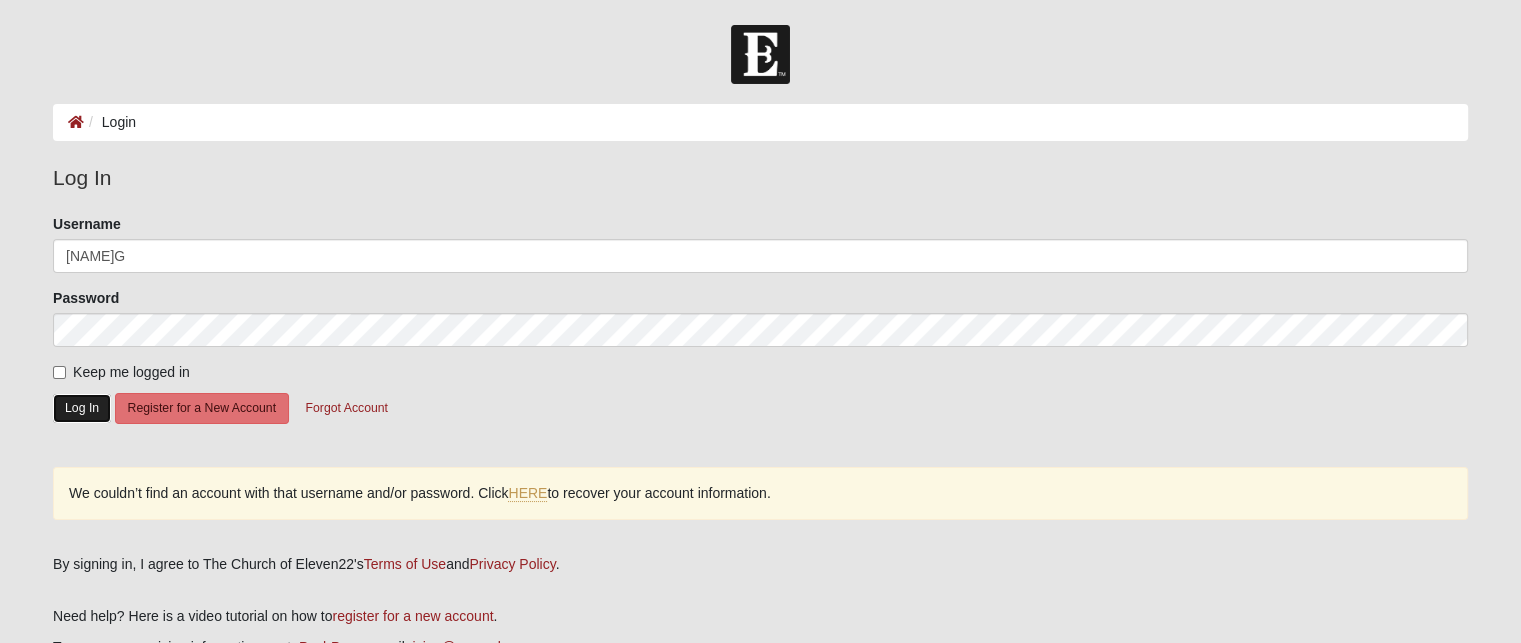 click on "Log In" 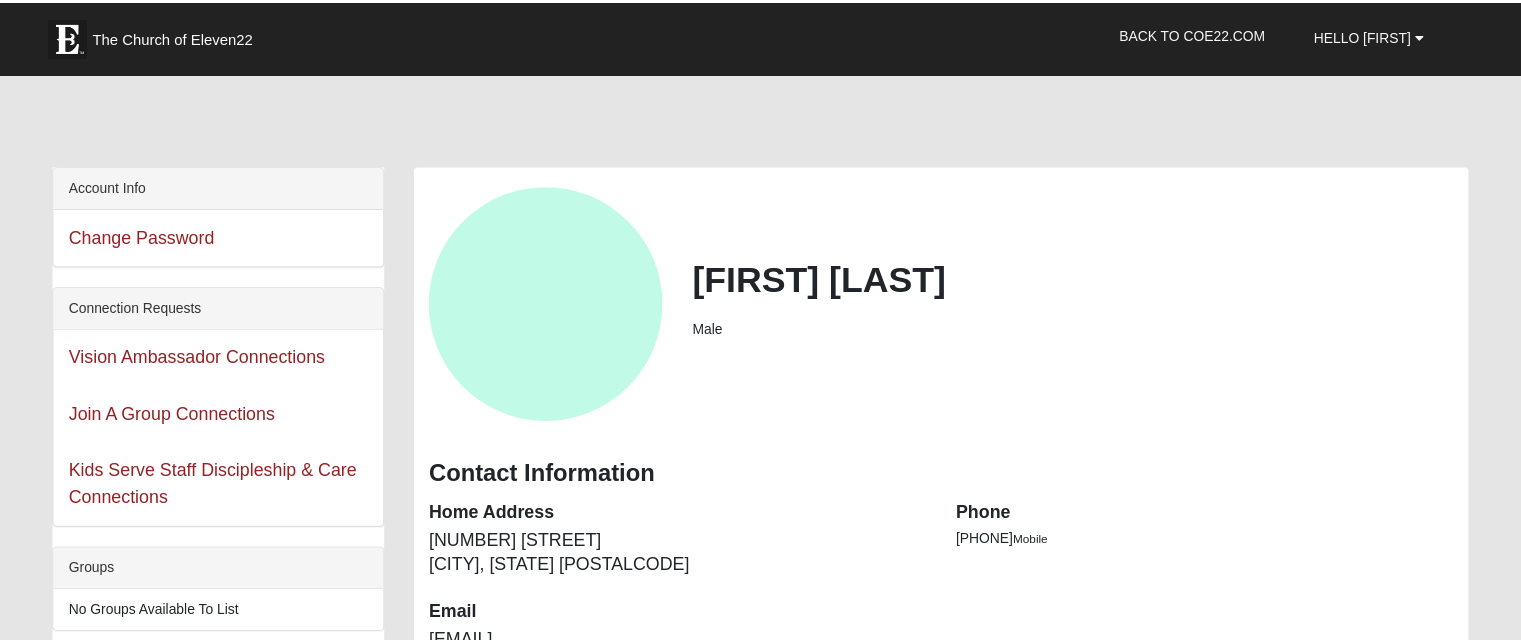 scroll, scrollTop: 0, scrollLeft: 0, axis: both 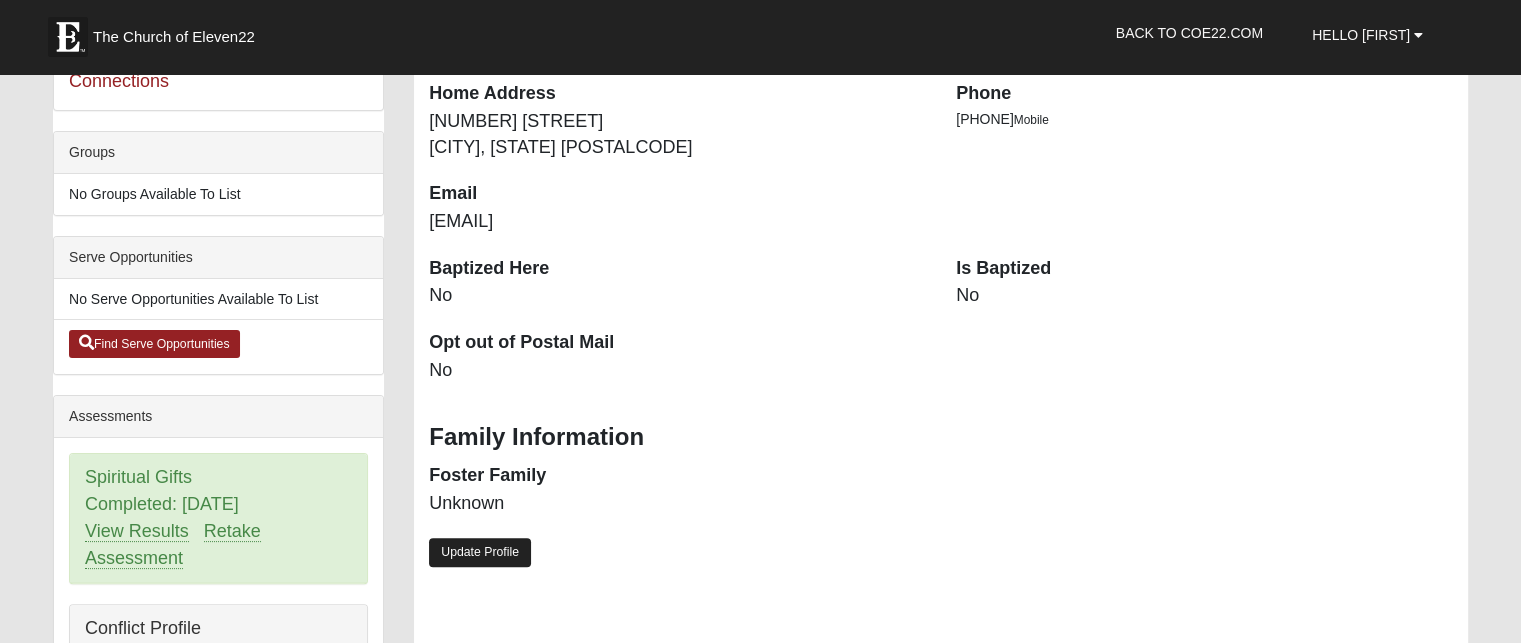 click on "Update Profile" at bounding box center (480, 552) 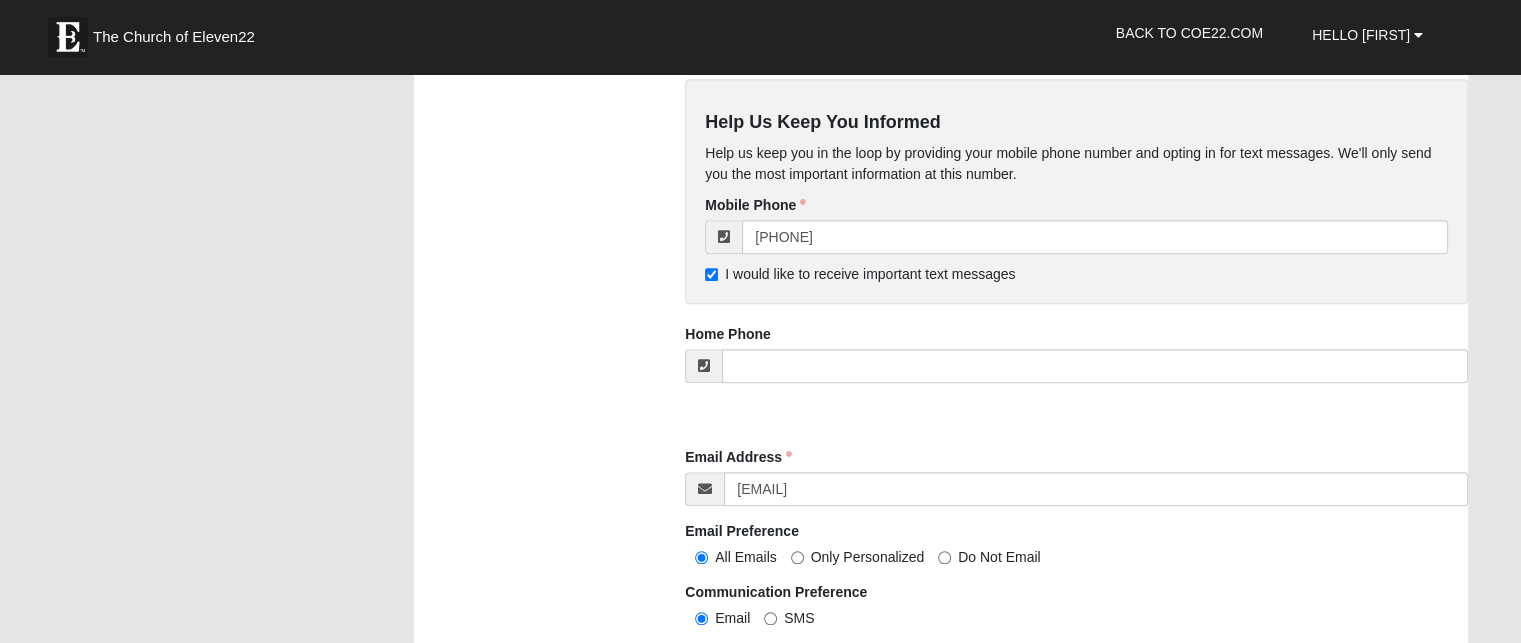 scroll, scrollTop: 1844, scrollLeft: 0, axis: vertical 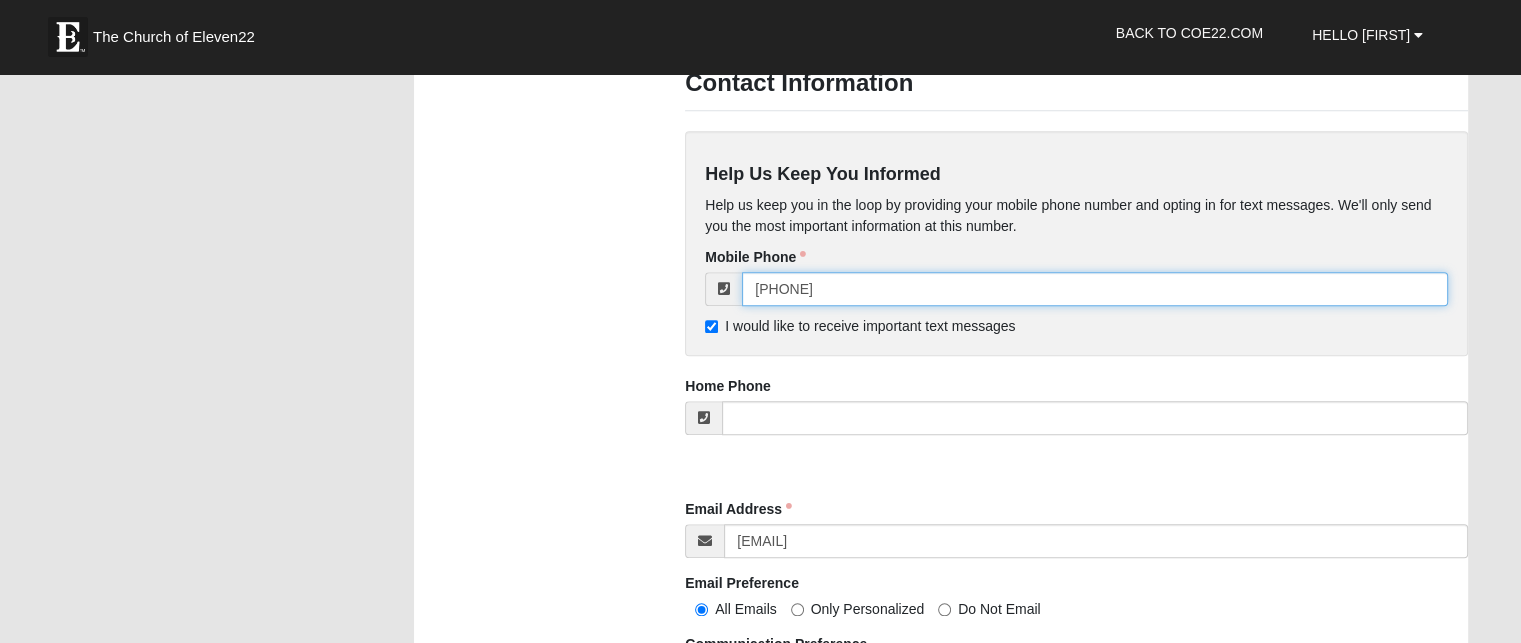 click on "90446512" at bounding box center [1095, 289] 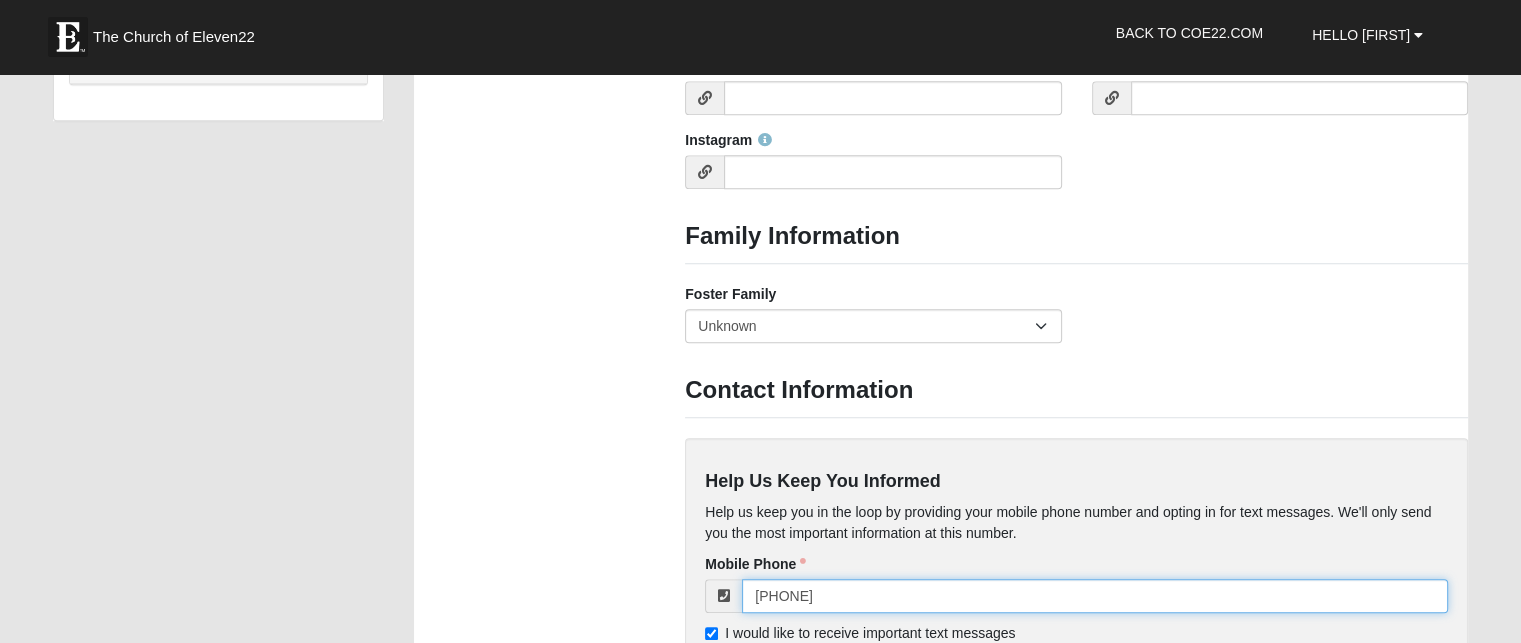 scroll, scrollTop: 1444, scrollLeft: 0, axis: vertical 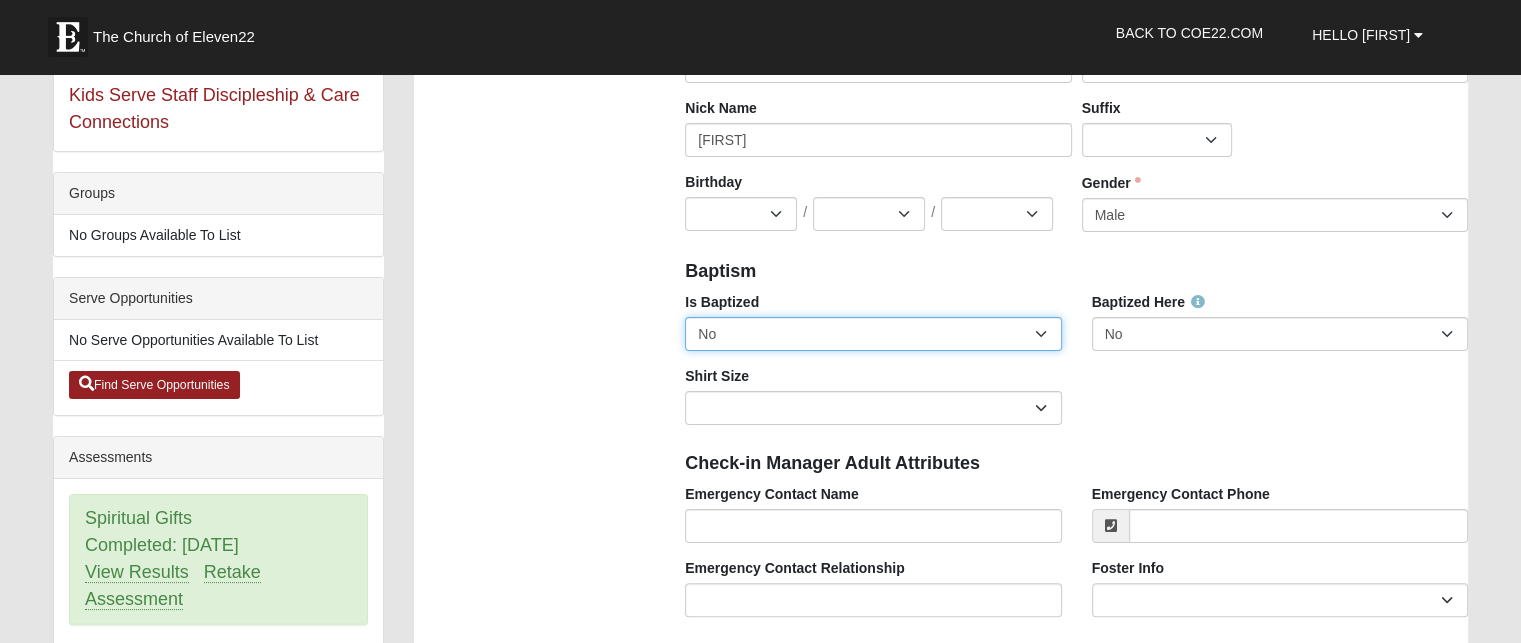 type on "(904) 465-1092" 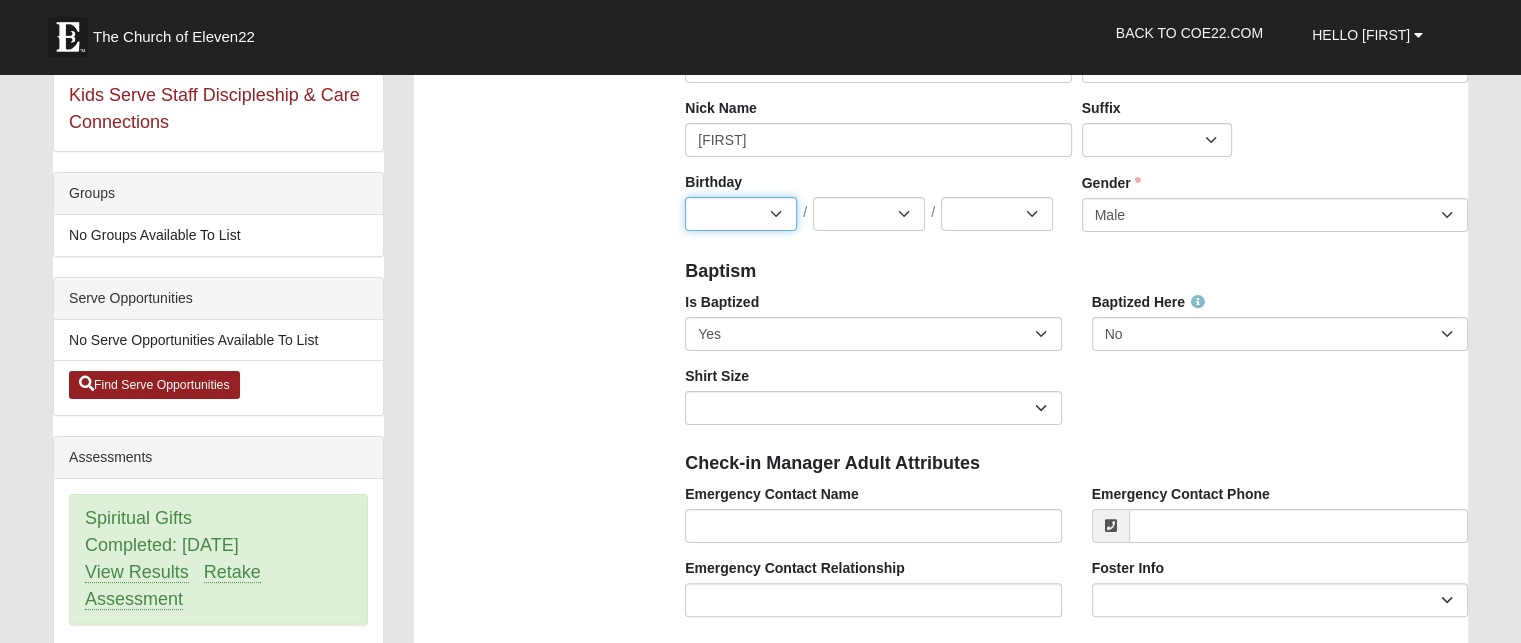 click on "Jan
Feb
Mar
Apr
May
Jun
Jul
Aug
Sep
Oct
Nov
Dec" at bounding box center (741, 214) 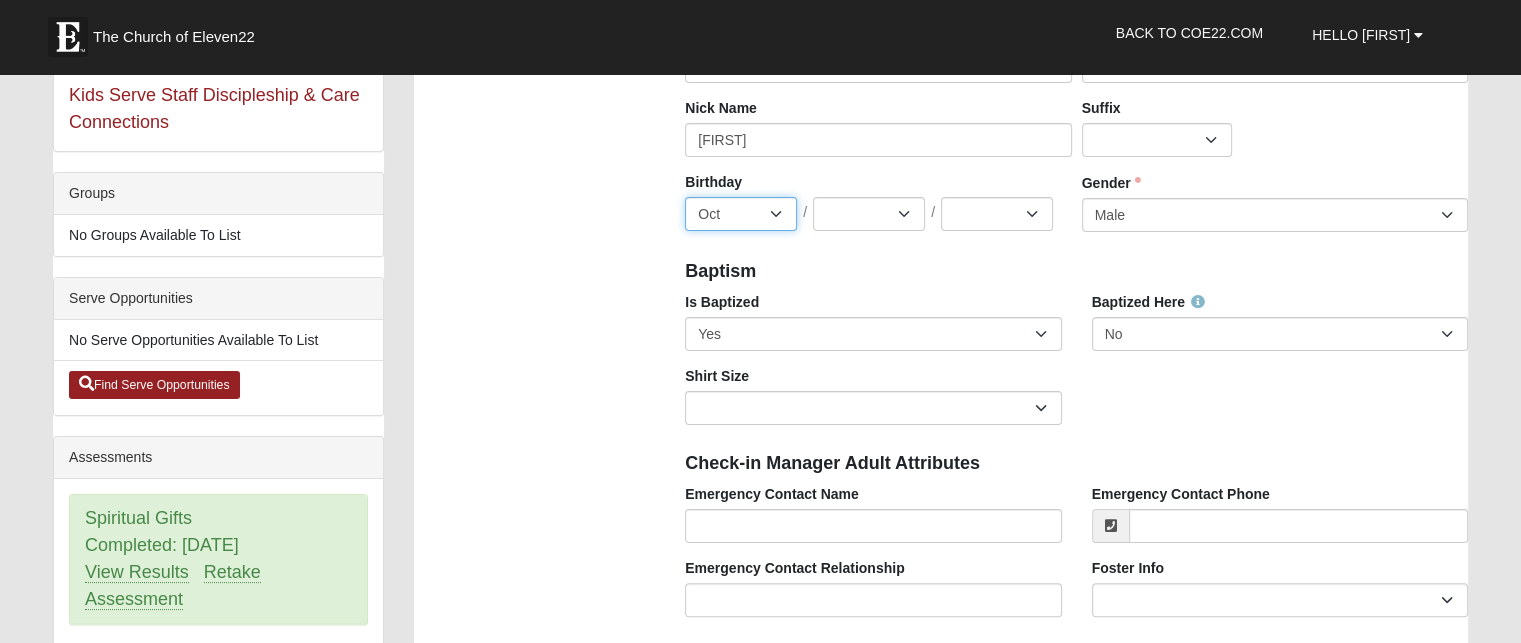 click on "Jan
Feb
Mar
Apr
May
Jun
Jul
Aug
Sep
Oct
Nov
Dec" at bounding box center [741, 214] 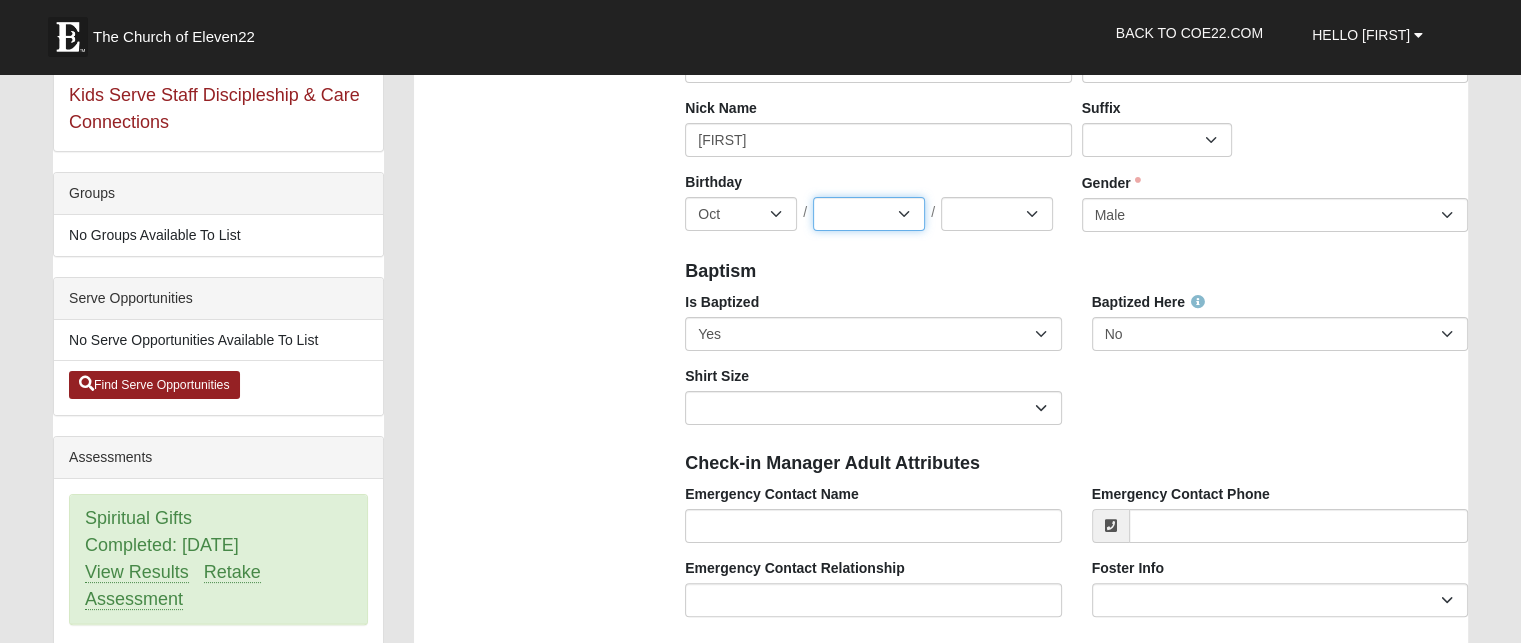 click on "1
2
3
4
5
6
7
8
9
10
11
12
13
14
15
16
17
18
19
20
21
22
23
24
25
26
27
28
29
30
31" at bounding box center [869, 214] 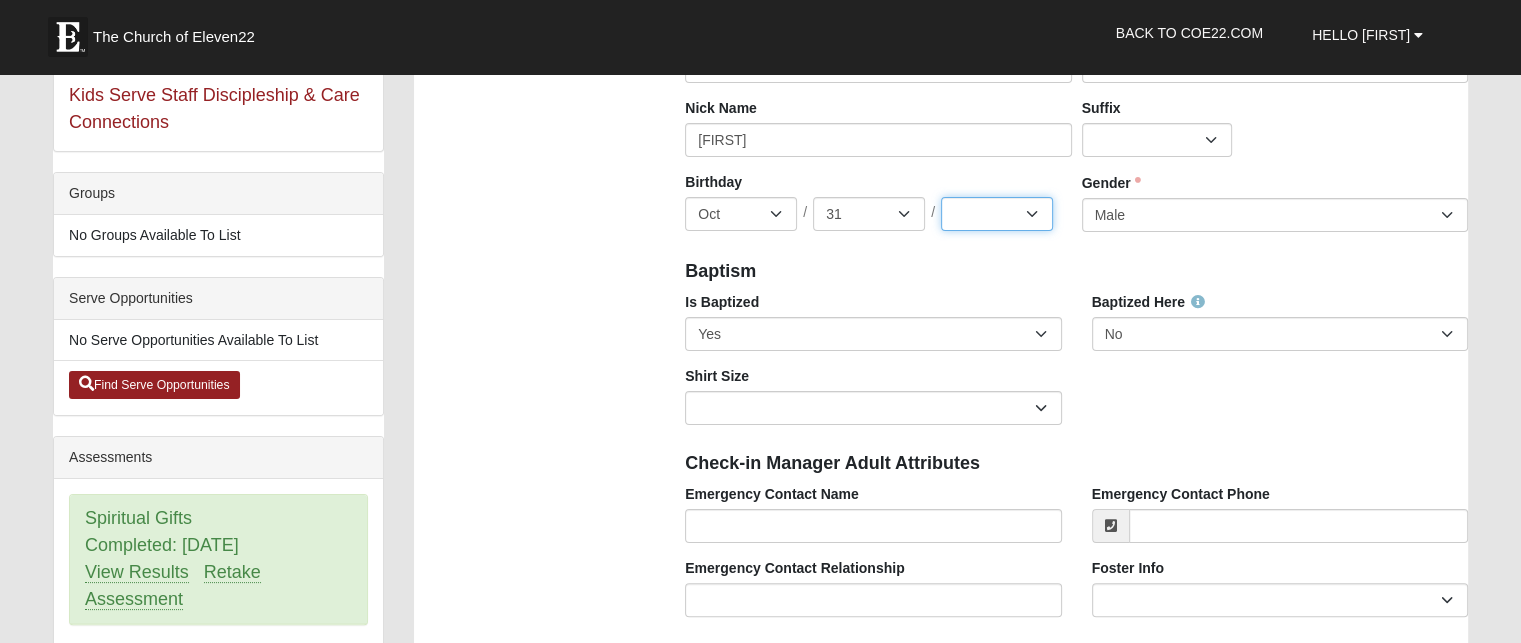 click on "2025
2024
2023
2022
2021
2020
2019
2018
2017
2016
2015
2014
2013
2012
2011
2010
2009
2008
2007
2006
2005
2004
2003
2002
2001
2000
1999
1998
1997
1996
1995
1994
1993
1992
1991
1990
1989
1988
1987
1986
1985
1984
1983
1982
1981
1980
1979
1978
1977
1976
1975
1974
1973
1972
1971
1970
1969
1968
1967
1966
1965
1964
1963
1962
1961
1960
1959
1958
1957
1956
1955
1954
1953
1952
1951
1950
1949
1948
1947
1946
1945
1944
1943
1942" at bounding box center [997, 214] 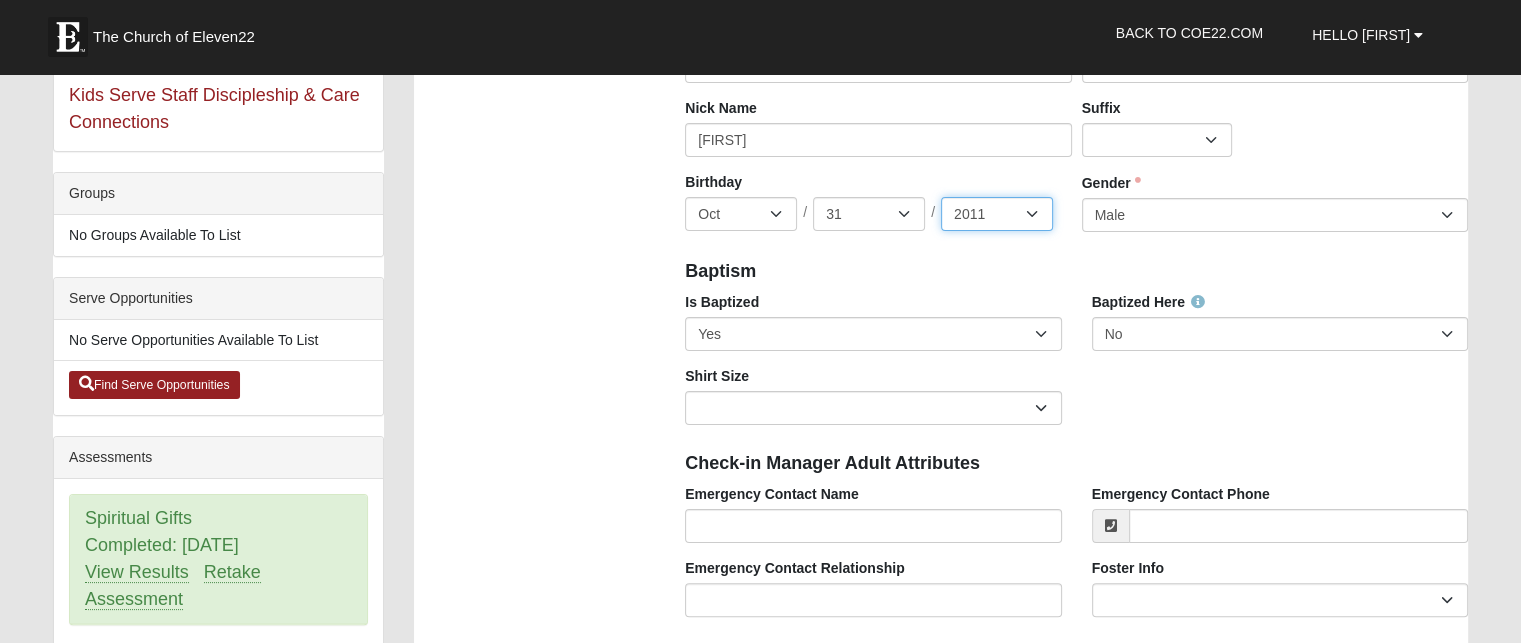 click on "2025
2024
2023
2022
2021
2020
2019
2018
2017
2016
2015
2014
2013
2012
2011
2010
2009
2008
2007
2006
2005
2004
2003
2002
2001
2000
1999
1998
1997
1996
1995
1994
1993
1992
1991
1990
1989
1988
1987
1986
1985
1984
1983
1982
1981
1980
1979
1978
1977
1976
1975
1974
1973
1972
1971
1970
1969
1968
1967
1966
1965
1964
1963
1962
1961
1960
1959
1958
1957
1956
1955
1954
1953
1952
1951
1950
1949
1948
1947
1946
1945
1944
1943
1942" at bounding box center [997, 214] 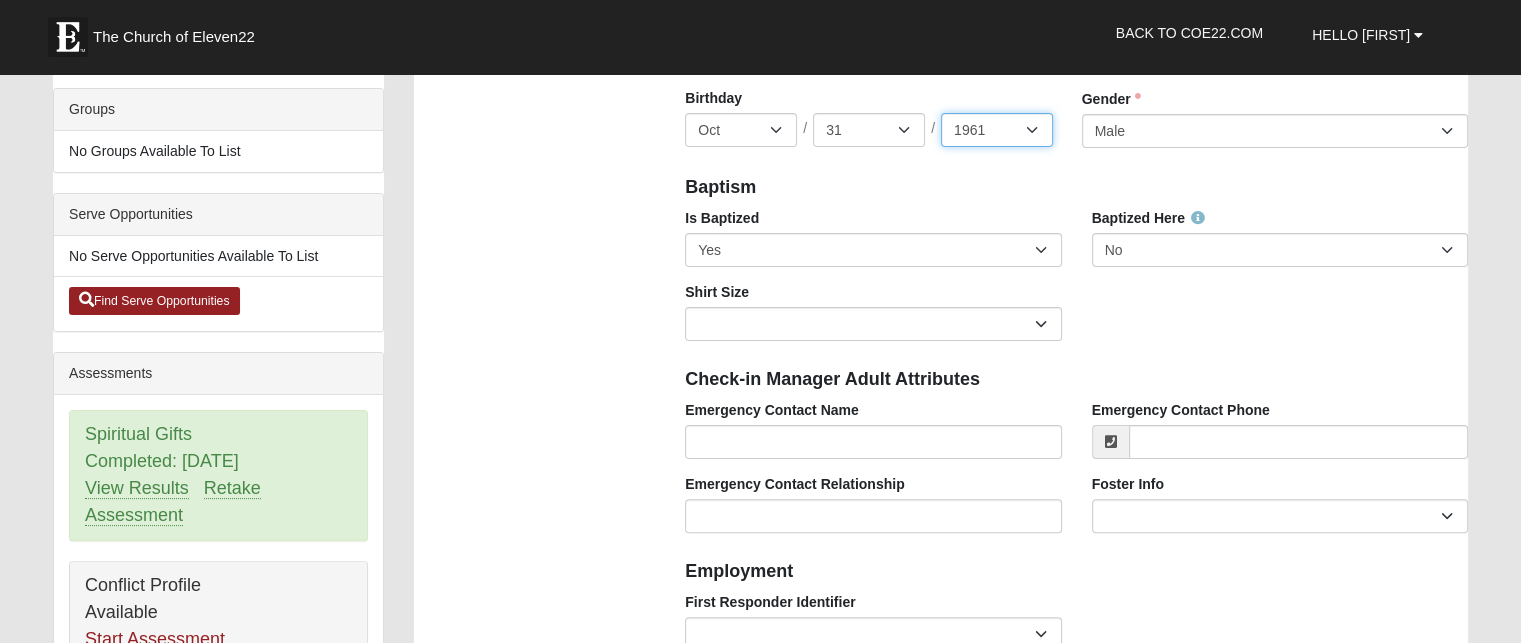 scroll, scrollTop: 492, scrollLeft: 0, axis: vertical 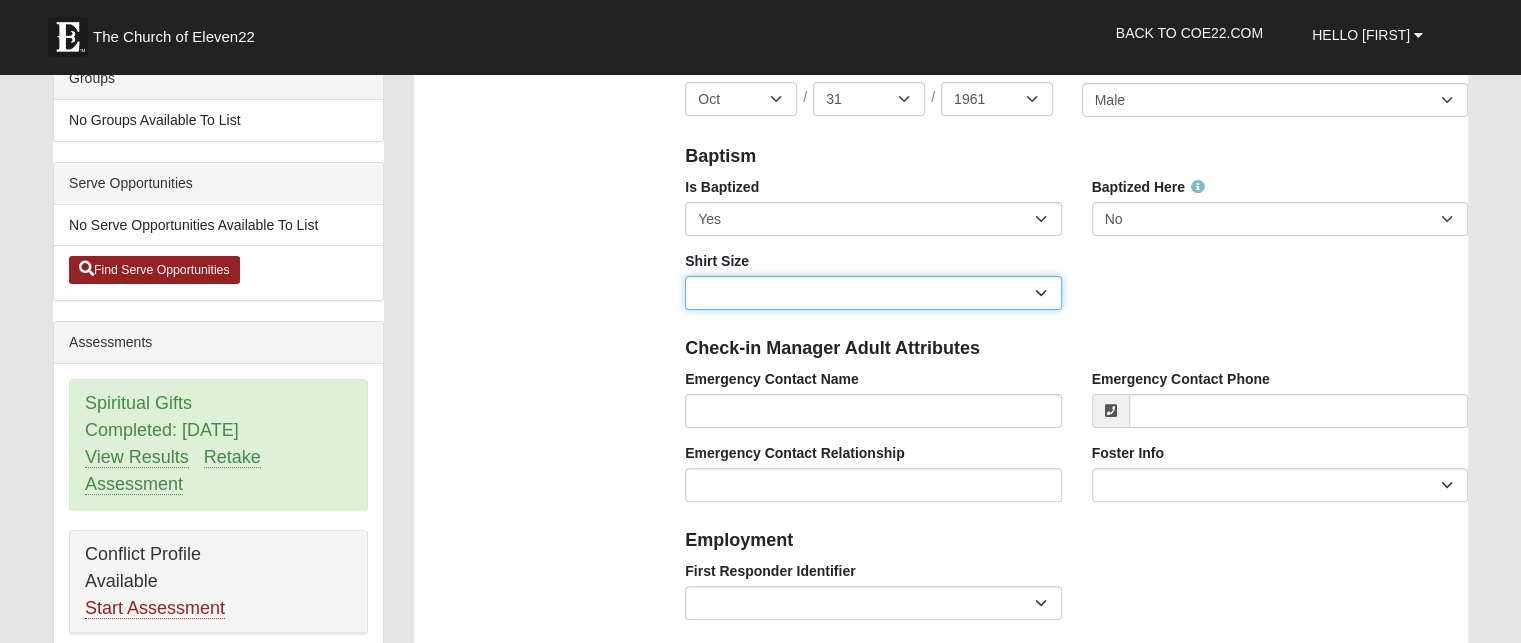 click on "Adult Small
Adult Medium
Adult Large
Adult XL
Adult XXL
Adult 3XL
Adult 4XL
Youth Small
Youth Medium
Youth Large" at bounding box center [873, 293] 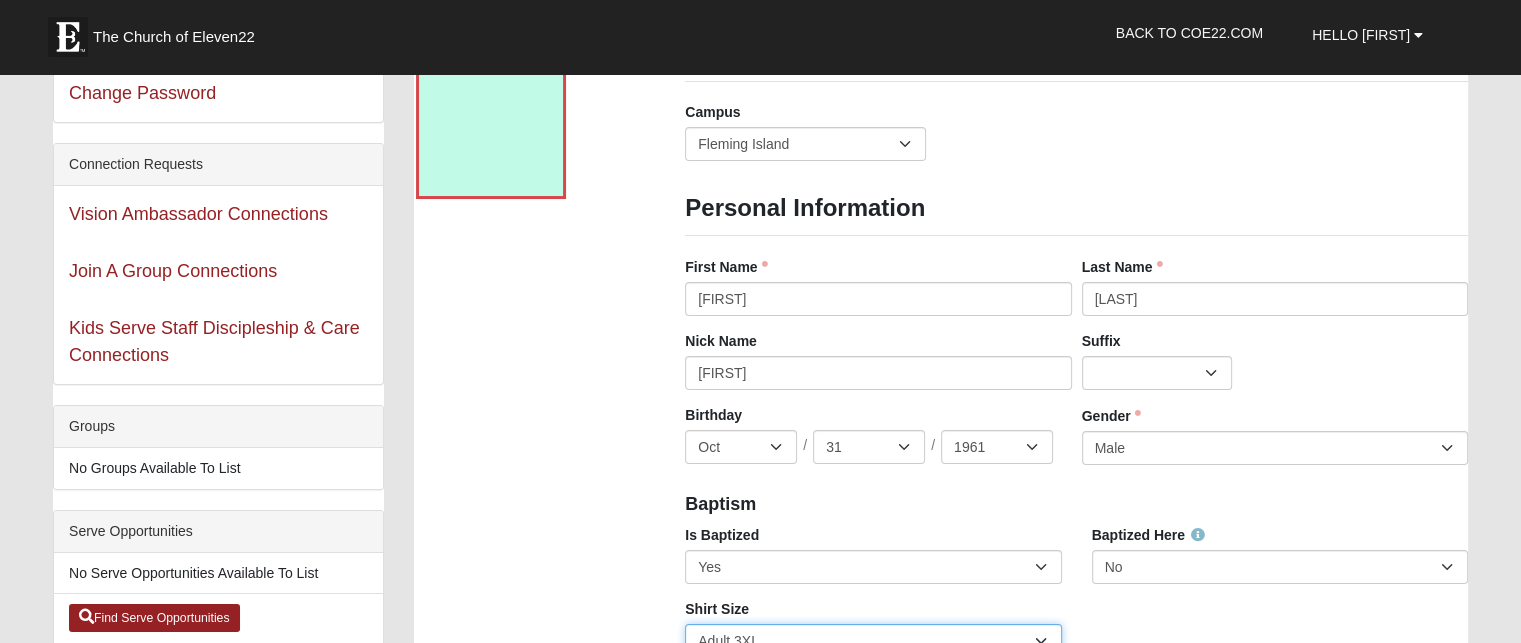 scroll, scrollTop: 132, scrollLeft: 0, axis: vertical 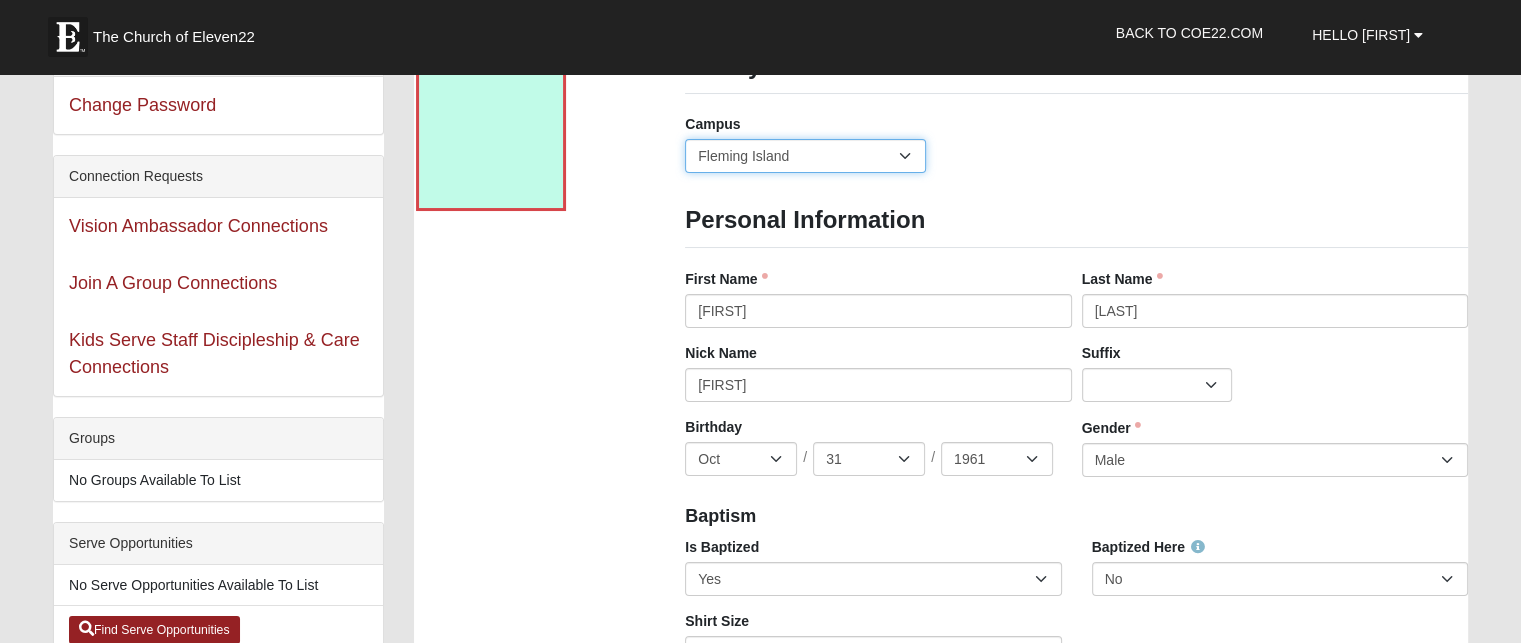 click on "Arlington
Baymeadows
Eleven22 Online
Fleming Island
Jesup
Mandarin
North Jax
Orange Park
Outpost
Palatka (Coming Soon)
Ponte Vedra
San Pablo
St. Johns
St. Augustine (Coming Soon)
Wildlight
NONE" at bounding box center (805, 156) 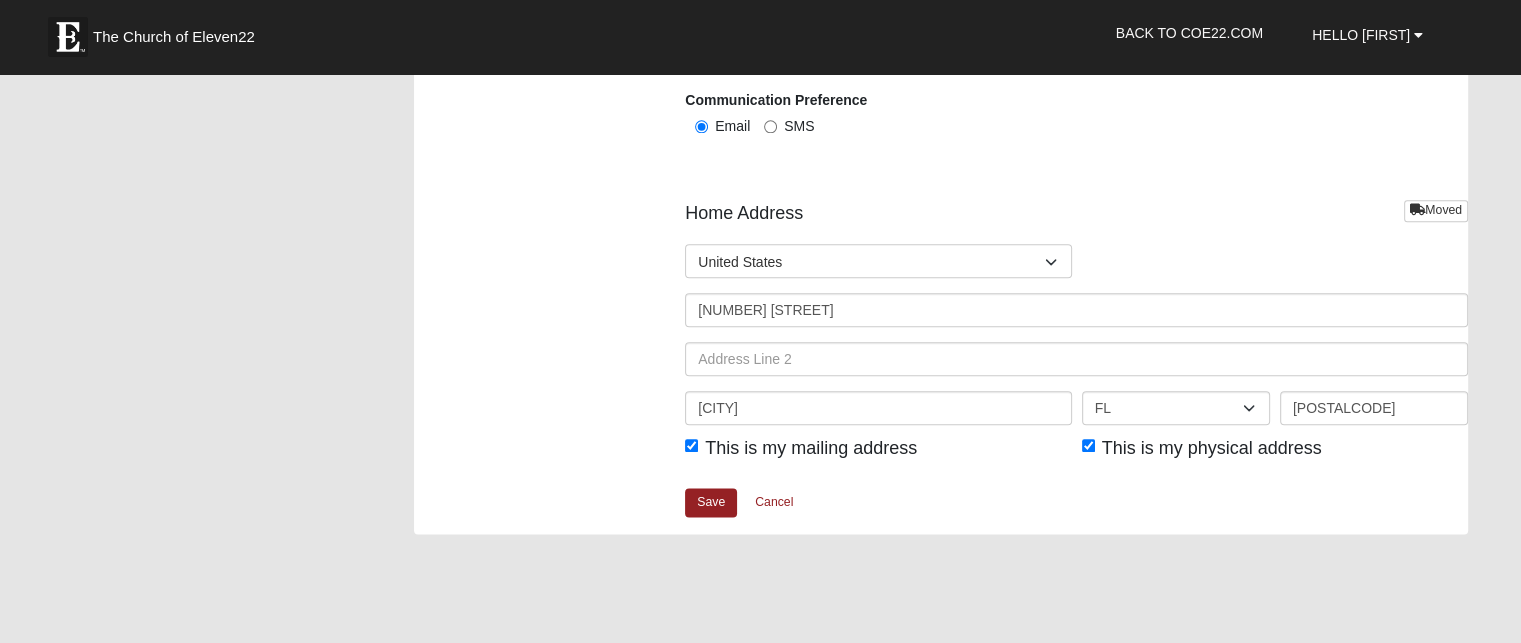 scroll, scrollTop: 2398, scrollLeft: 0, axis: vertical 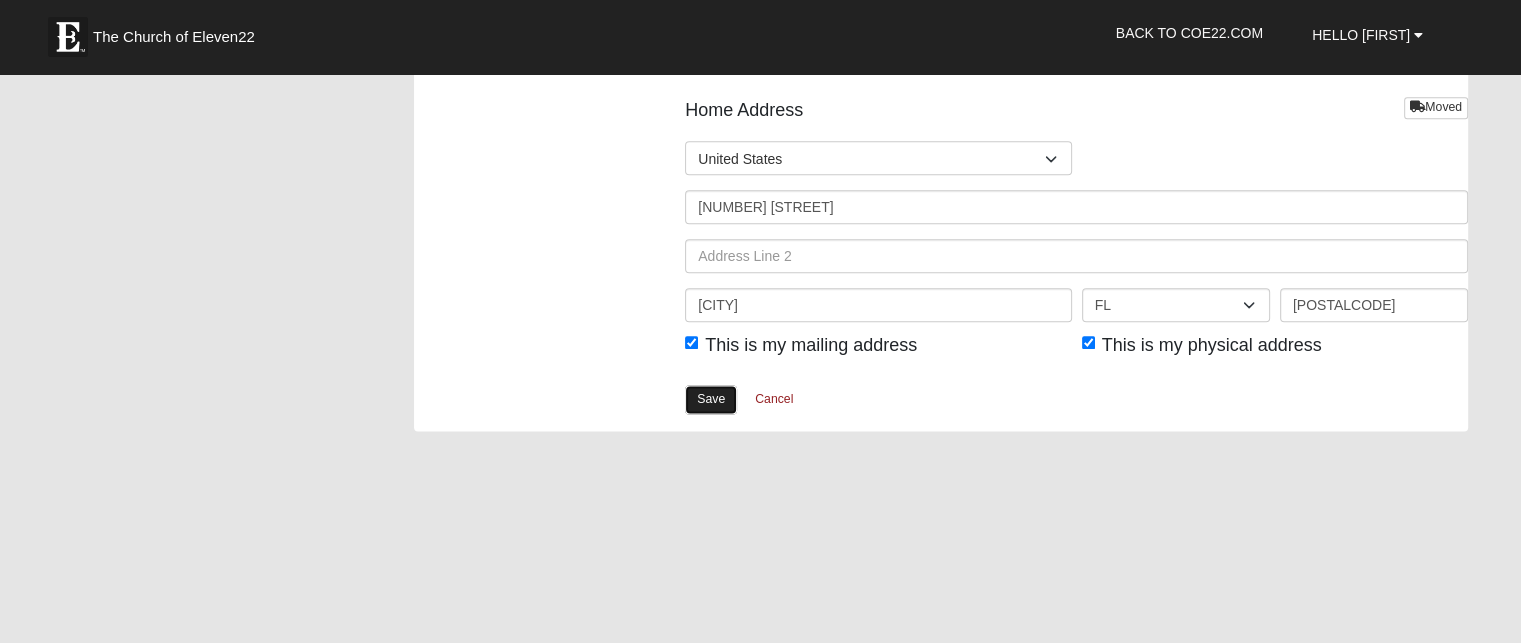 click on "Save" at bounding box center [711, 399] 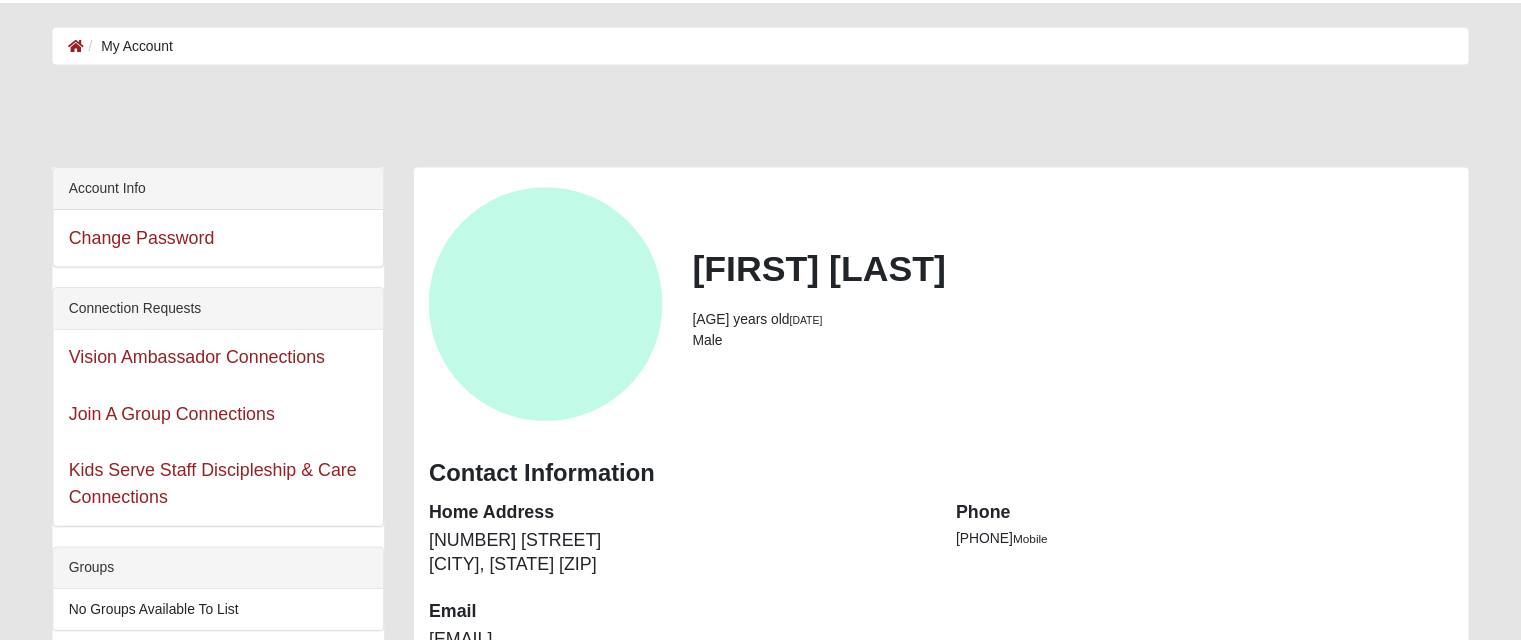 scroll, scrollTop: 0, scrollLeft: 0, axis: both 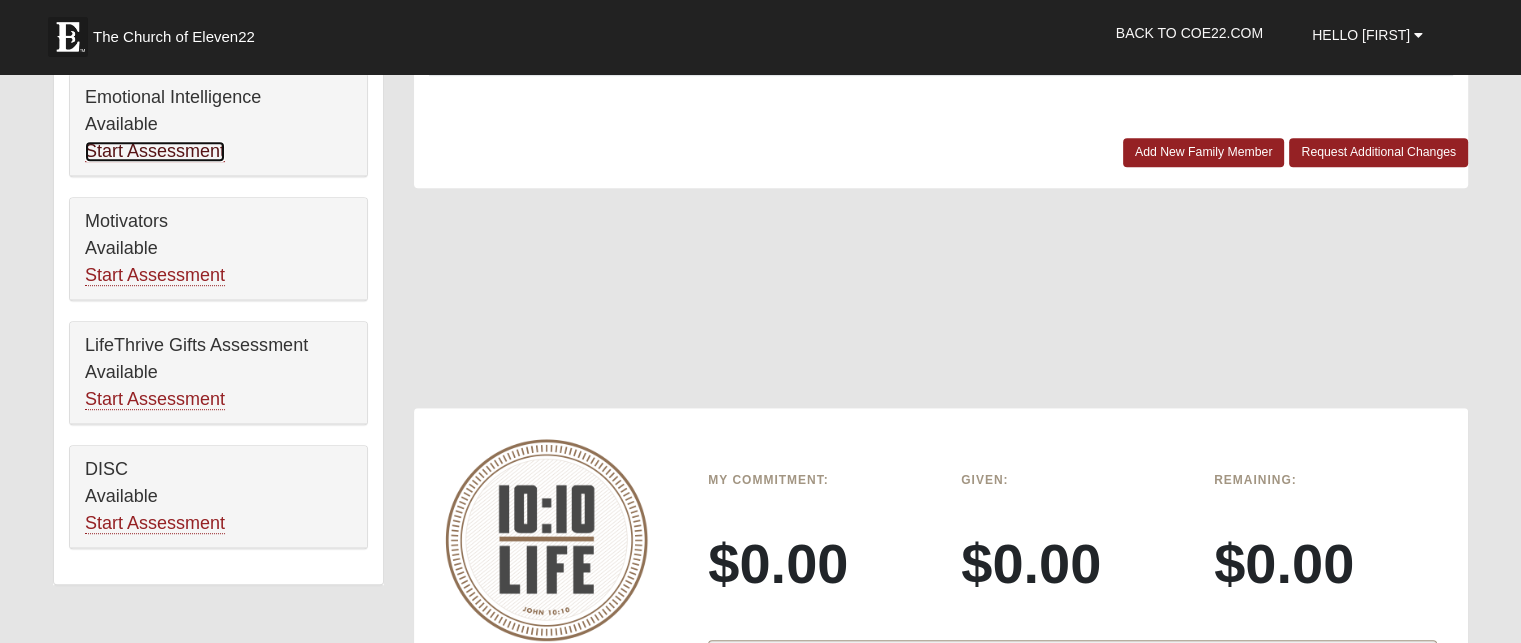 click on "Start Assessment" at bounding box center (155, 151) 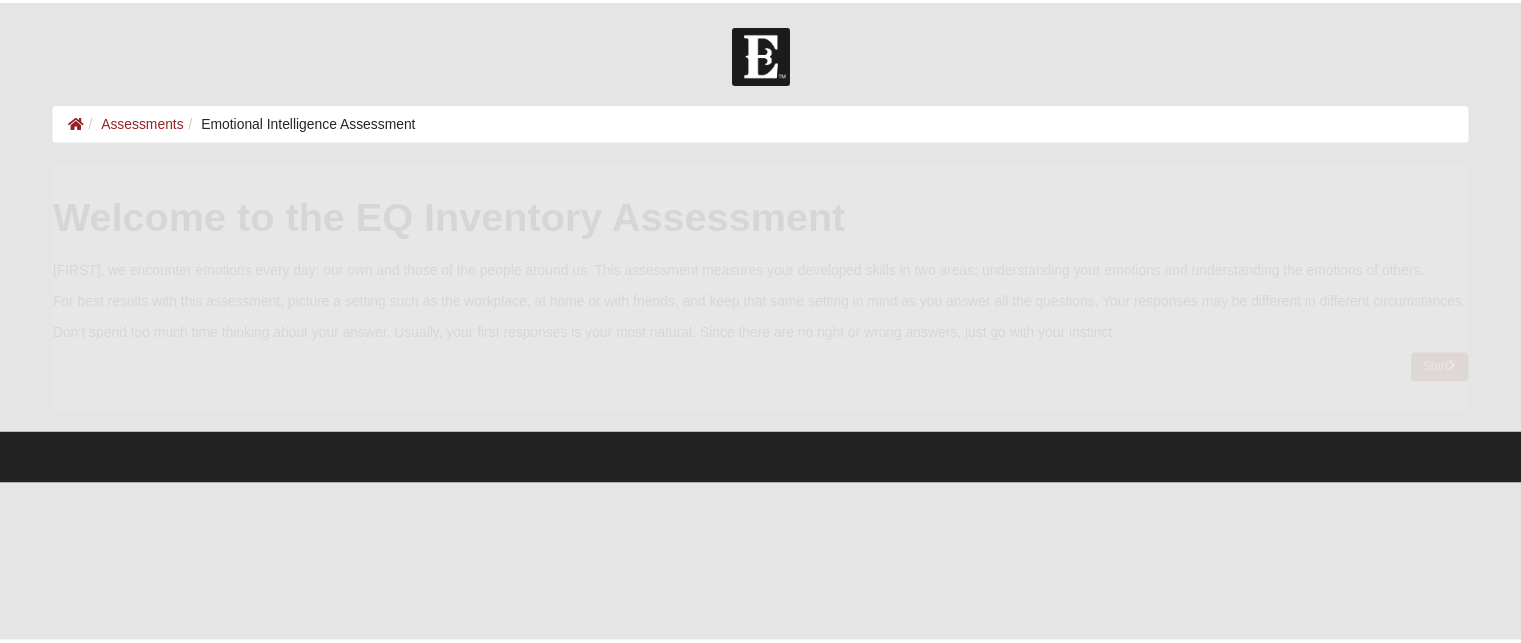 scroll, scrollTop: 0, scrollLeft: 0, axis: both 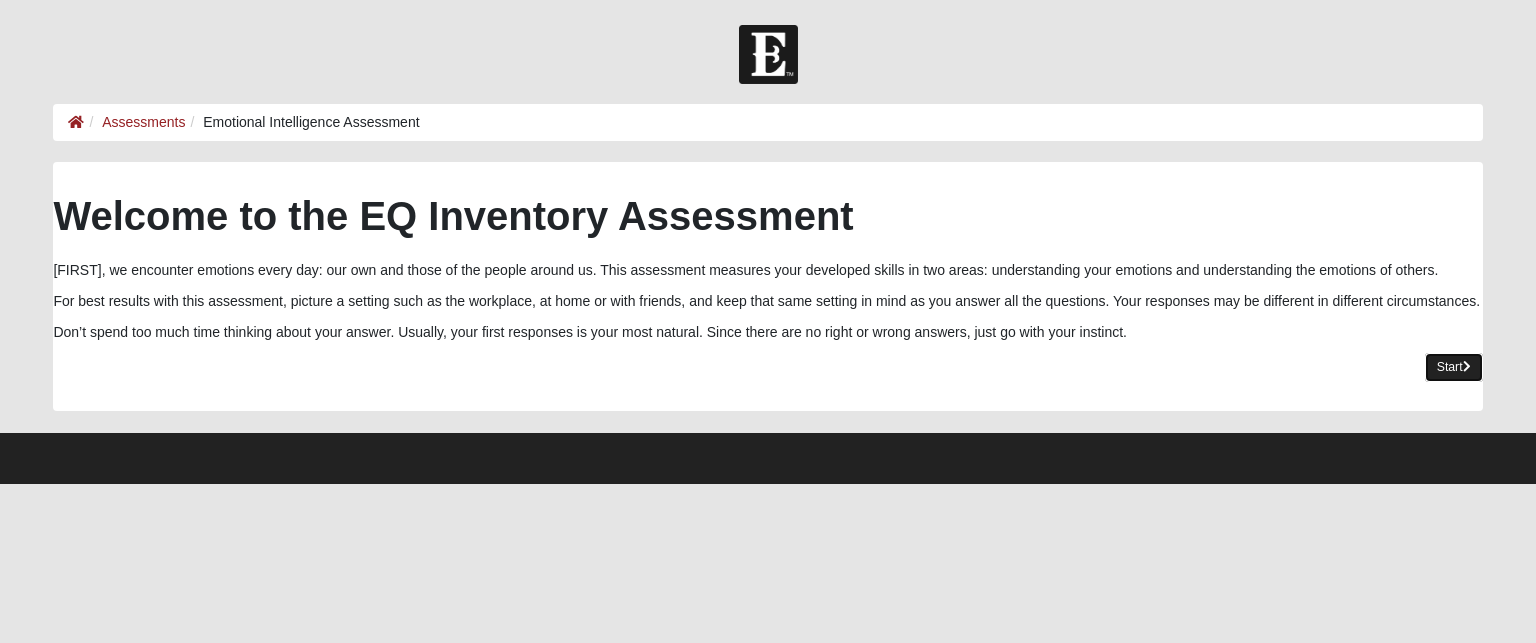 click on "Start" at bounding box center [1454, 367] 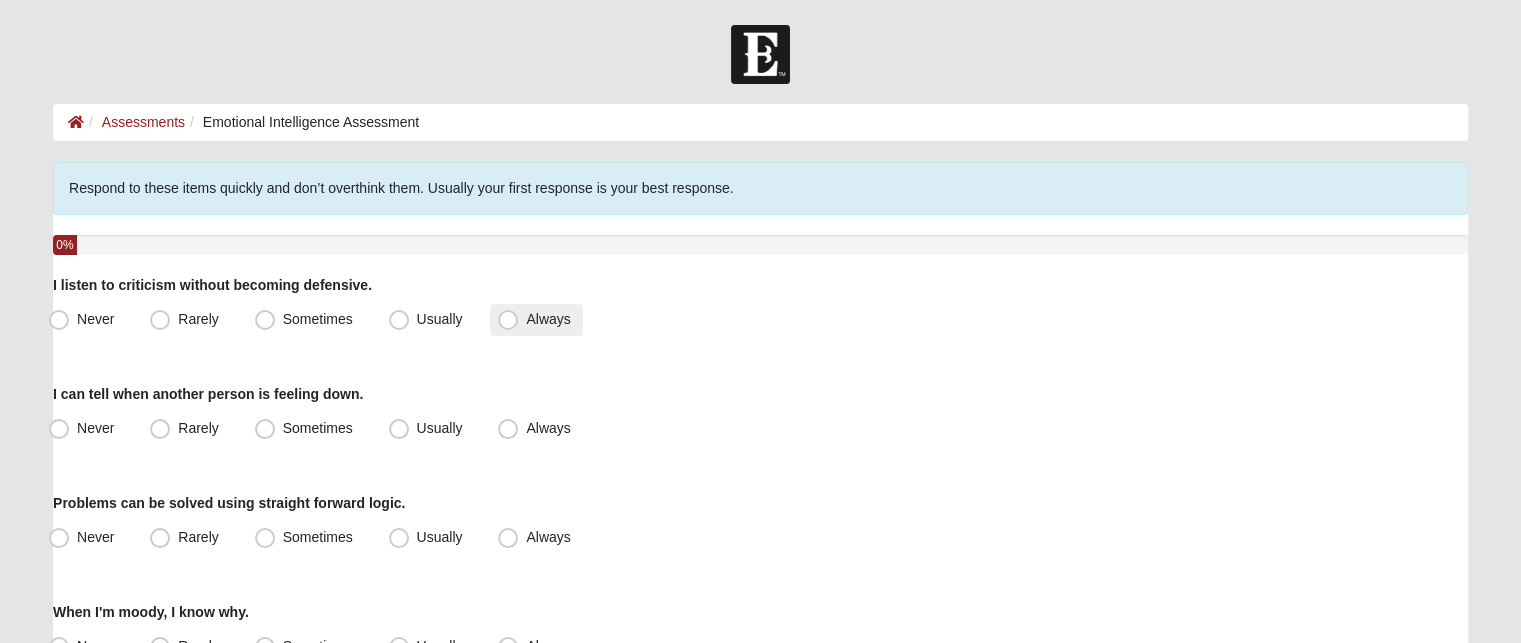 click on "Always" at bounding box center (548, 319) 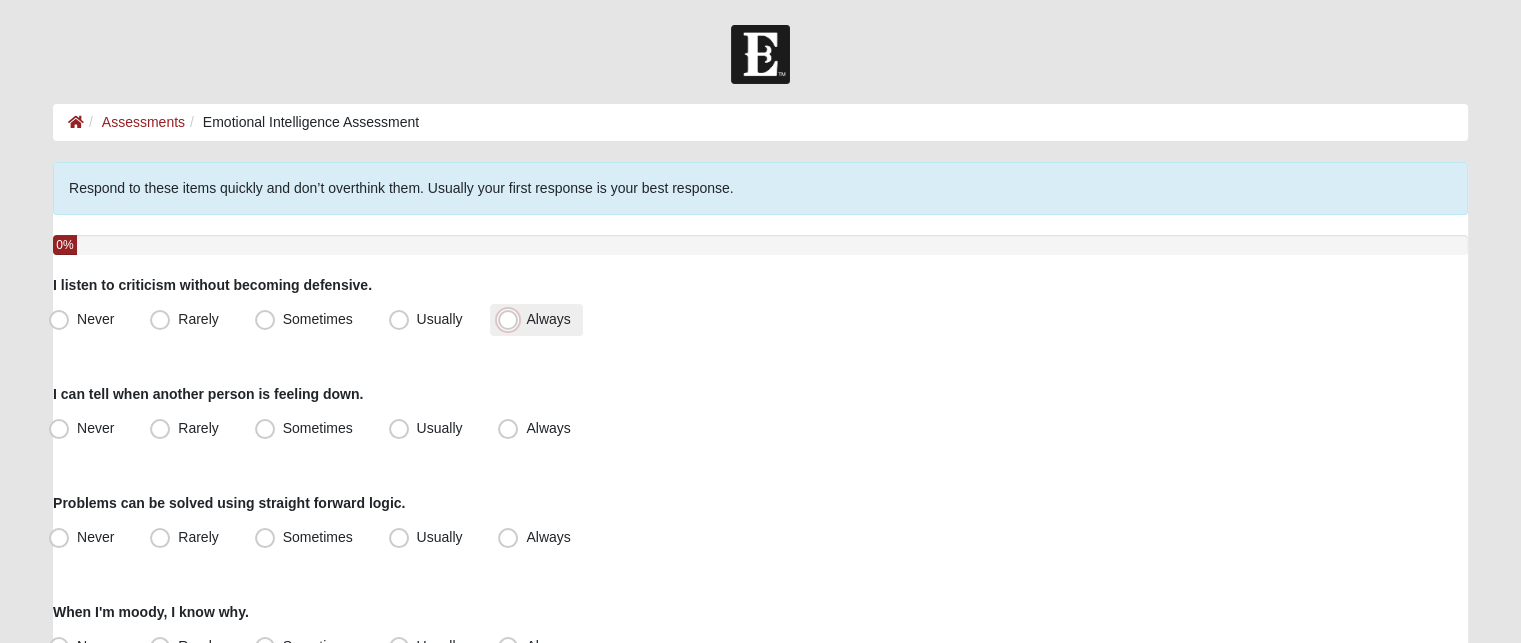 radio on "true" 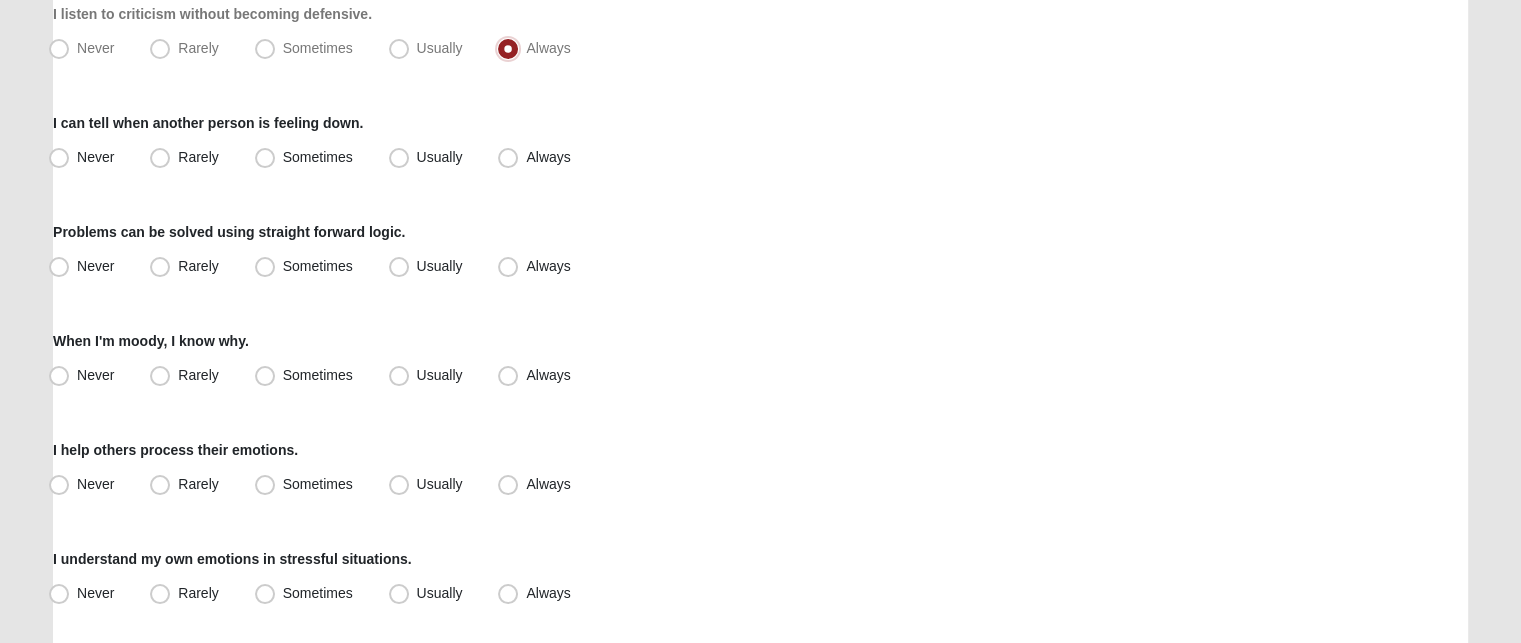 scroll, scrollTop: 274, scrollLeft: 0, axis: vertical 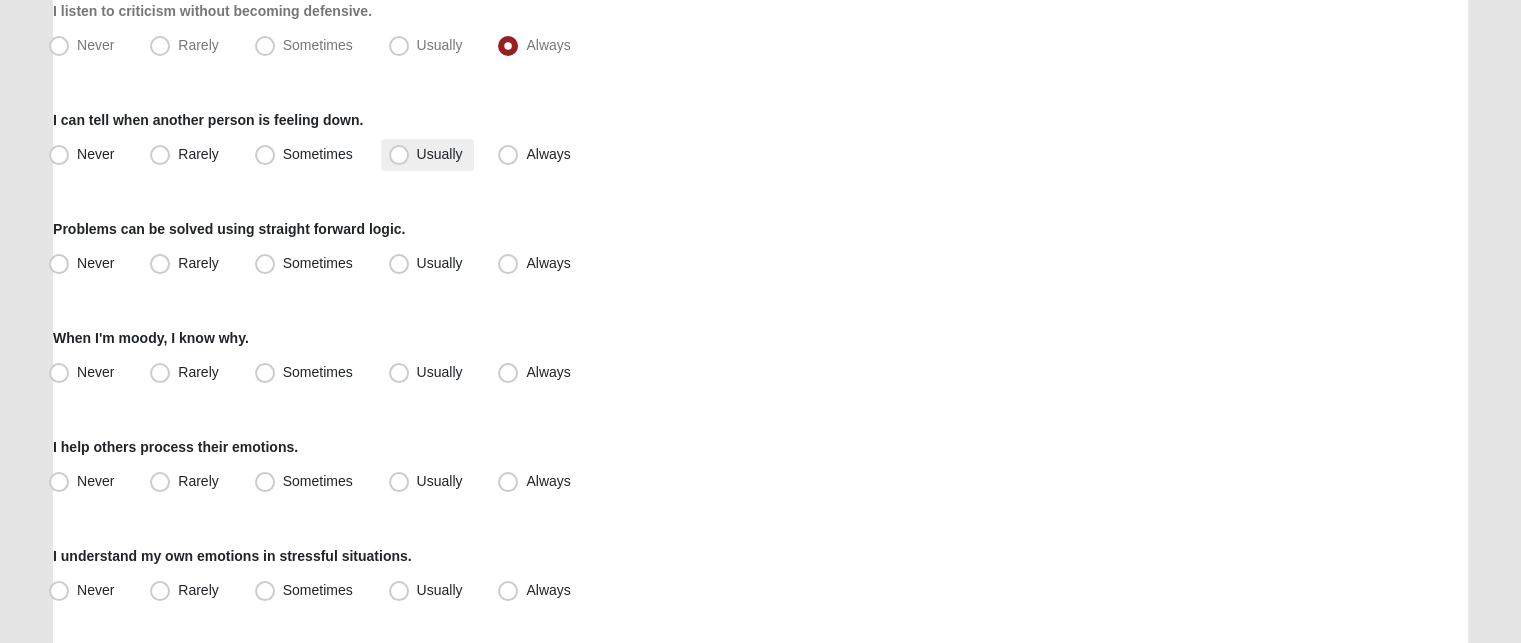 click on "Usually" at bounding box center (428, 155) 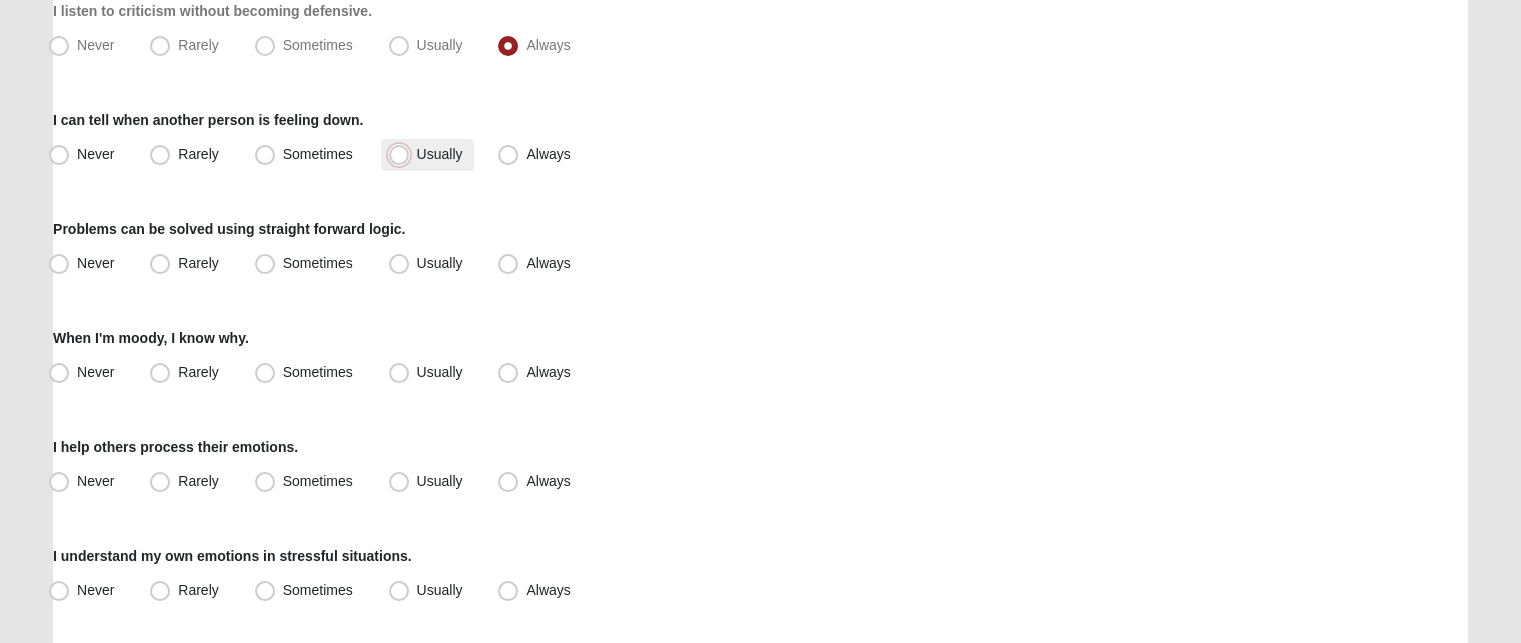 click on "Usually" at bounding box center (403, 154) 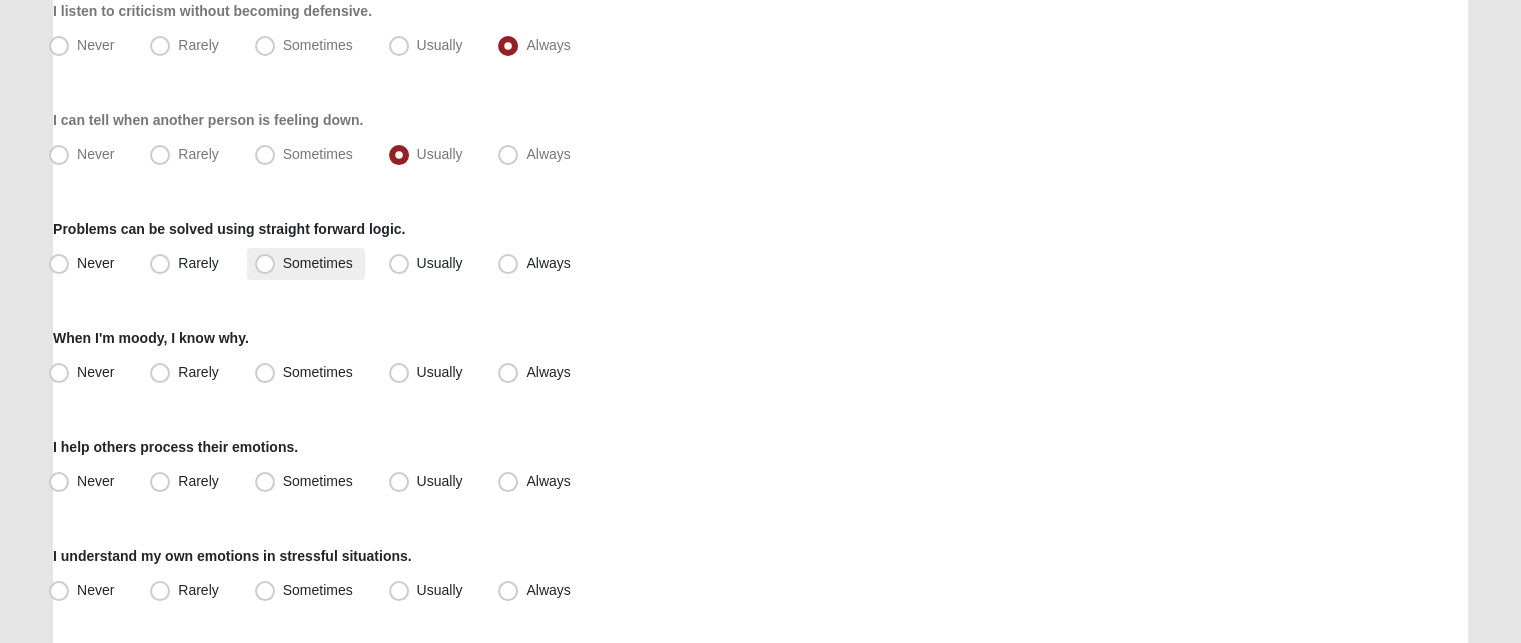 click on "Sometimes" at bounding box center (318, 263) 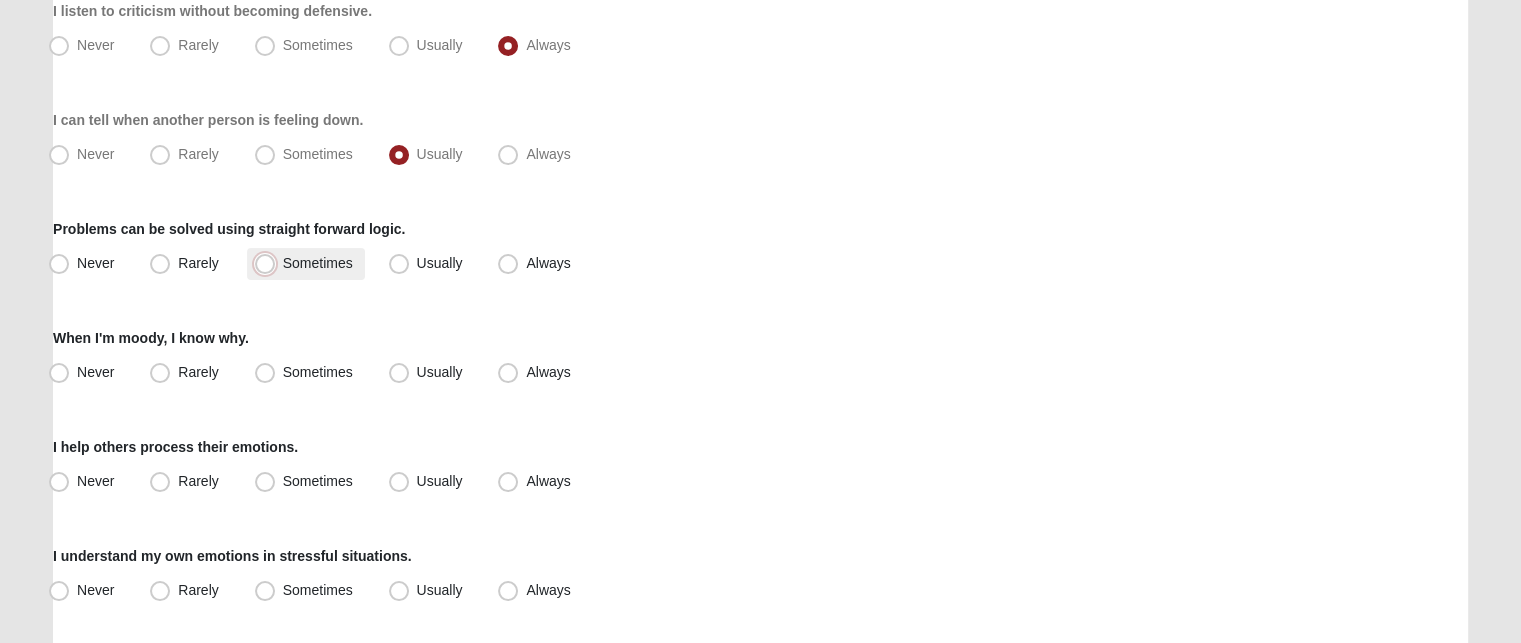 click on "Sometimes" at bounding box center (269, 263) 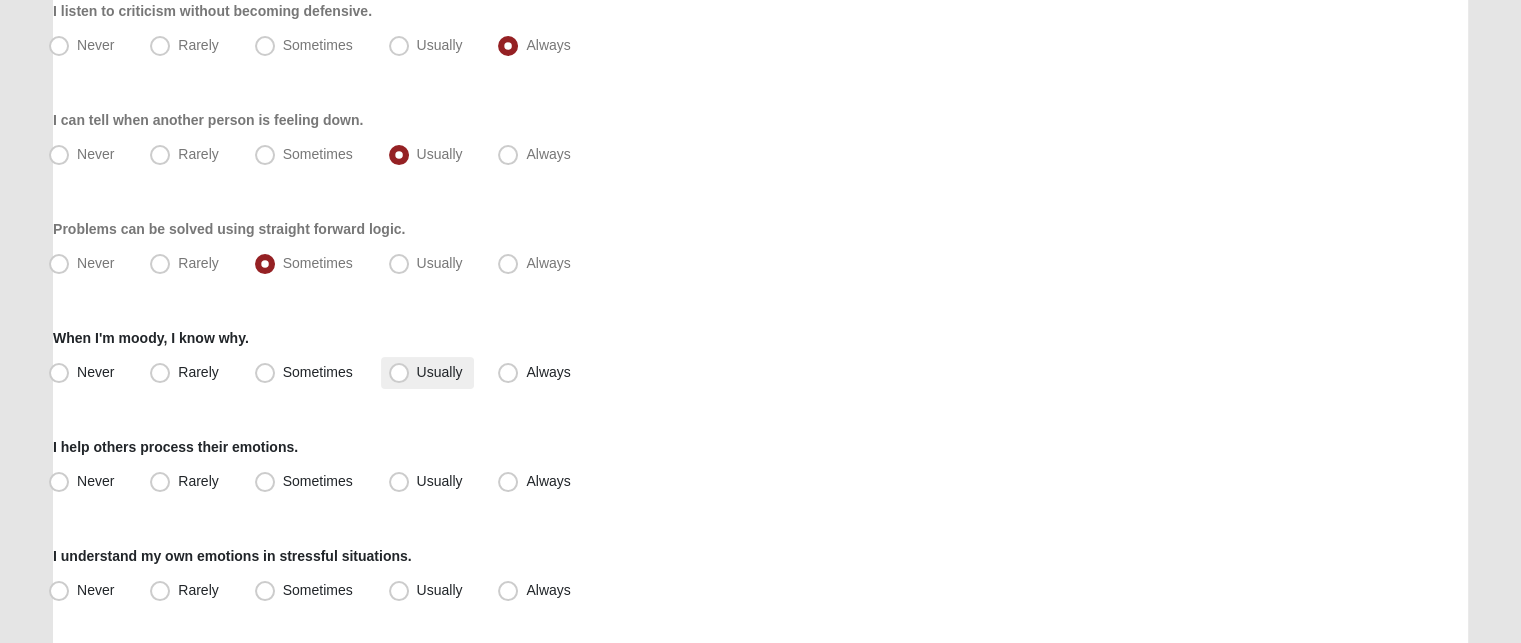 click on "Usually" at bounding box center [440, 372] 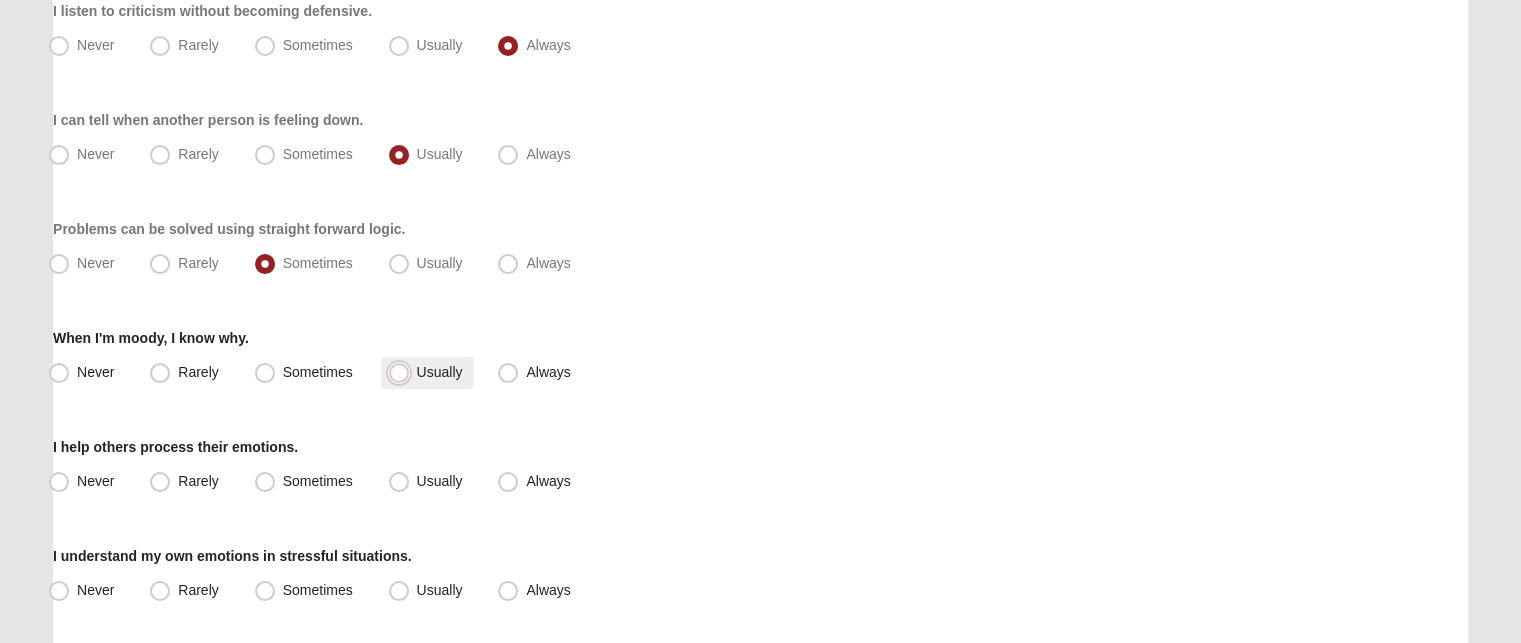 click on "Usually" at bounding box center (403, 372) 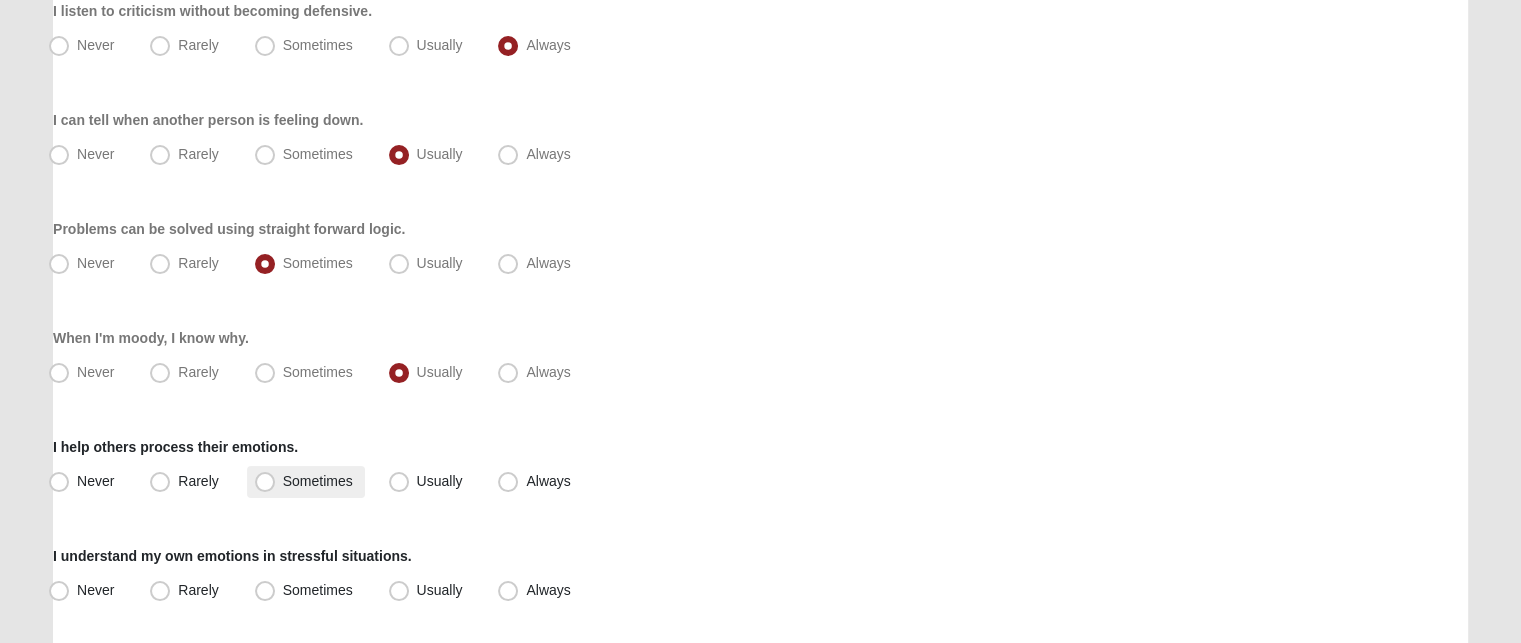 click on "Sometimes" at bounding box center (318, 481) 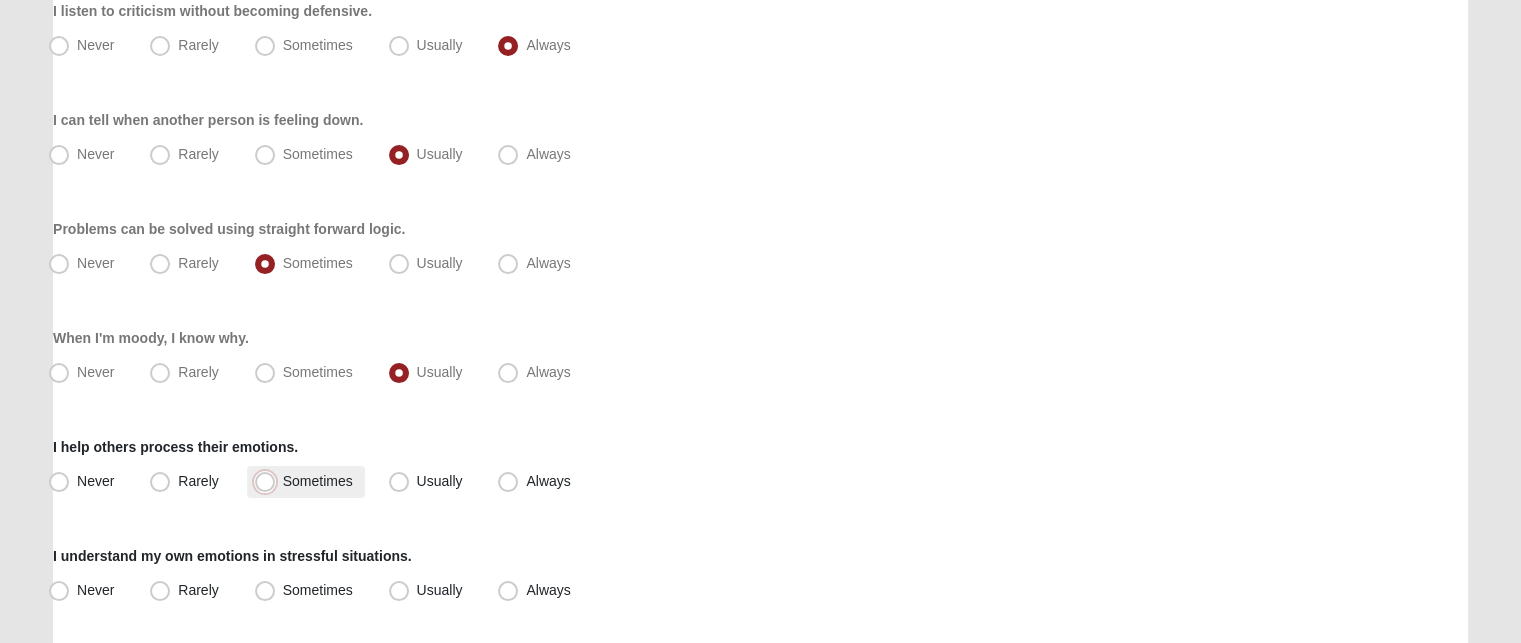 radio on "true" 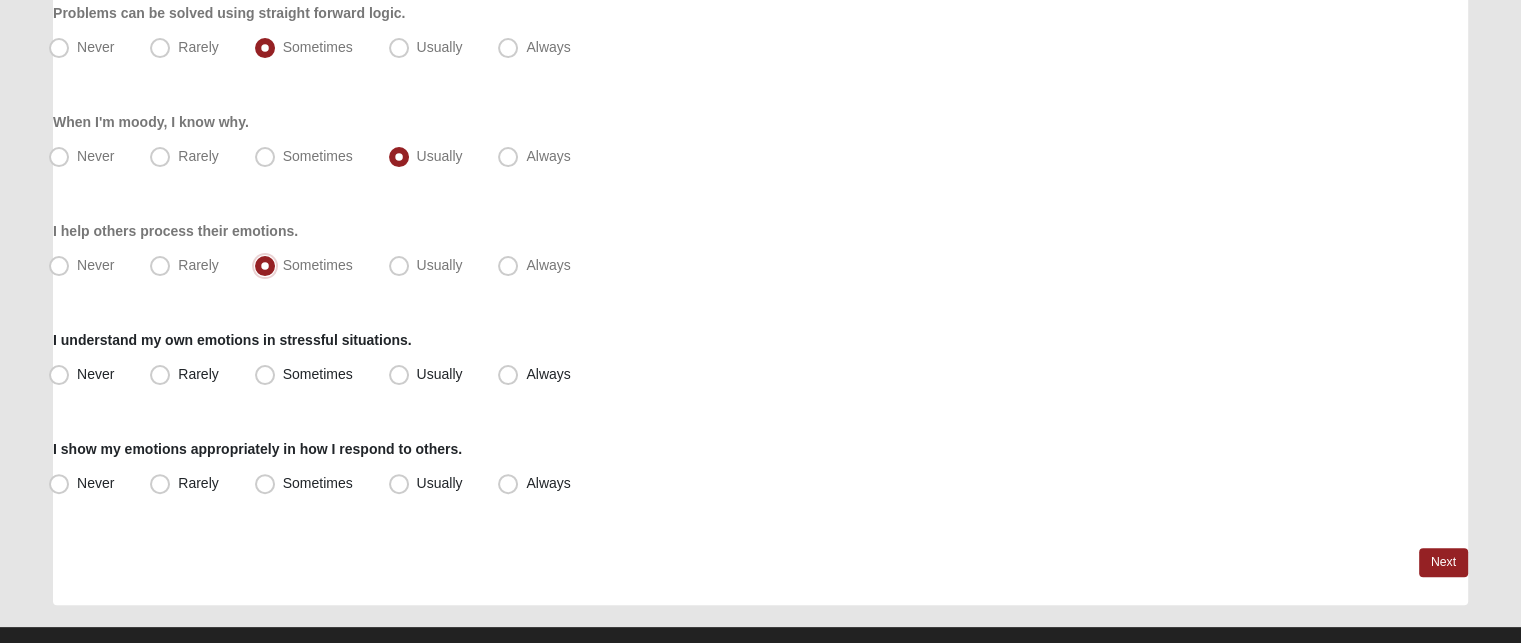 scroll, scrollTop: 524, scrollLeft: 0, axis: vertical 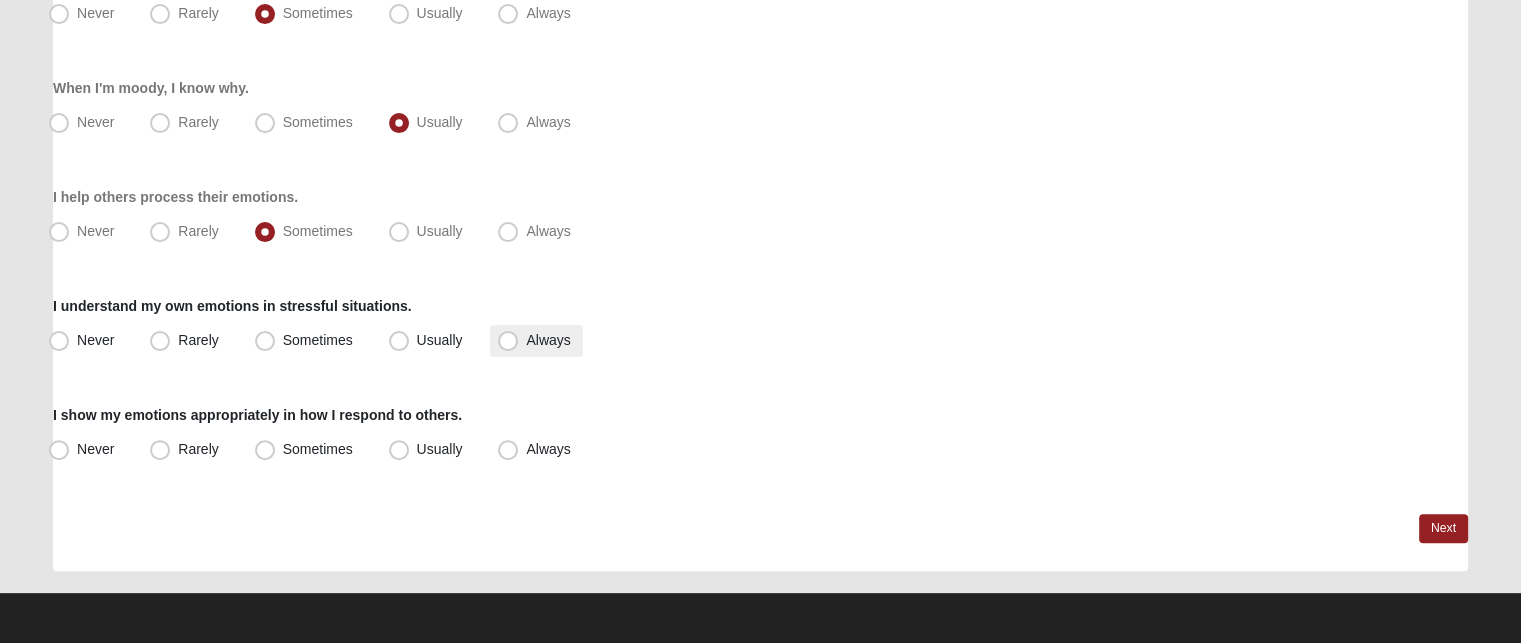 click on "Always" at bounding box center [548, 340] 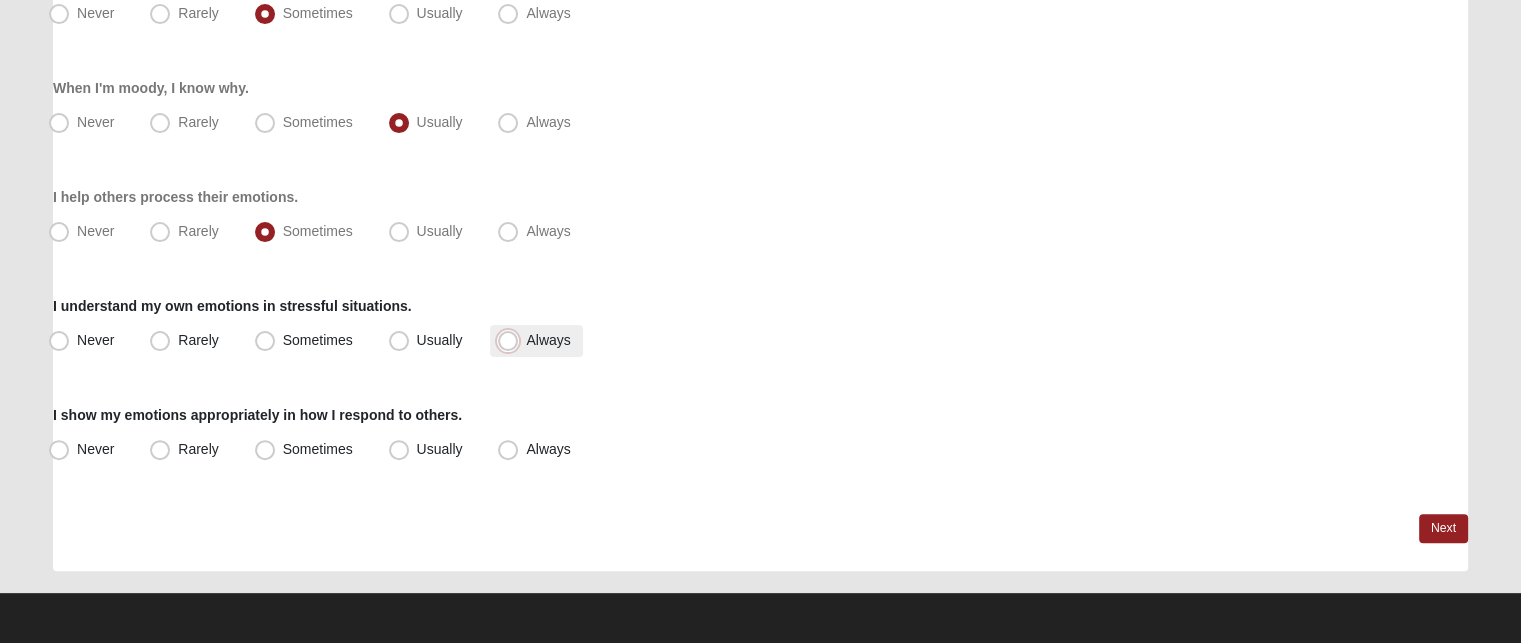 click on "Always" at bounding box center (512, 340) 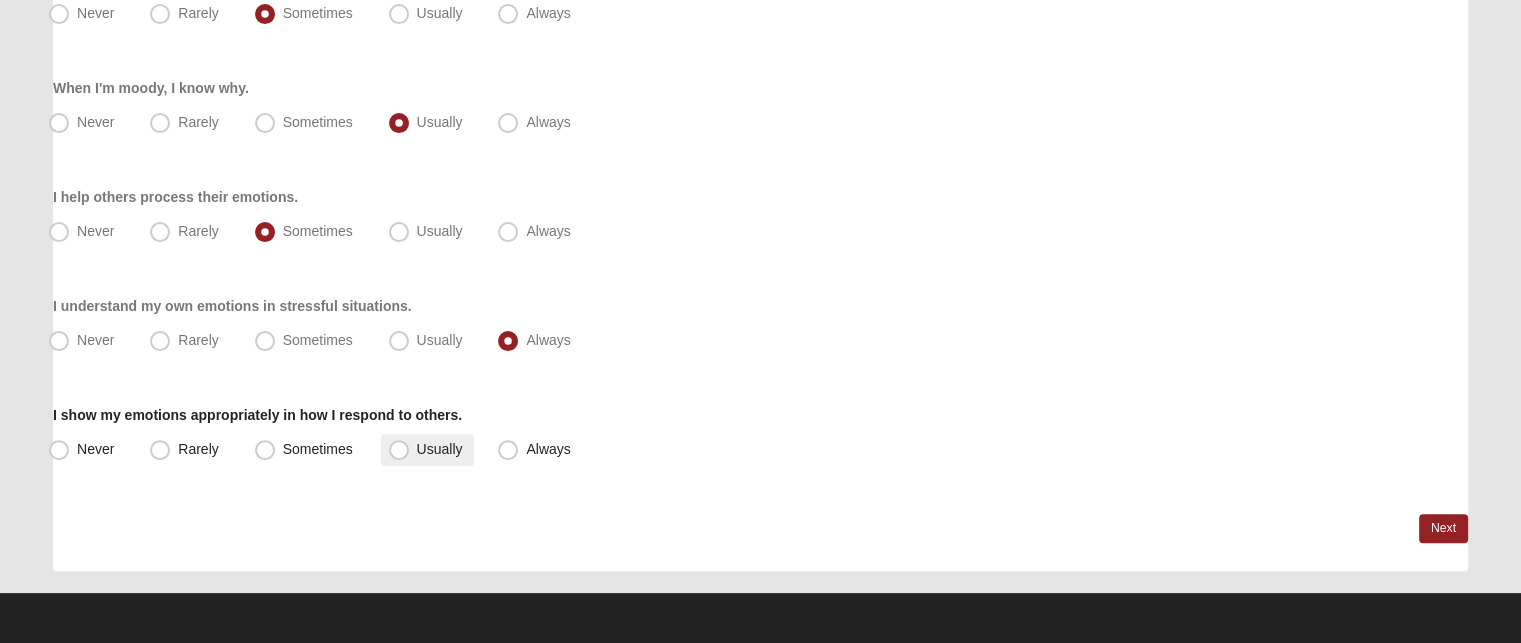 click on "Usually" at bounding box center [440, 449] 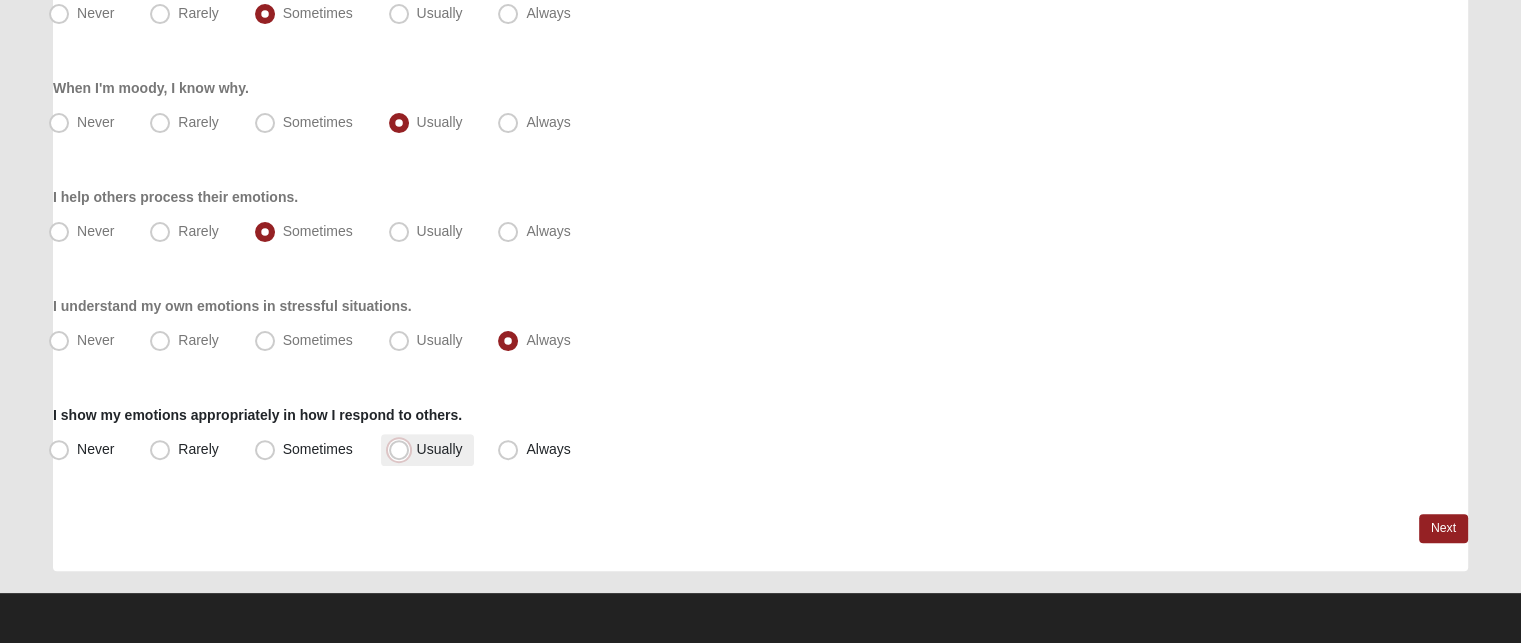click on "Usually" at bounding box center (403, 449) 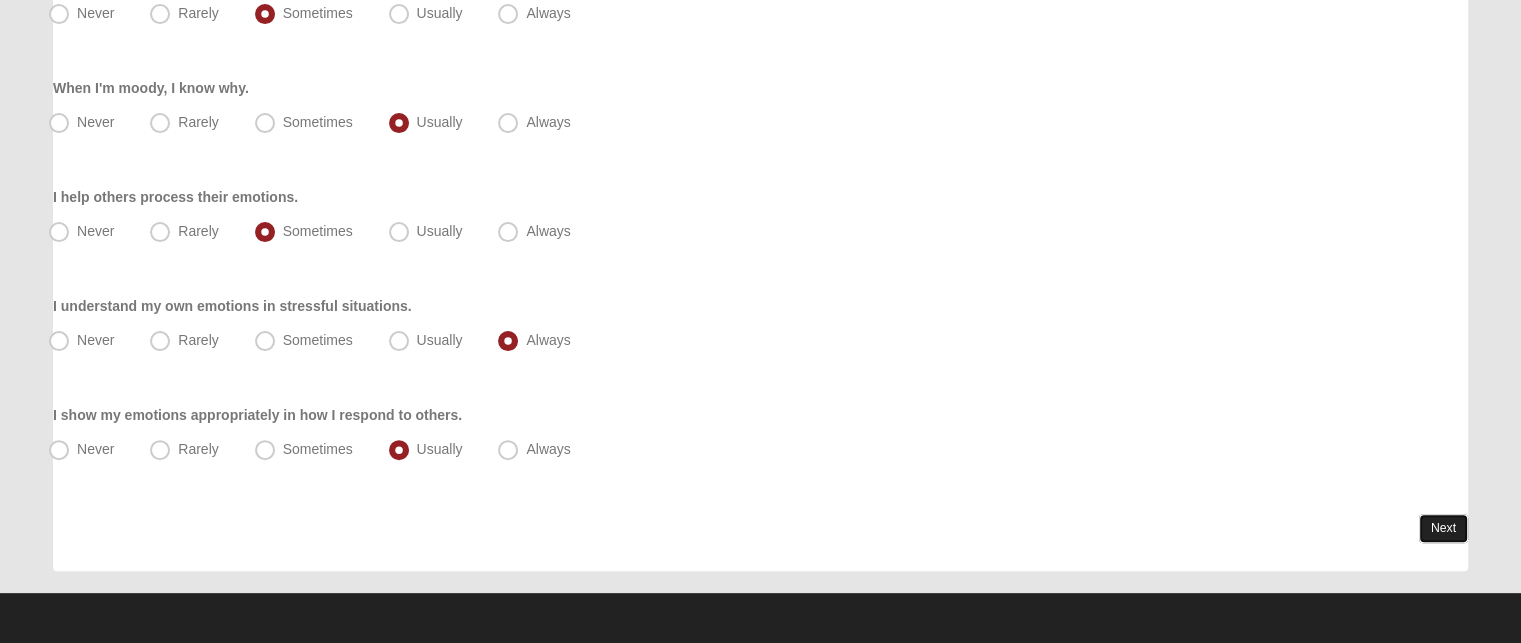 click on "Next" at bounding box center (1443, 528) 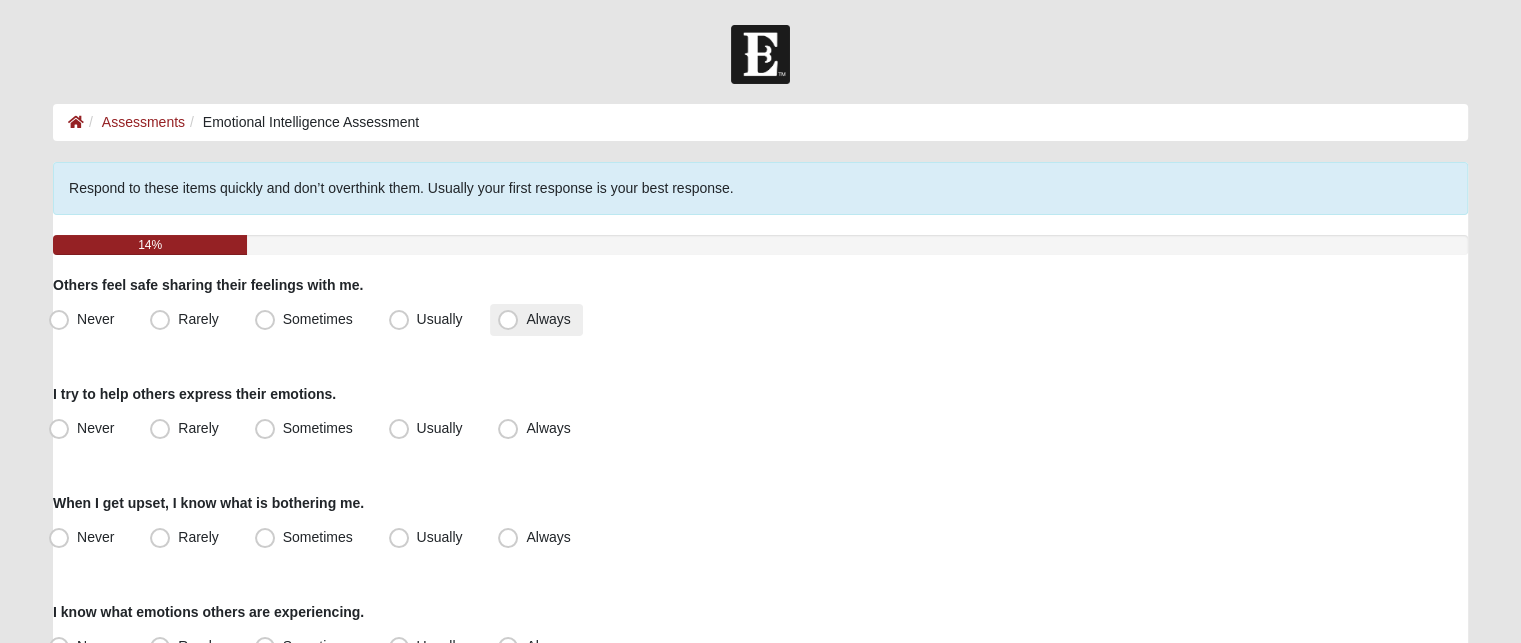click on "Always" at bounding box center [548, 319] 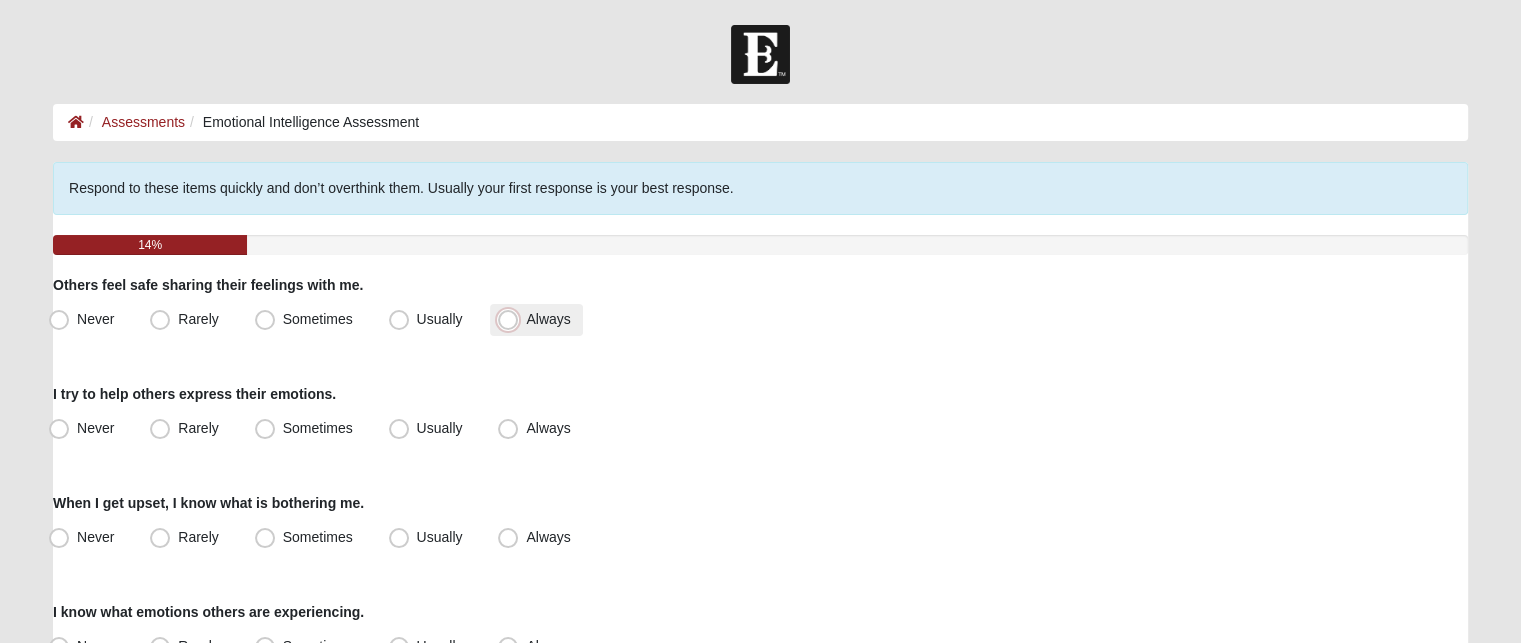 click on "Always" at bounding box center [512, 319] 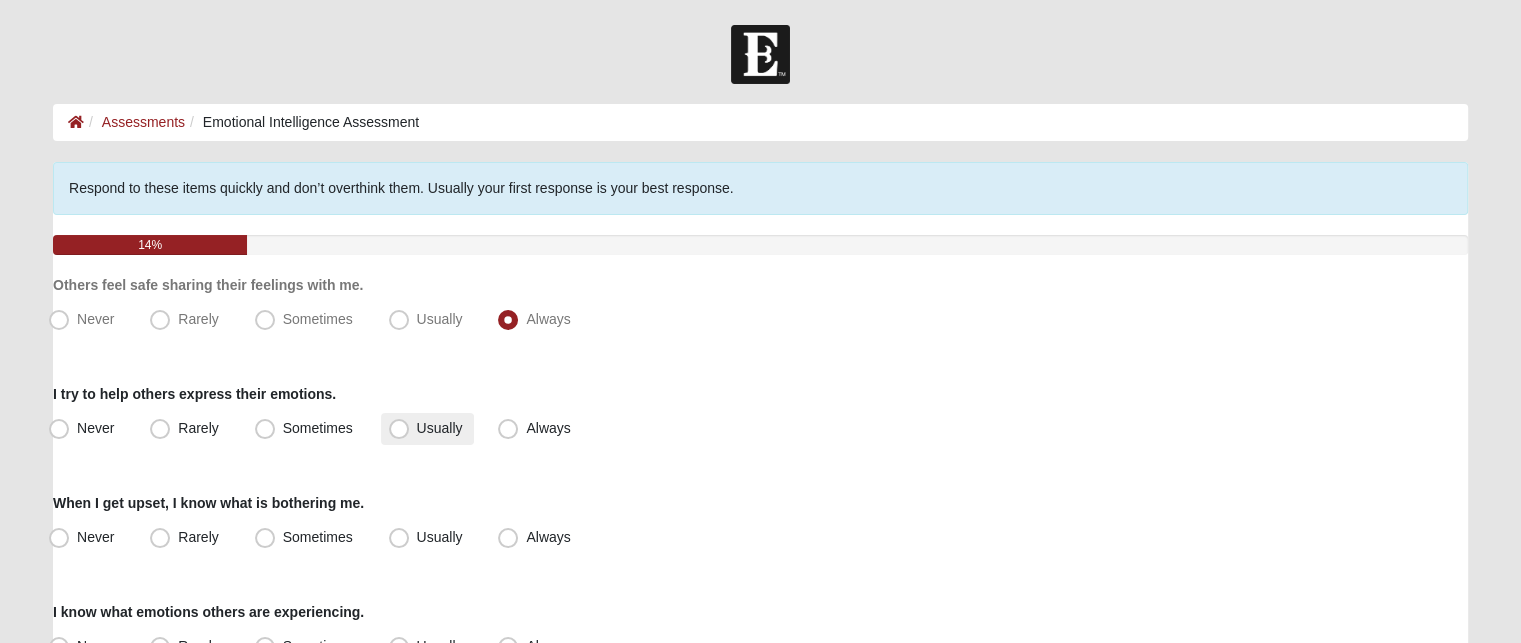 click on "Usually" at bounding box center (440, 428) 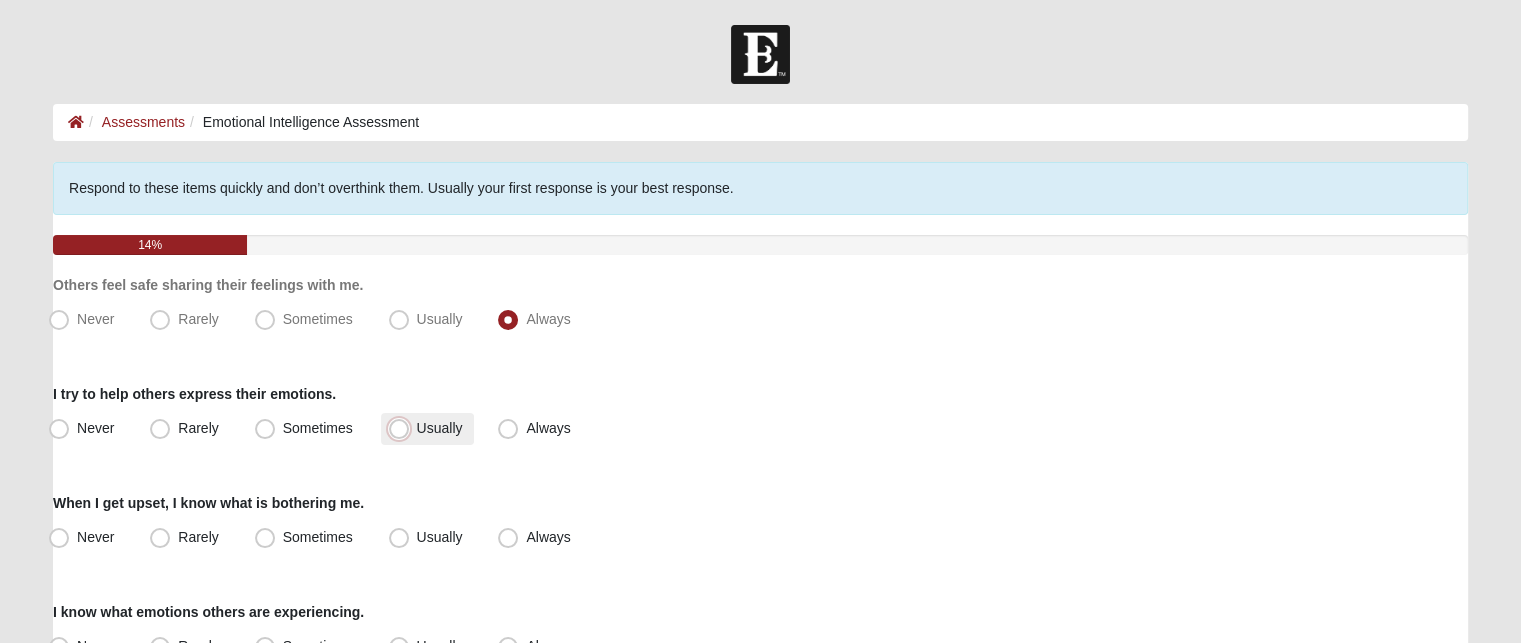 radio on "true" 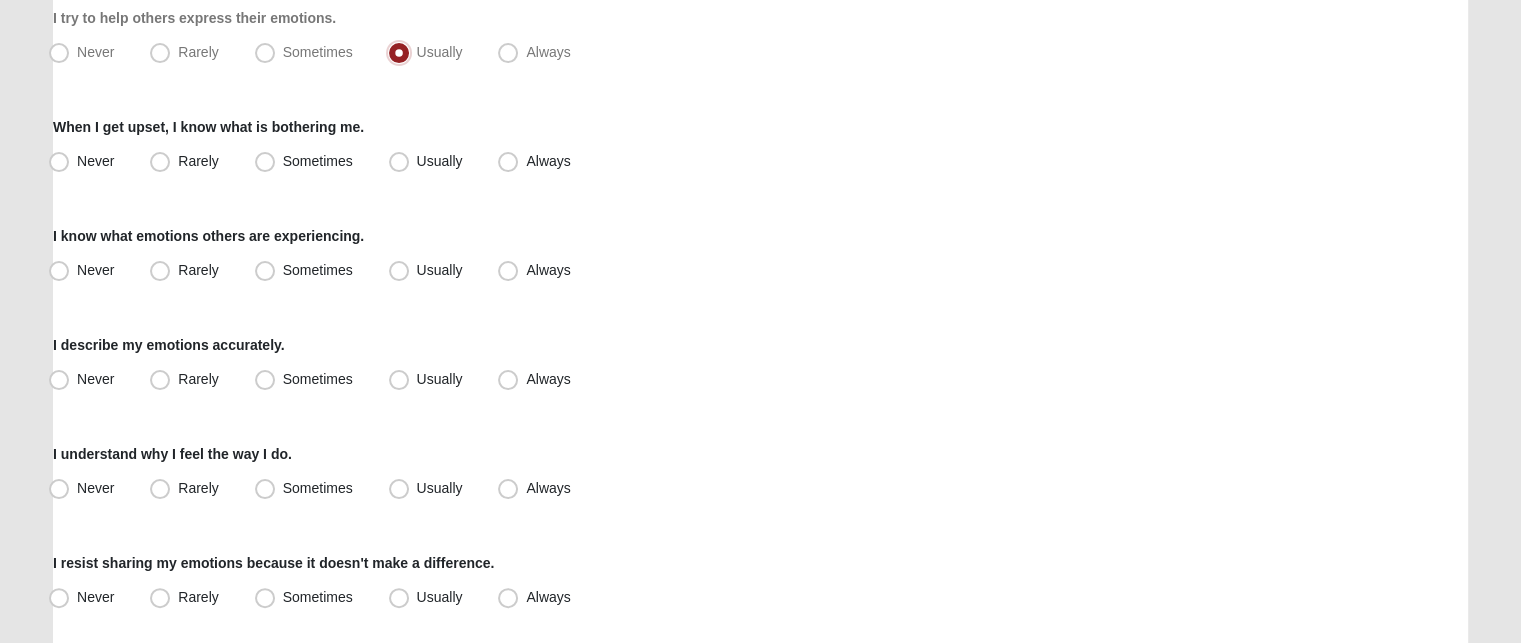 scroll, scrollTop: 400, scrollLeft: 0, axis: vertical 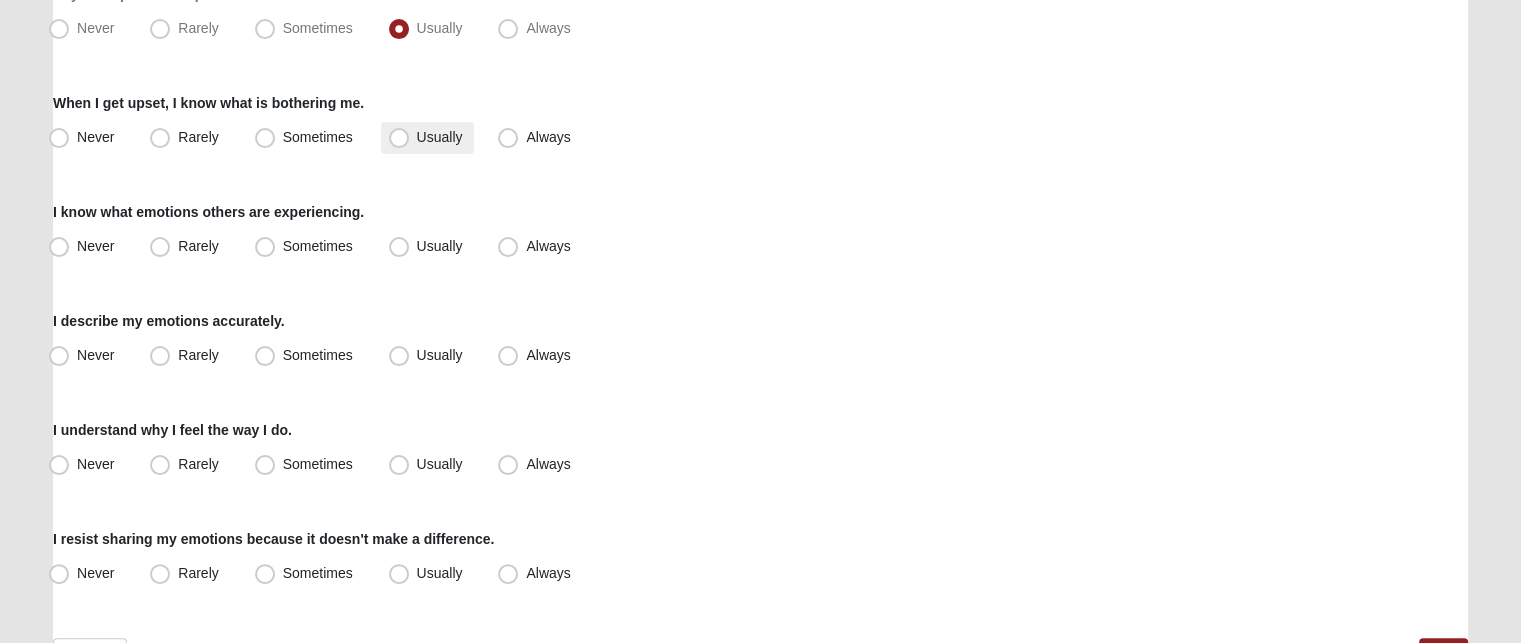 click on "Usually" at bounding box center [440, 137] 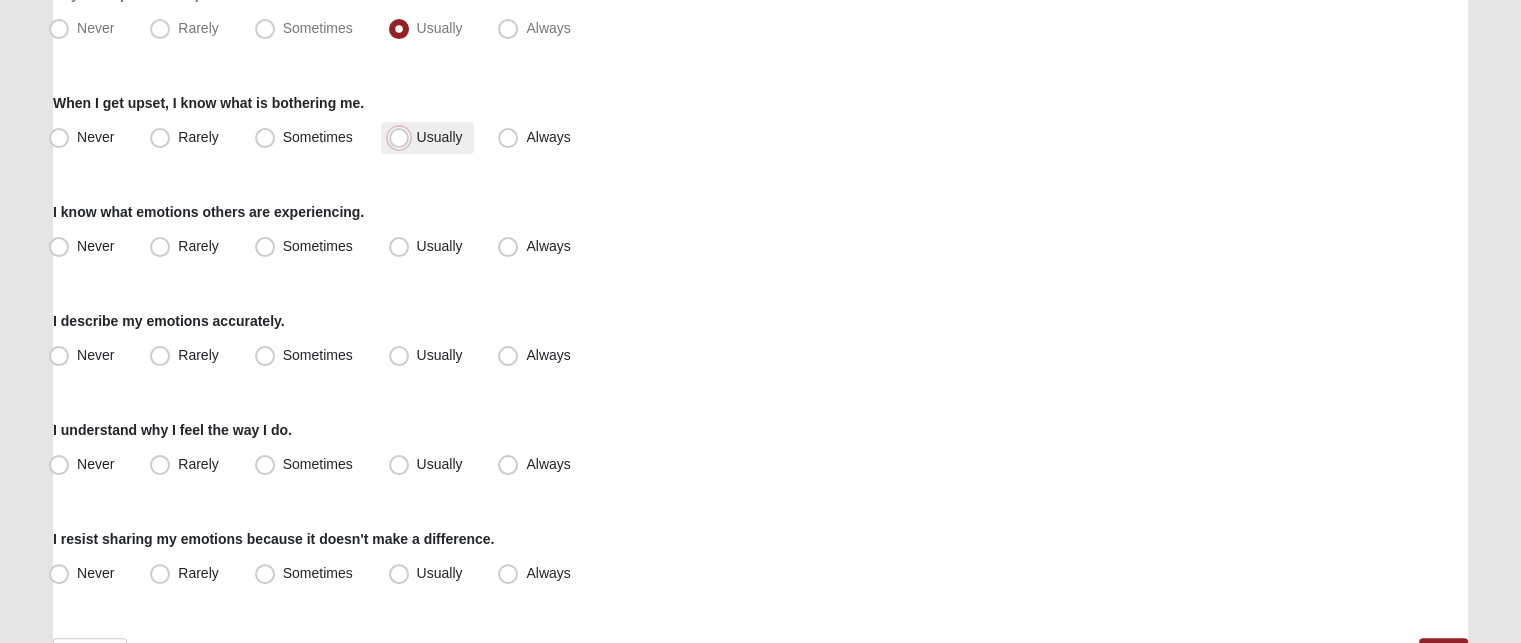 click on "Usually" at bounding box center [403, 137] 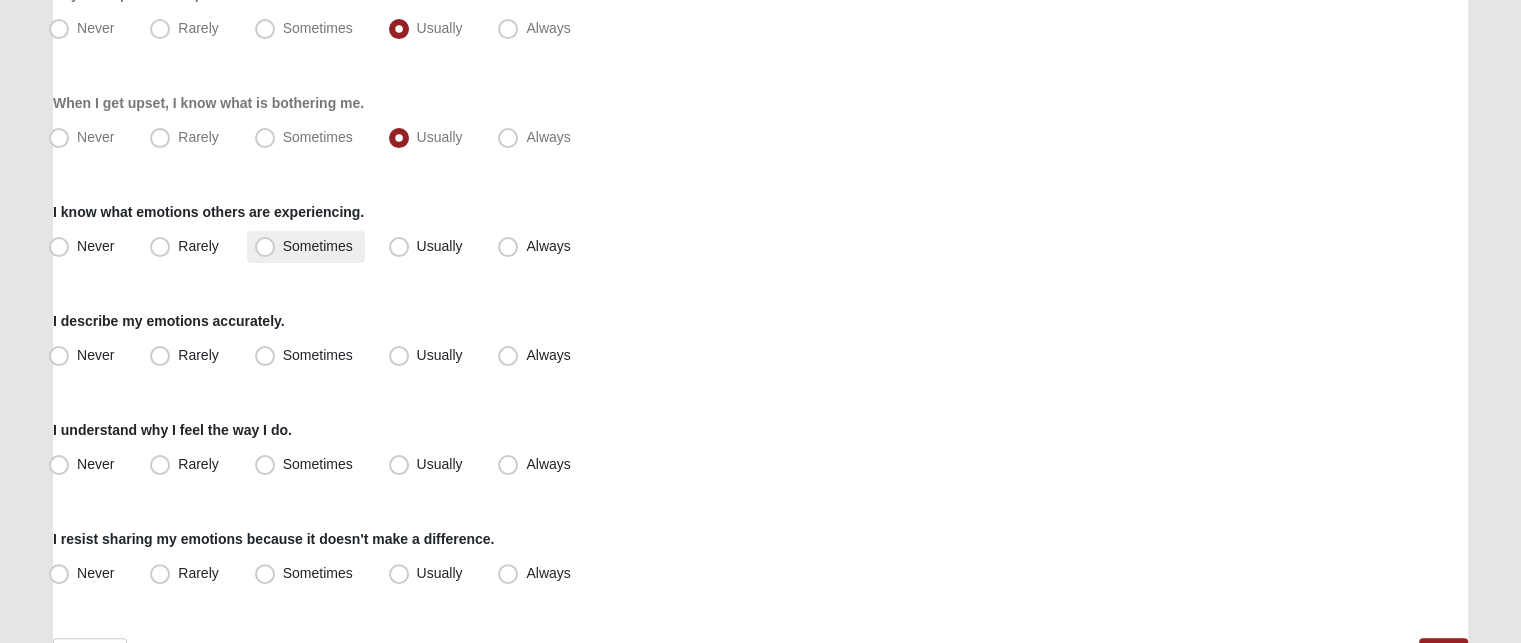 click on "Sometimes" at bounding box center [318, 246] 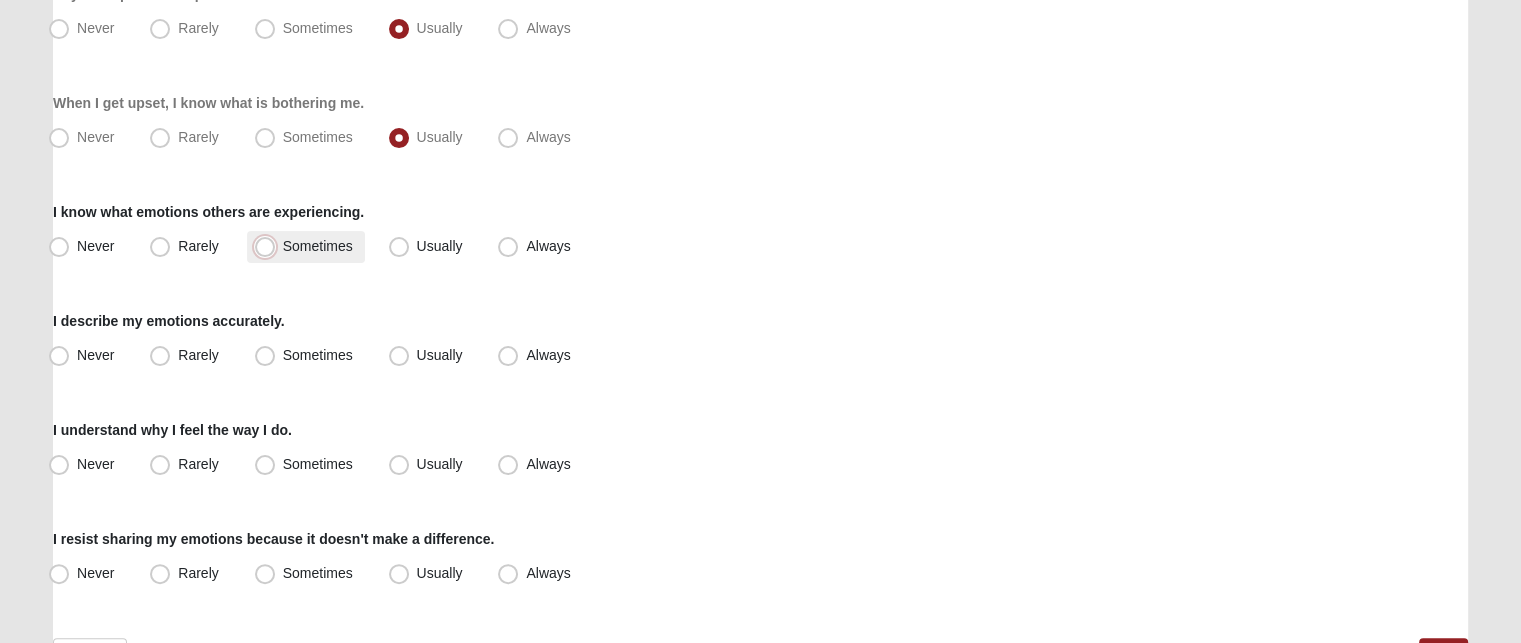 radio on "true" 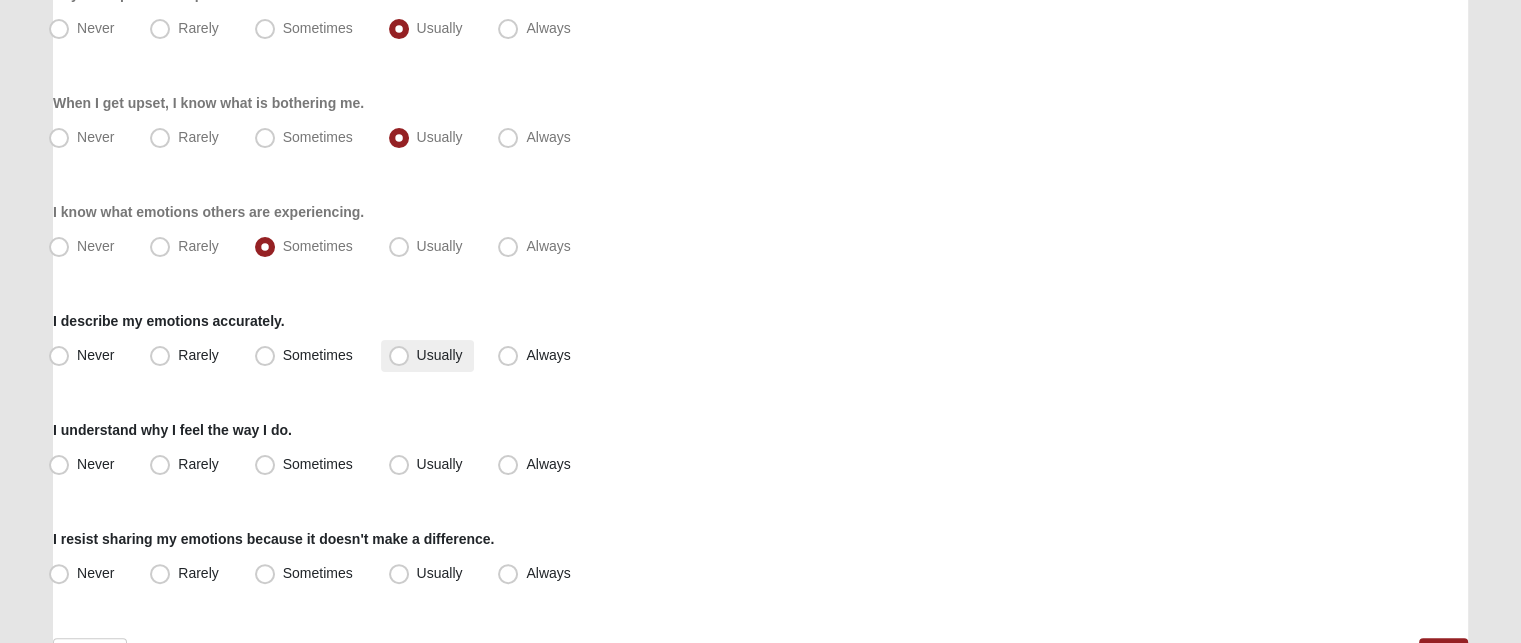 click on "Usually" at bounding box center [440, 355] 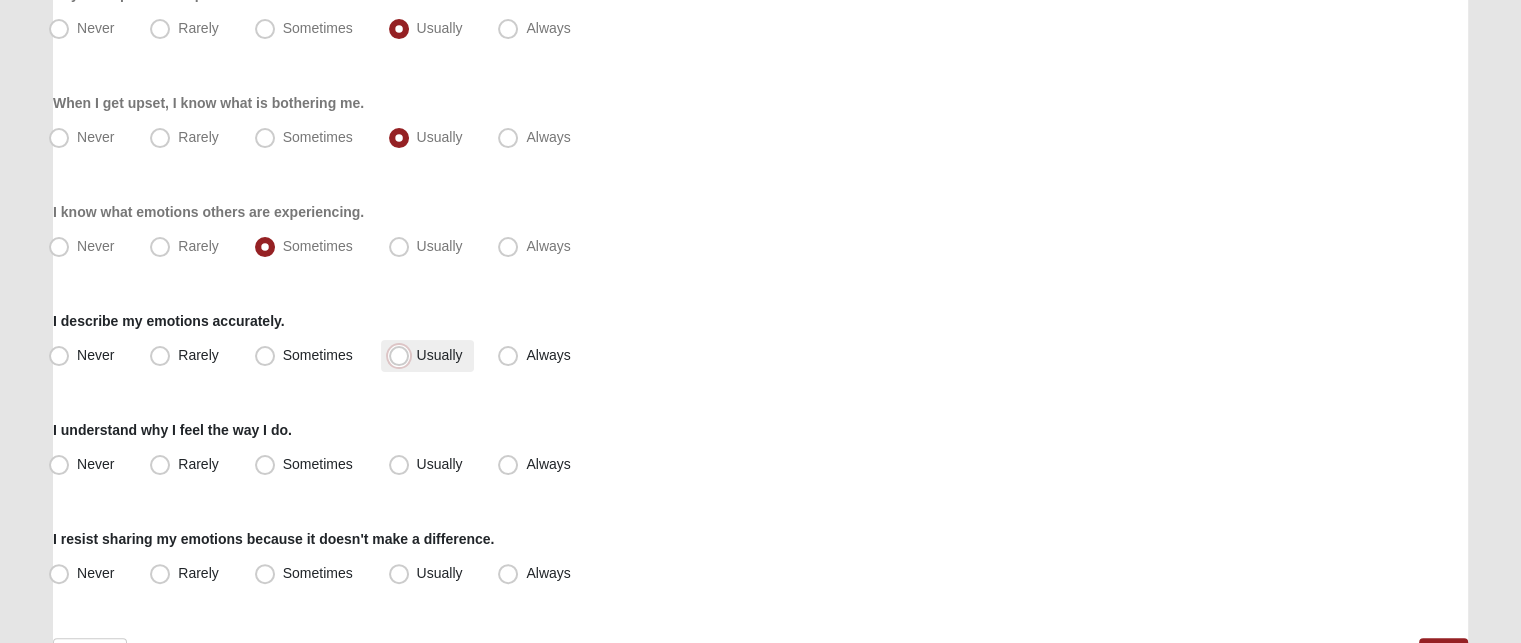 click on "Usually" at bounding box center (403, 355) 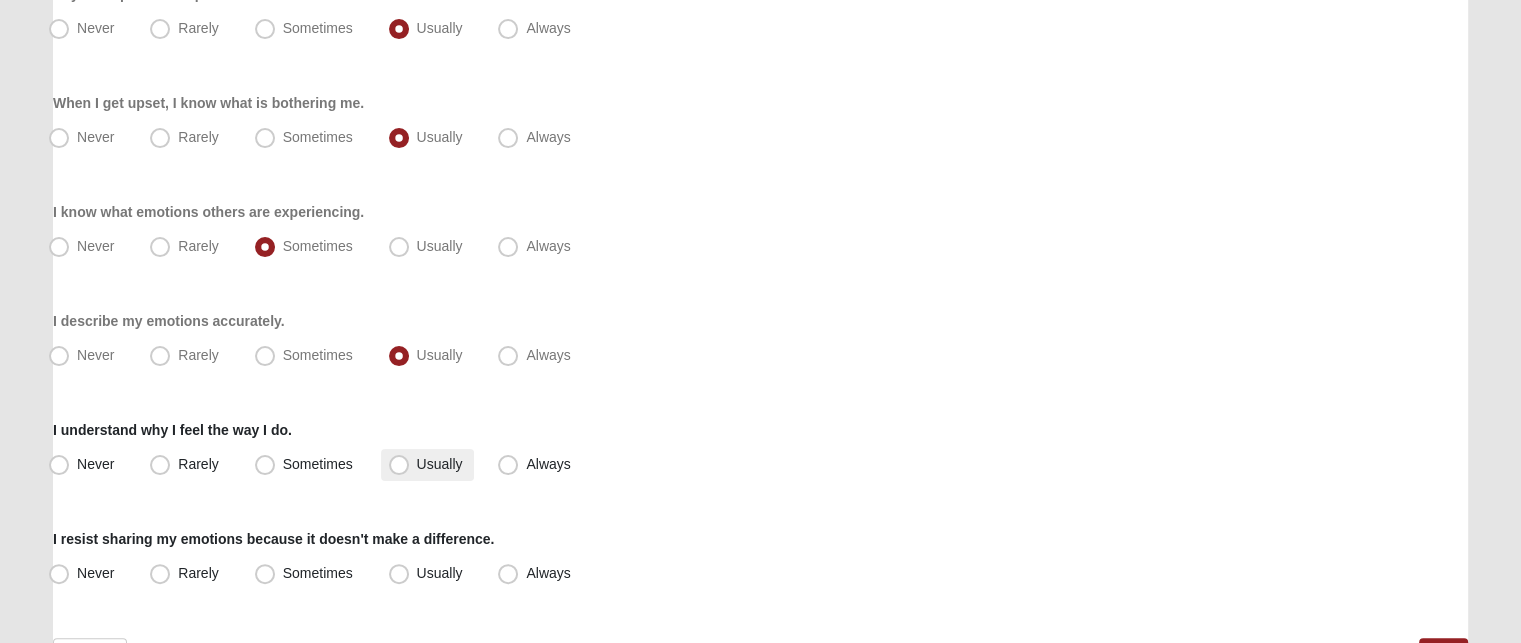 click on "Usually" at bounding box center [440, 464] 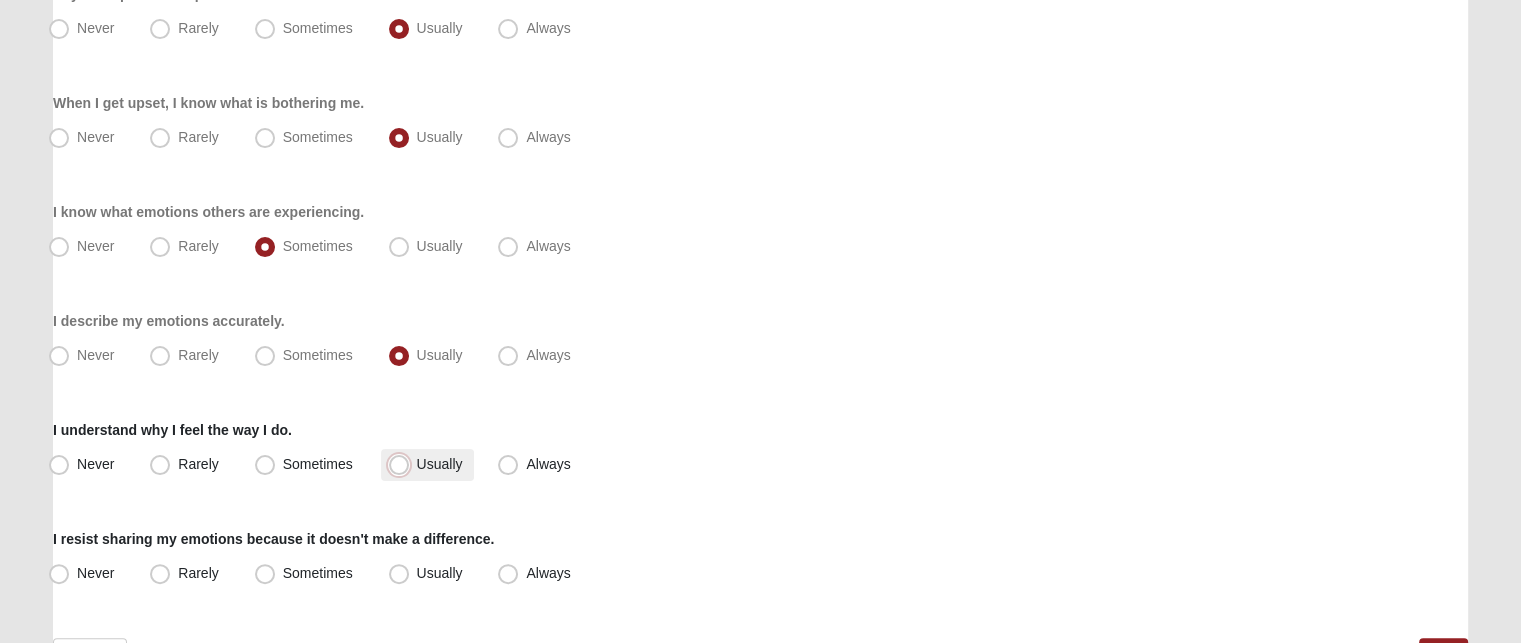 radio on "true" 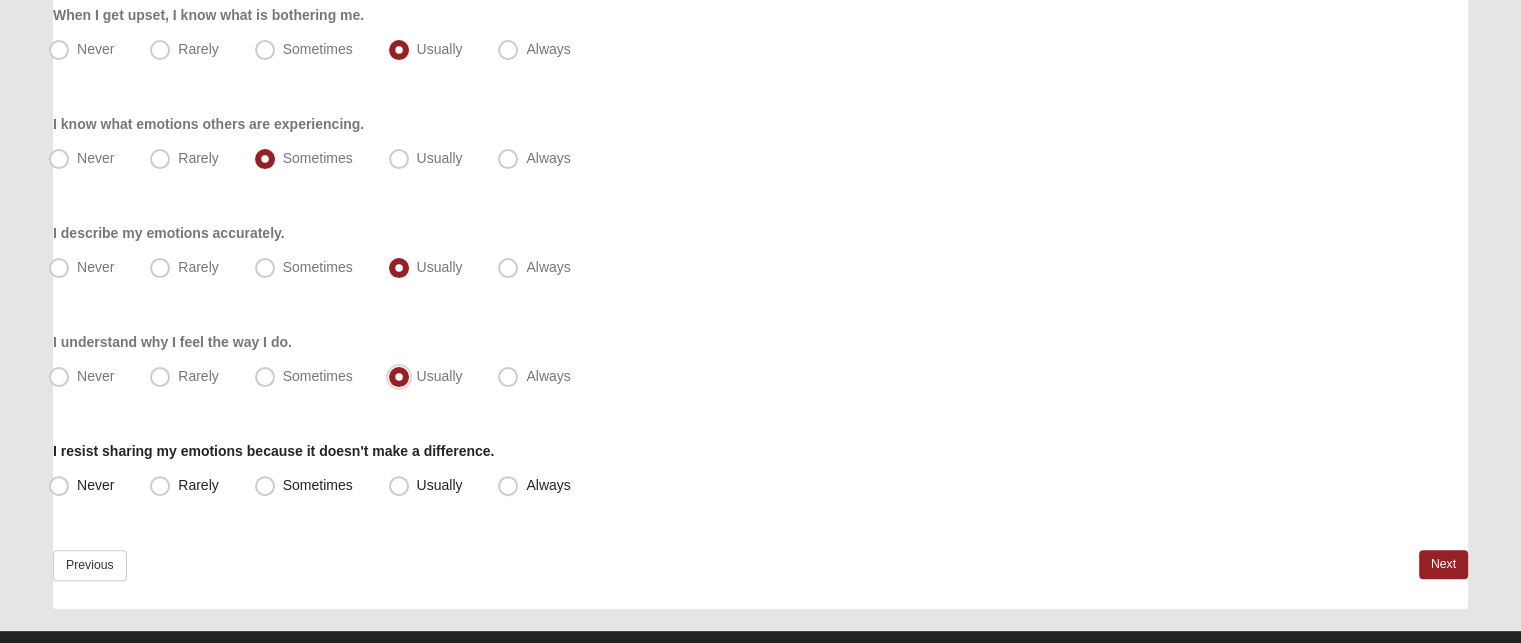 scroll, scrollTop: 526, scrollLeft: 0, axis: vertical 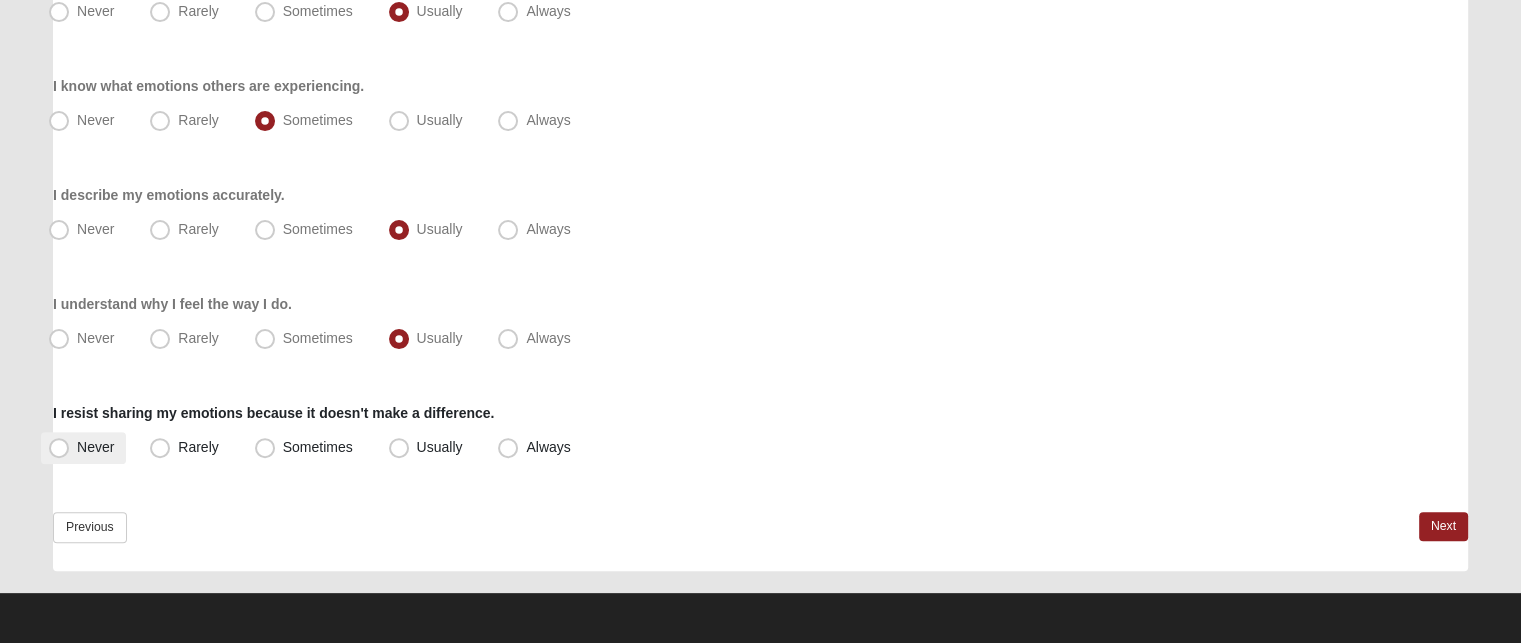 click on "Never" at bounding box center [95, 447] 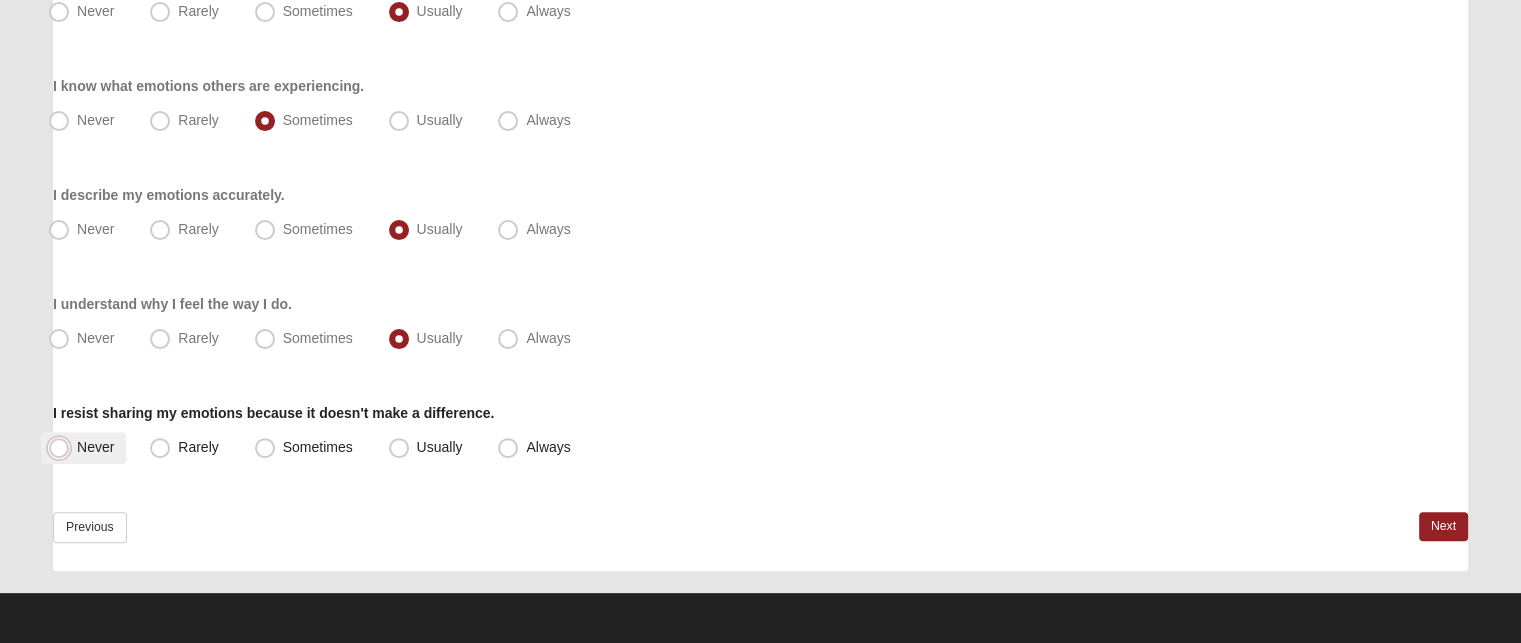 radio on "true" 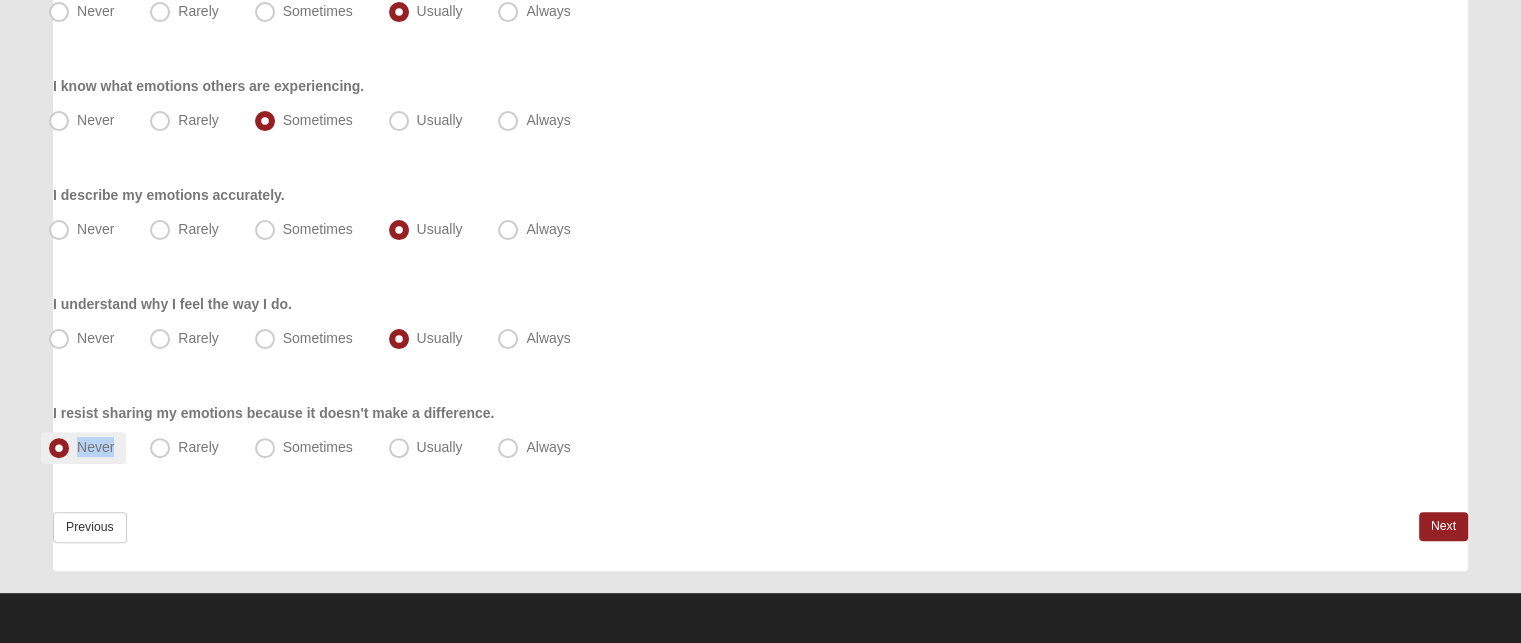 click on "Never" at bounding box center (95, 447) 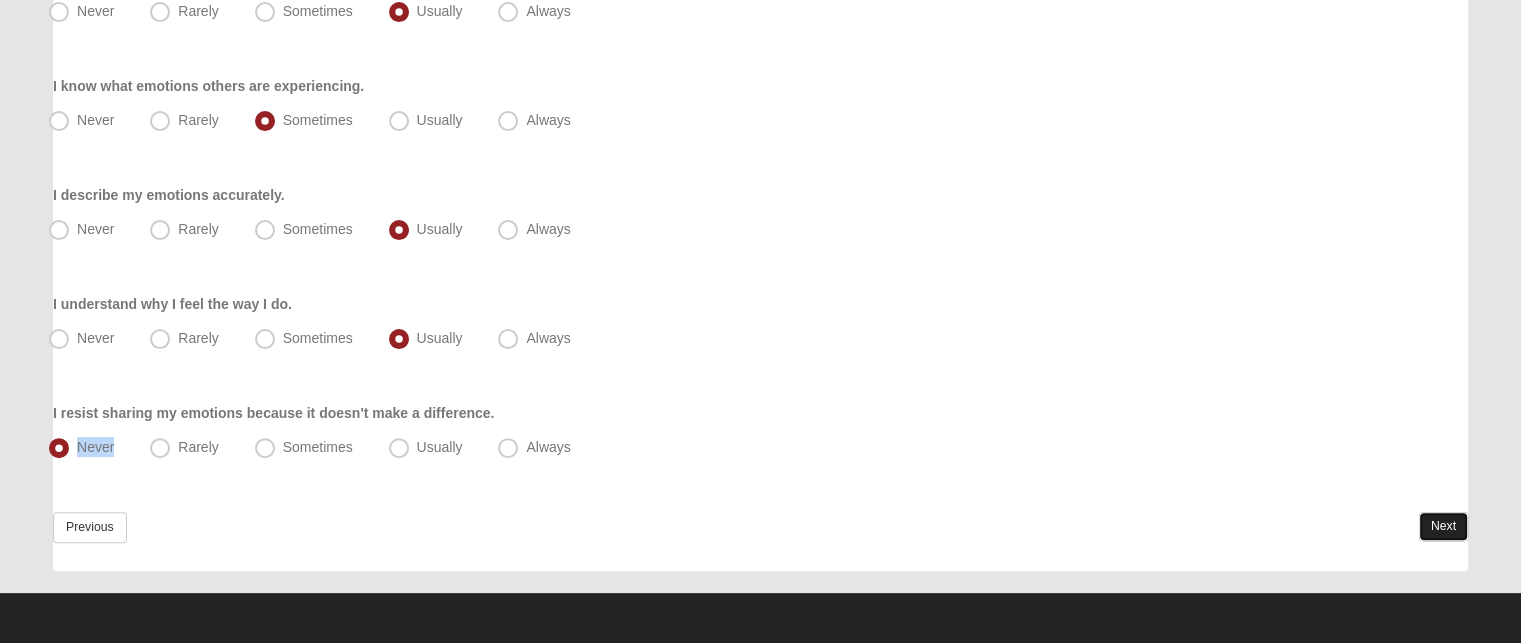 click on "Next" at bounding box center (1443, 526) 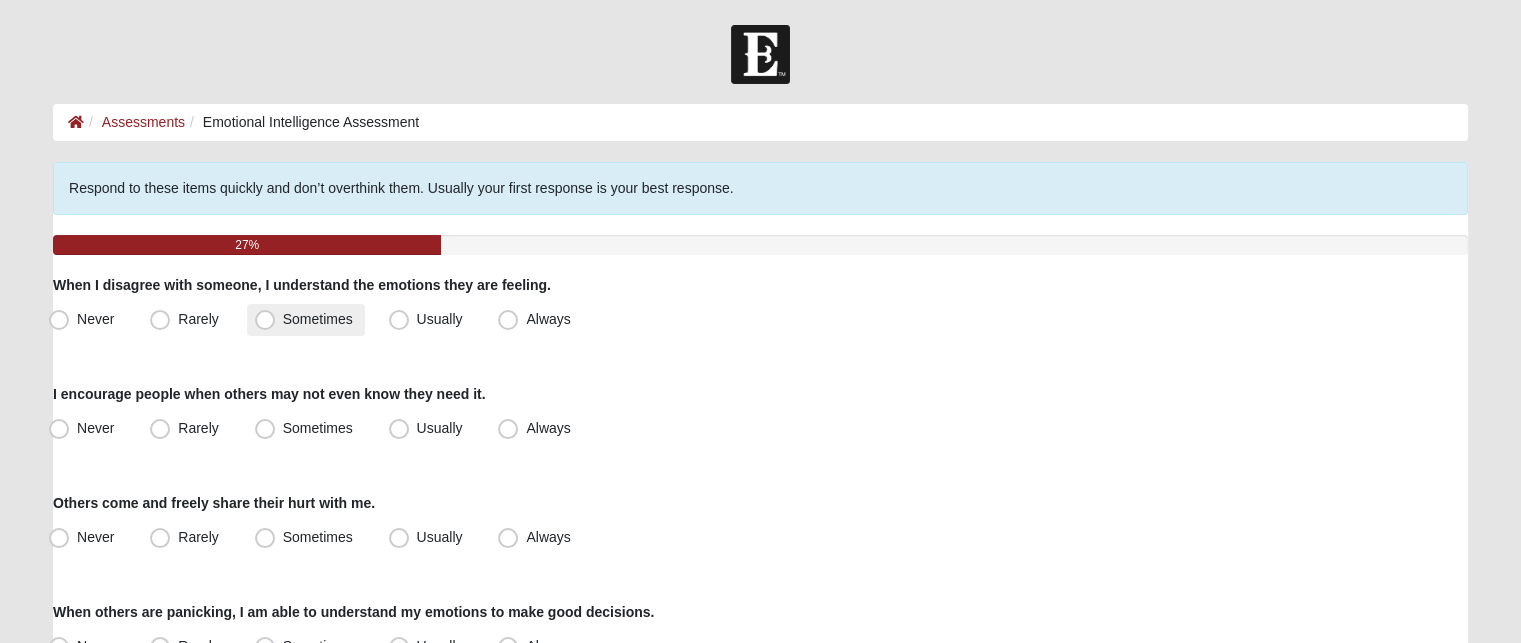 click on "Sometimes" at bounding box center (306, 320) 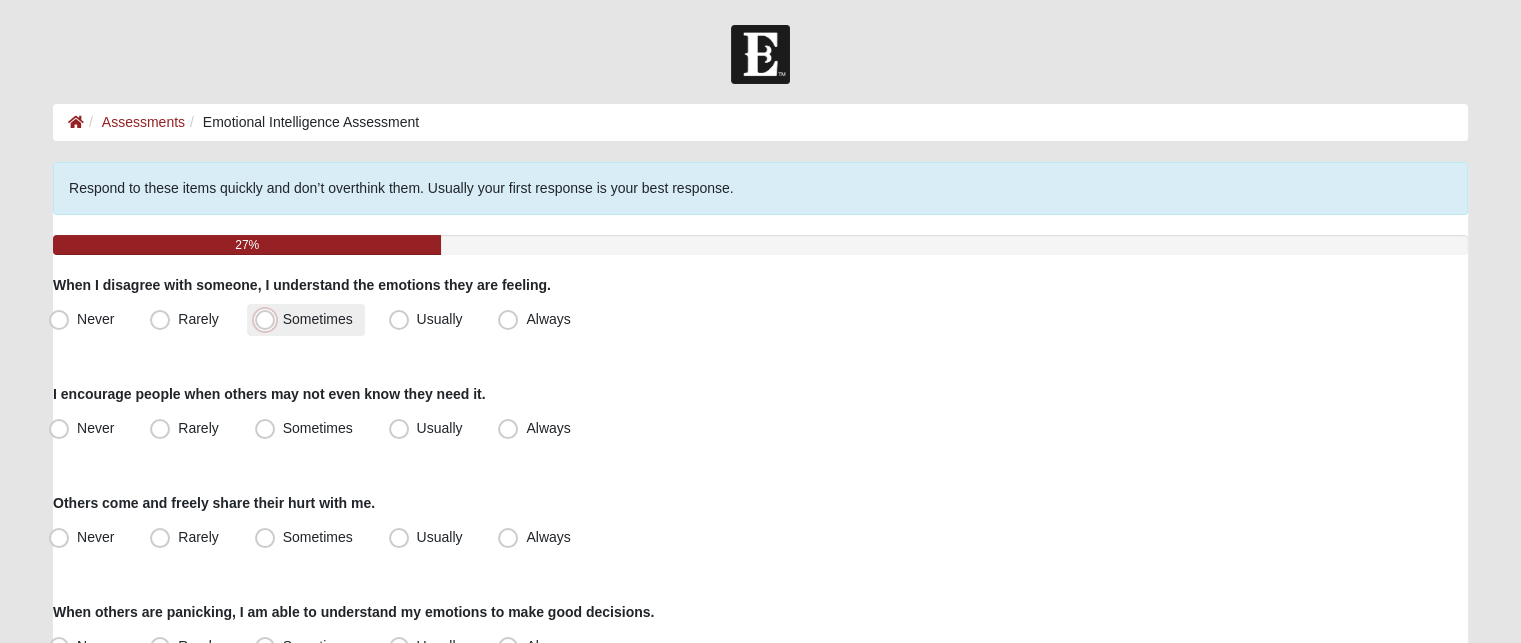 radio on "true" 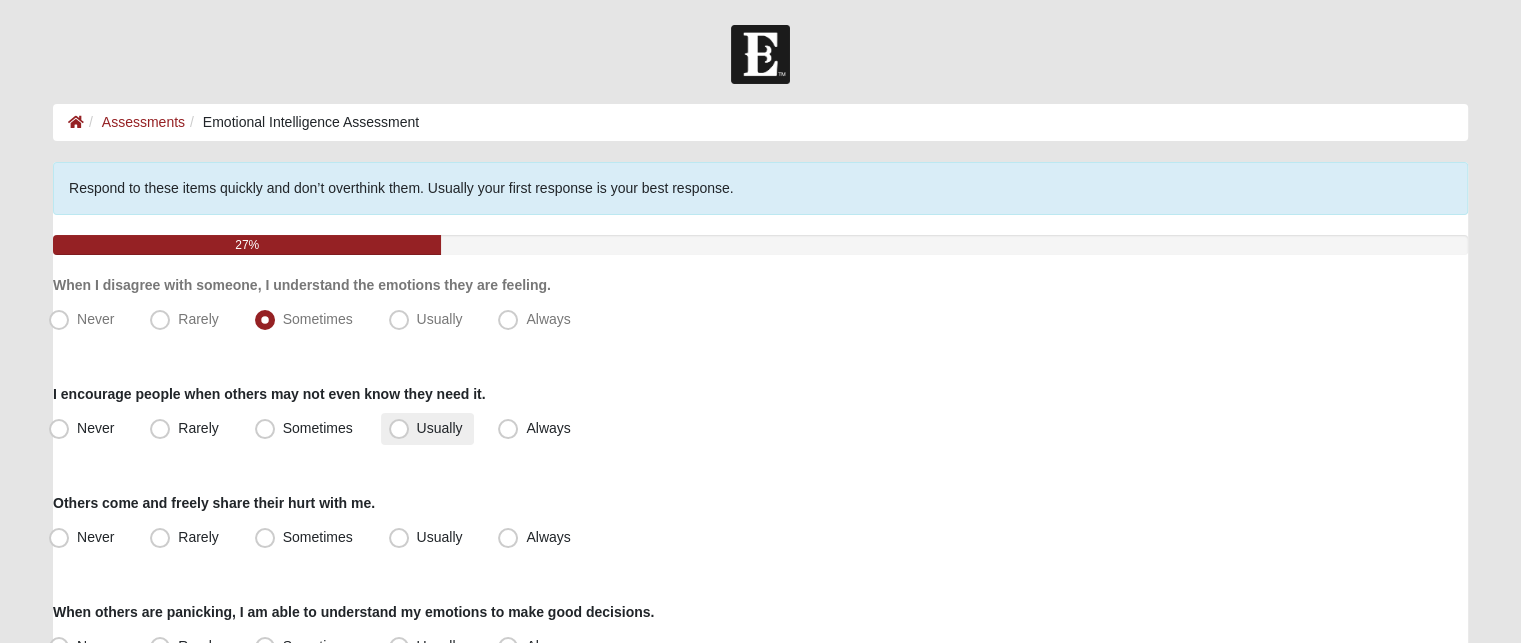 click on "Usually" at bounding box center [440, 428] 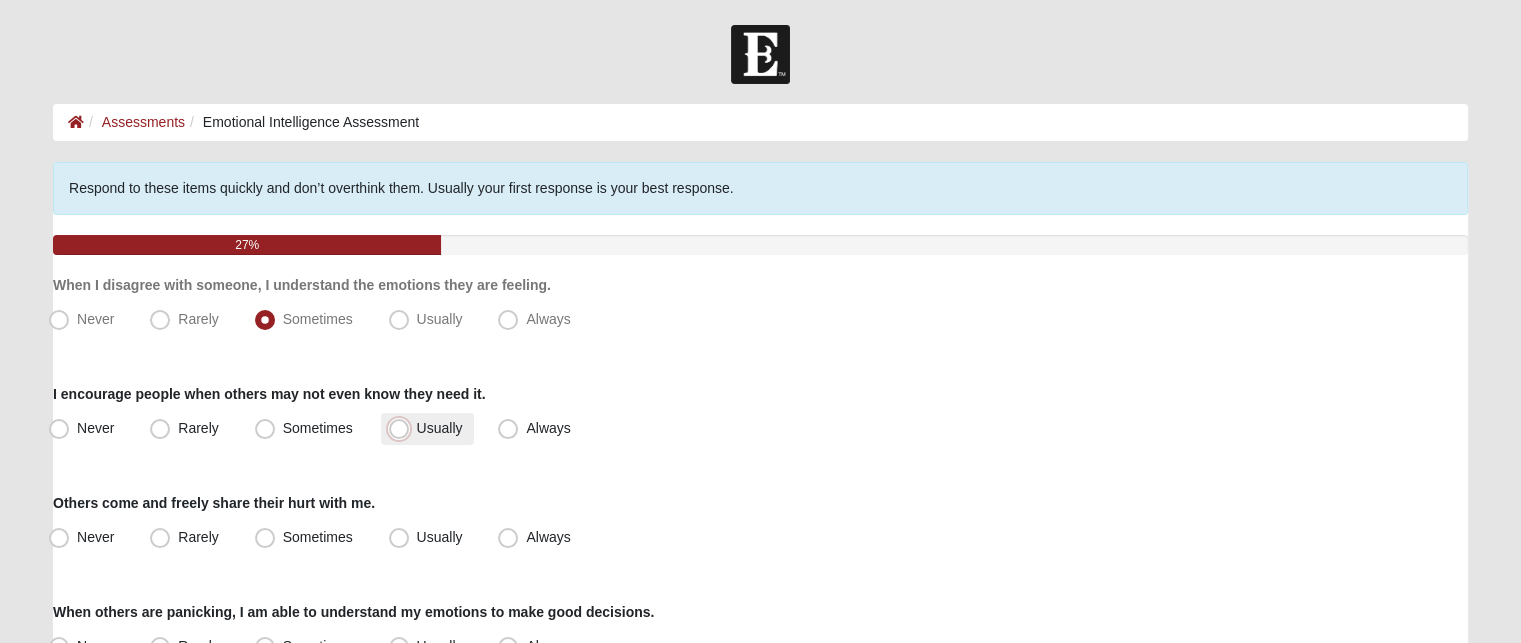 click on "Usually" at bounding box center [403, 428] 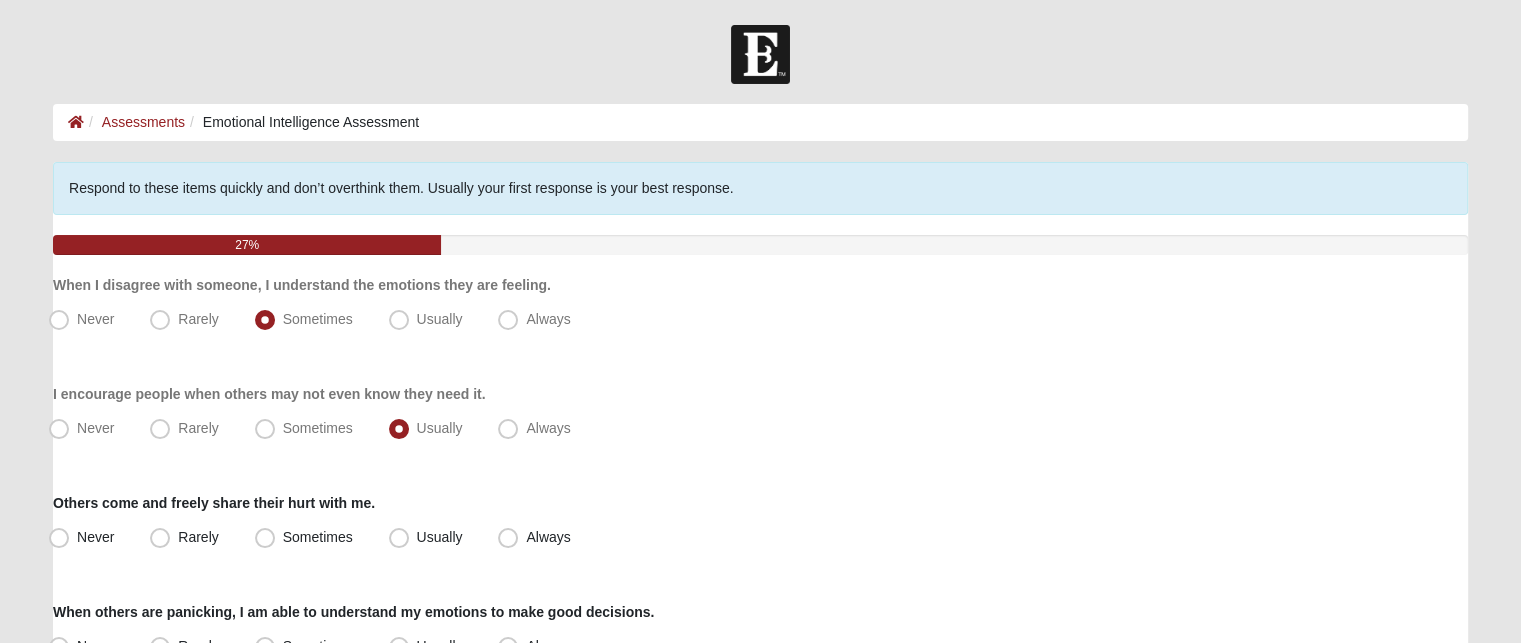 drag, startPoint x: 1528, startPoint y: 294, endPoint x: 1480, endPoint y: 483, distance: 195 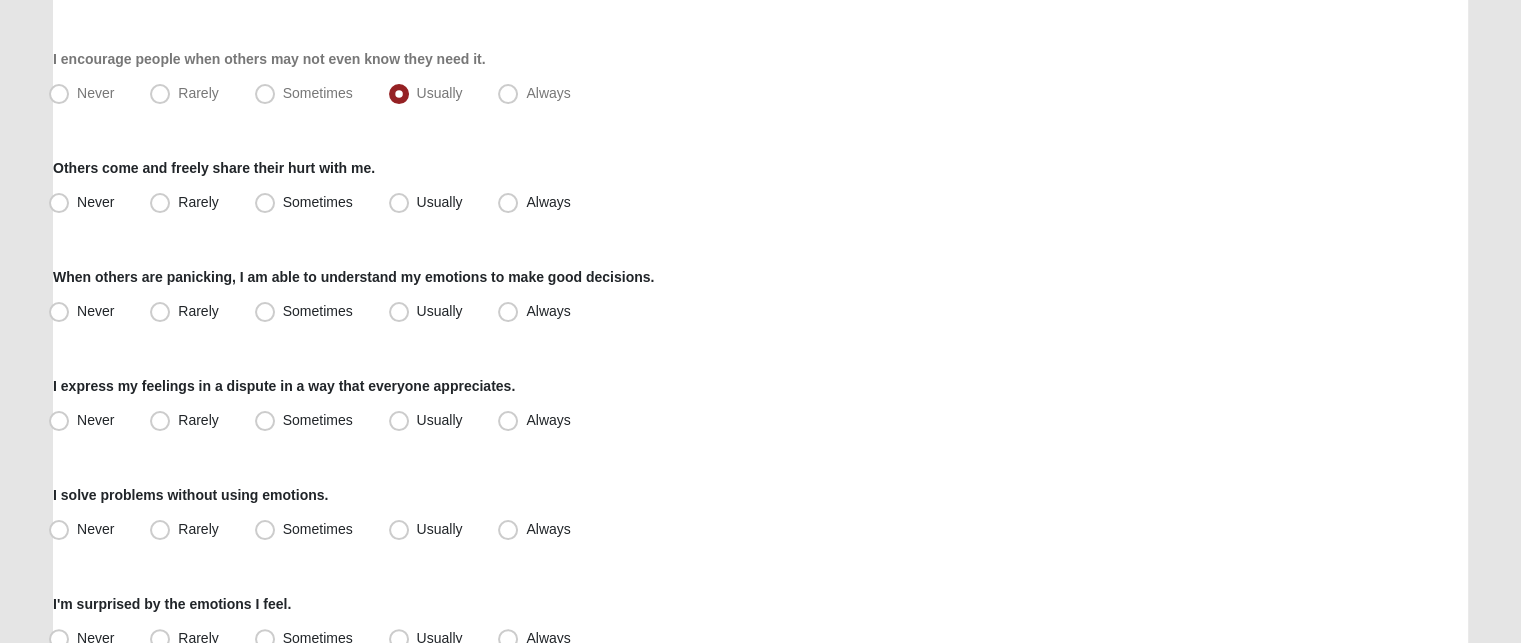 scroll, scrollTop: 326, scrollLeft: 0, axis: vertical 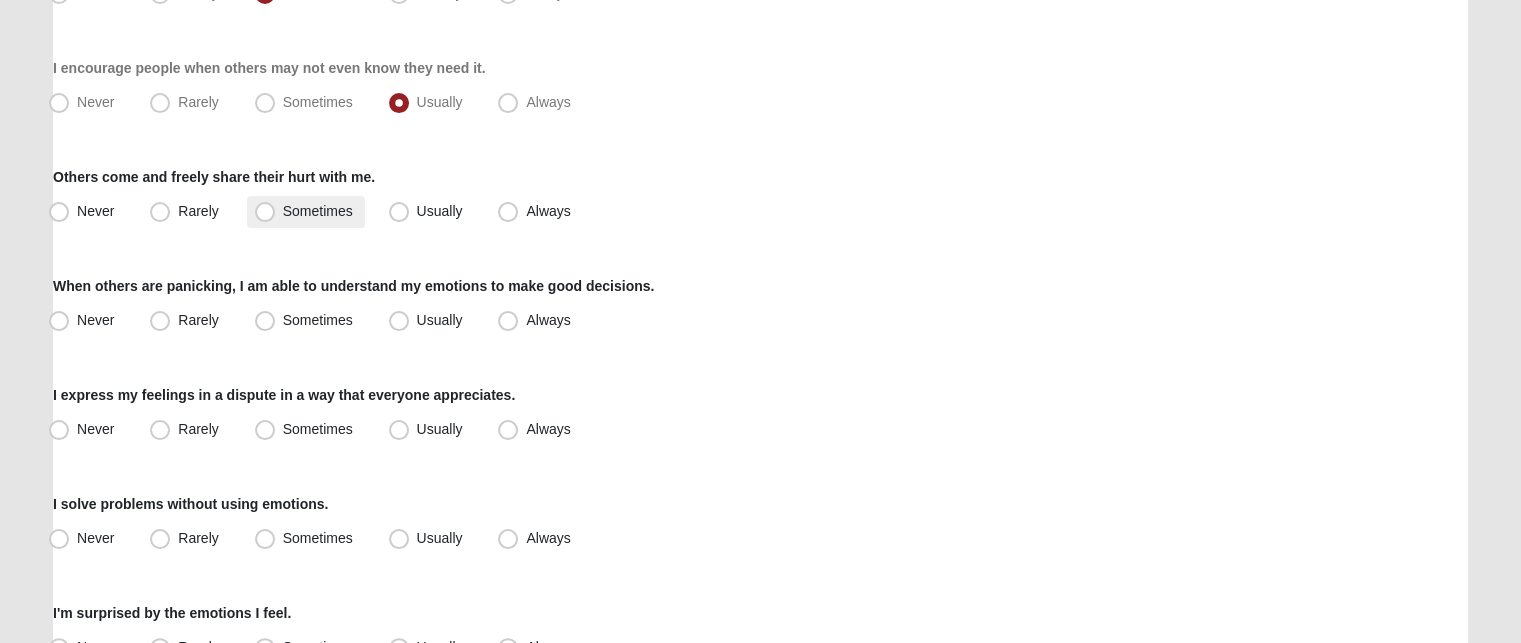 click on "Sometimes" at bounding box center (318, 211) 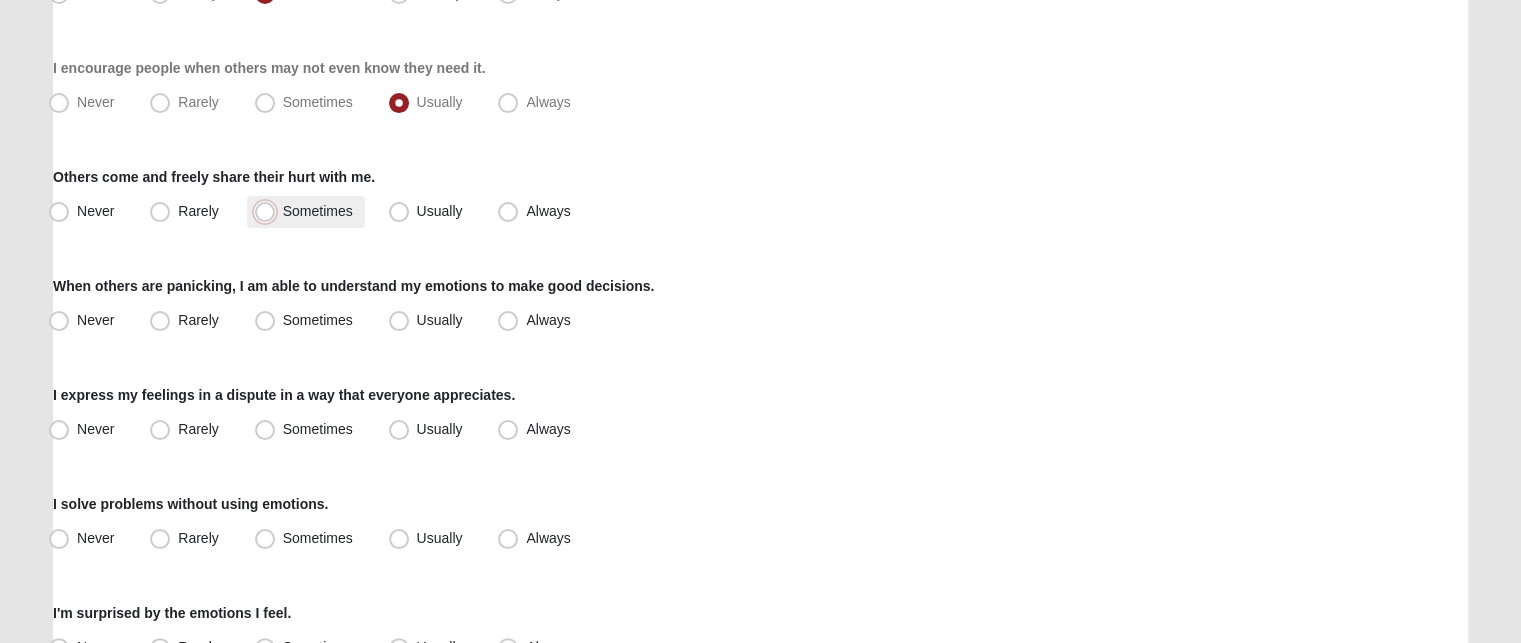 radio on "true" 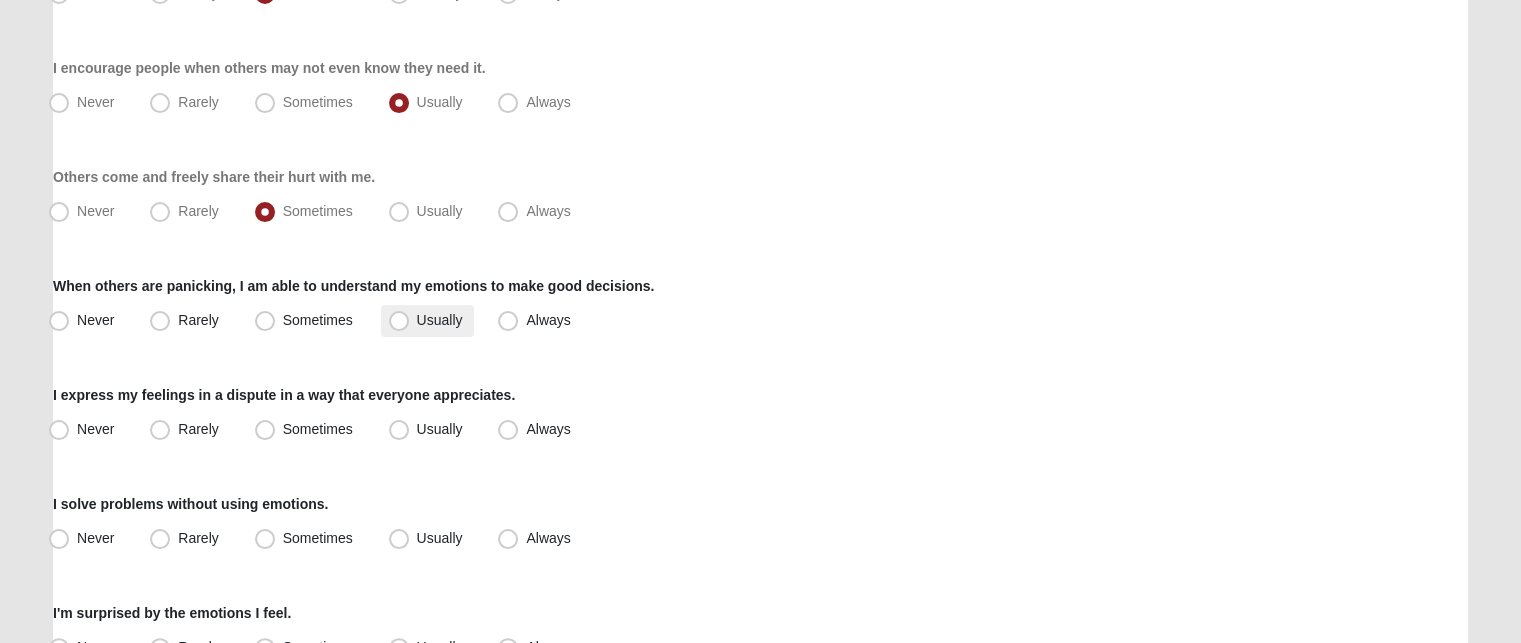 click on "Usually" at bounding box center (428, 321) 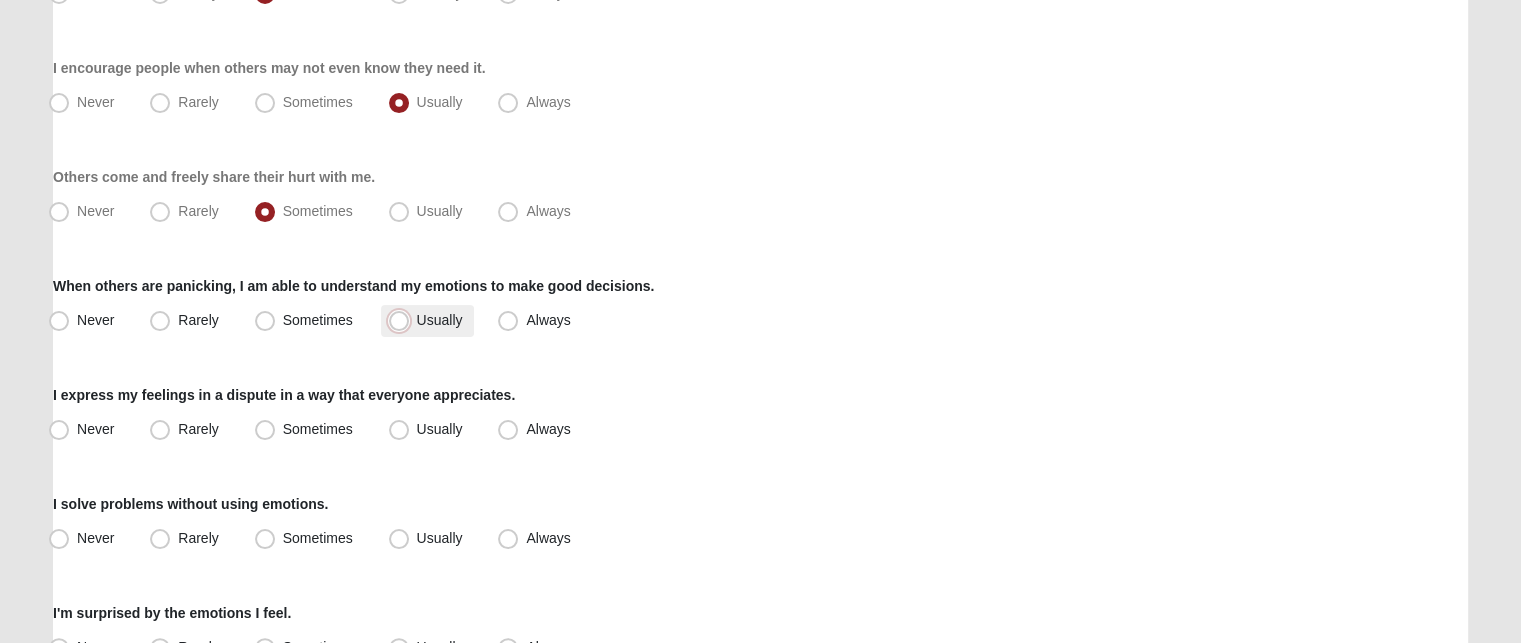 click on "Usually" at bounding box center (403, 320) 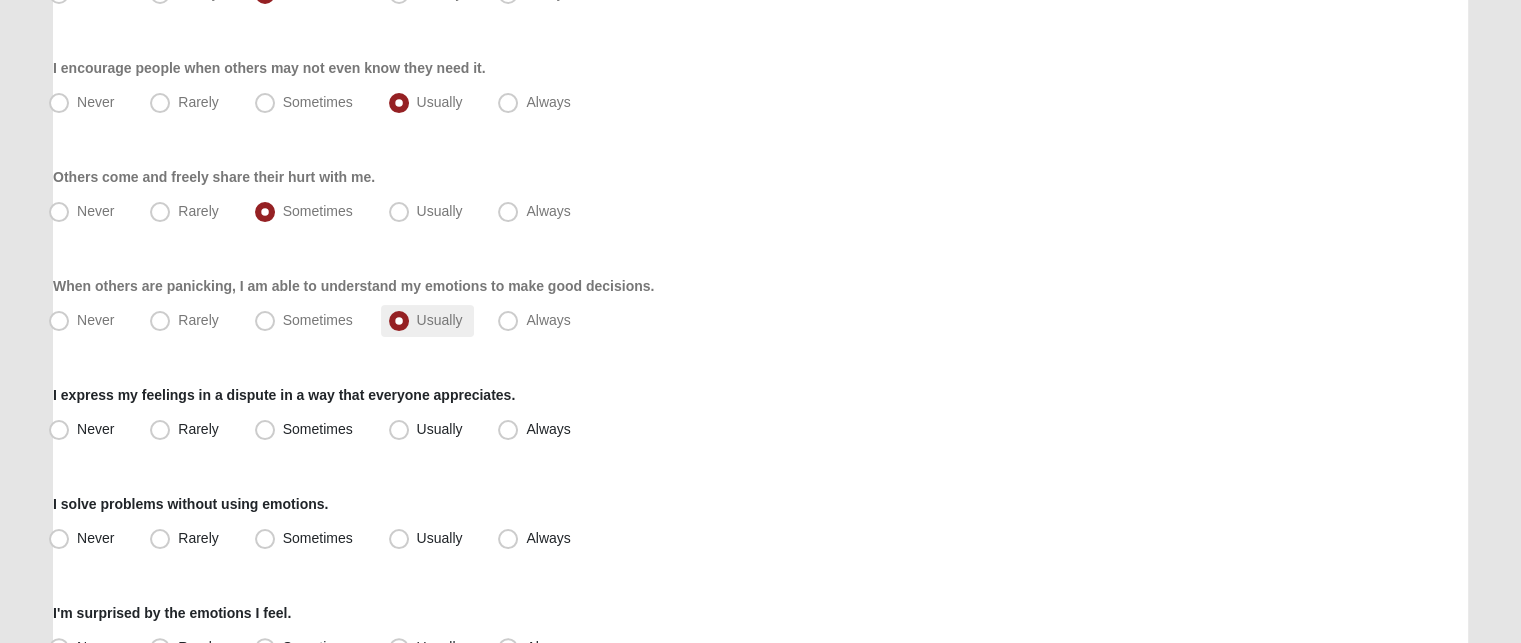 click on "Usually" at bounding box center [440, 320] 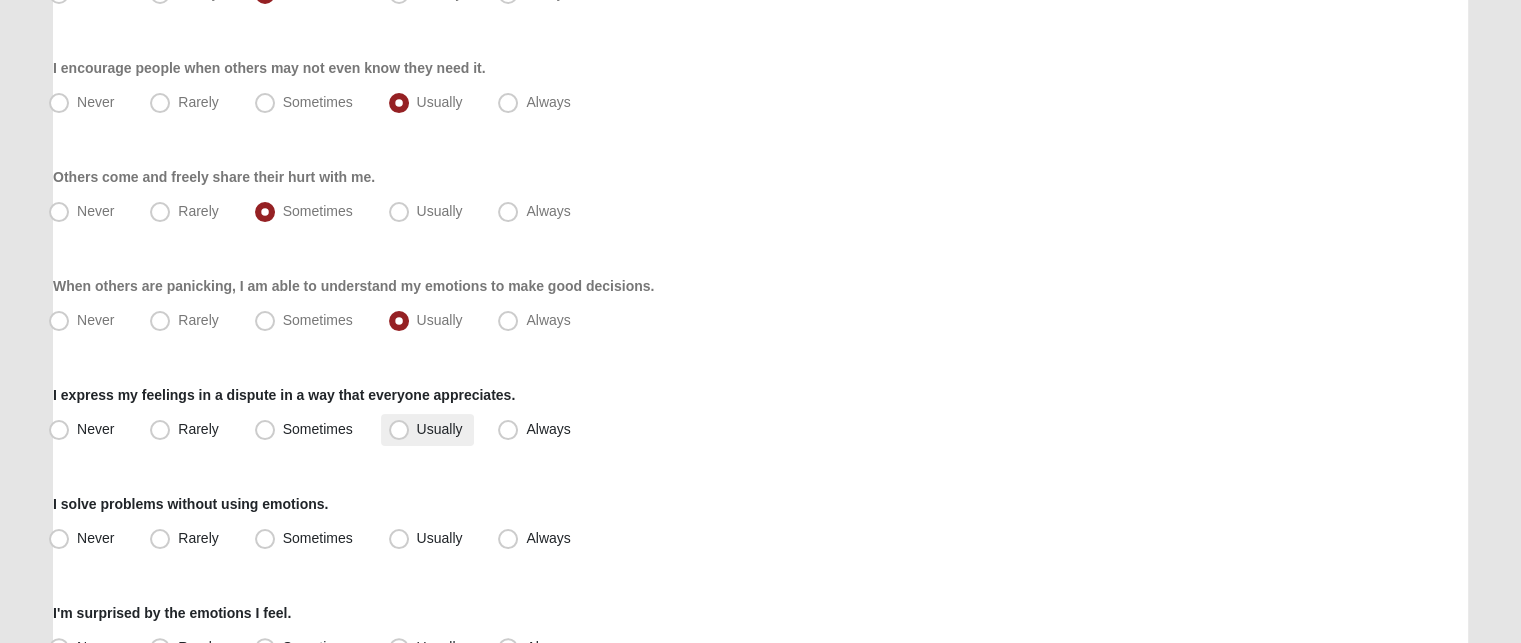 click on "Usually" at bounding box center (440, 429) 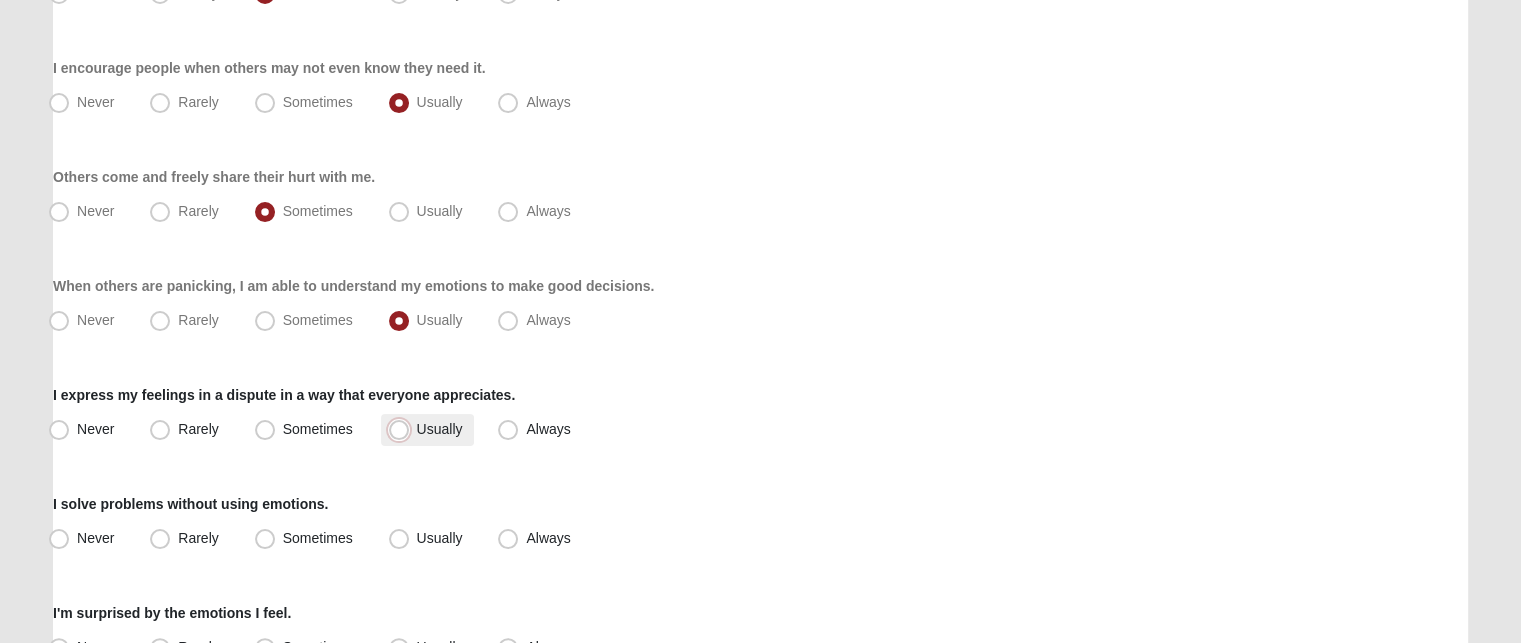 radio on "true" 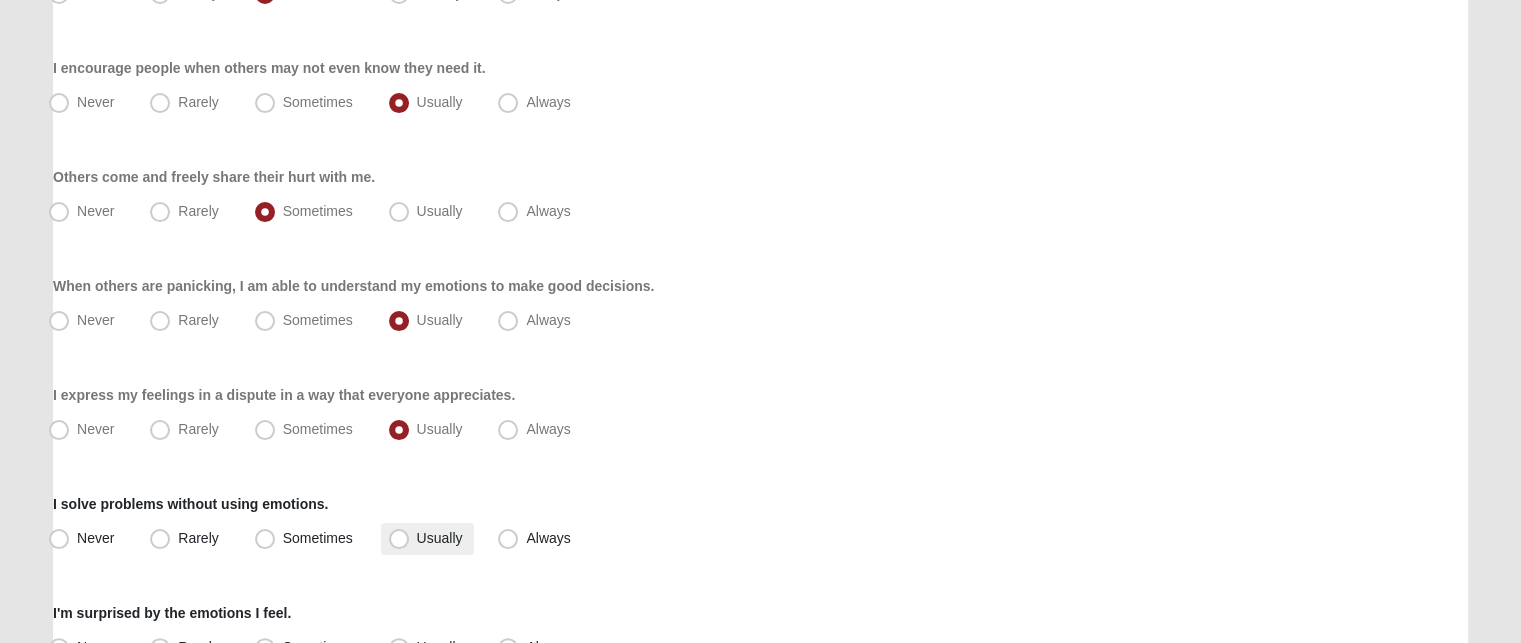 click on "Usually" at bounding box center (440, 538) 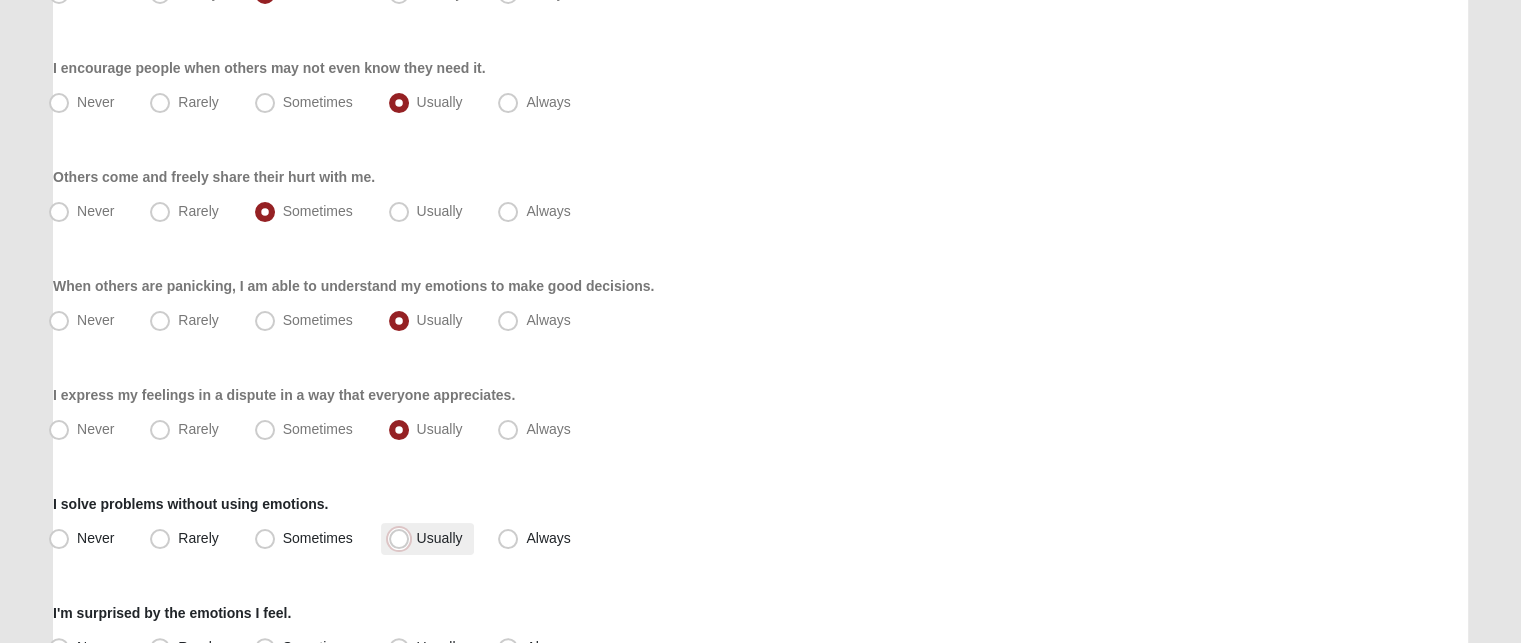 click on "Usually" at bounding box center [403, 538] 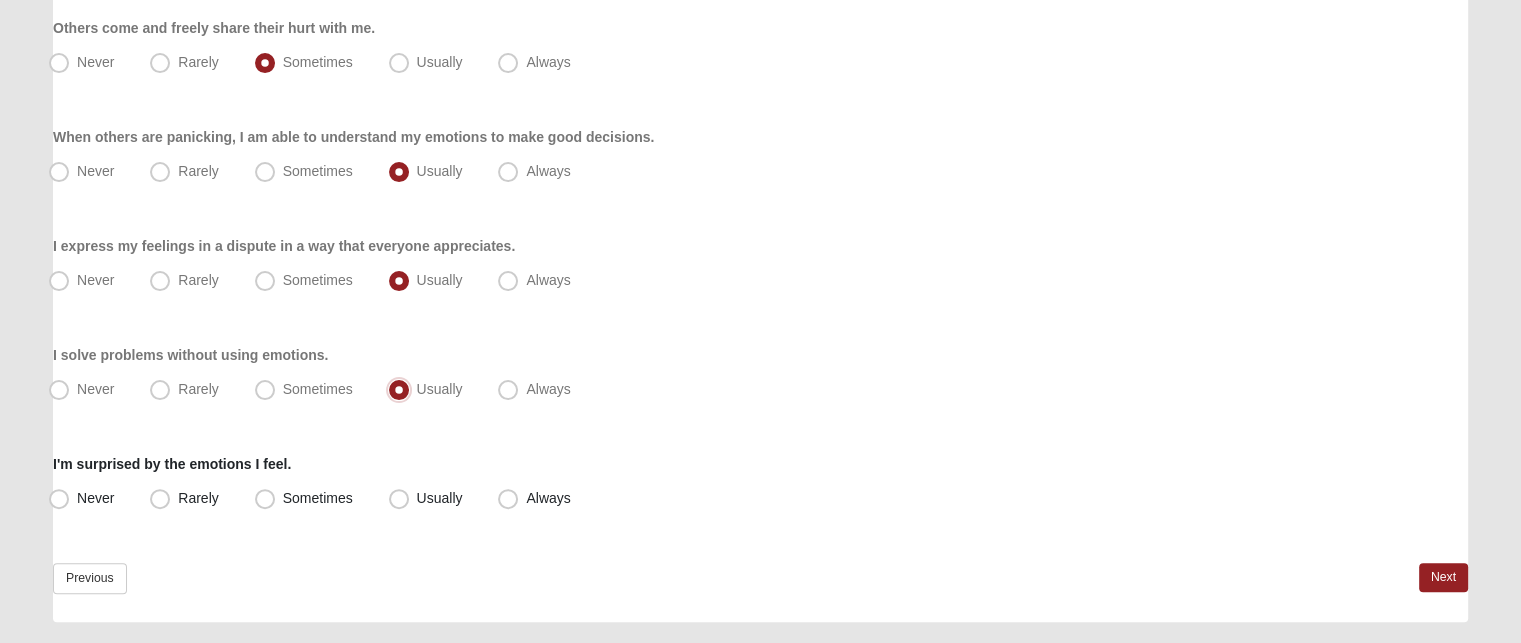 scroll, scrollTop: 526, scrollLeft: 0, axis: vertical 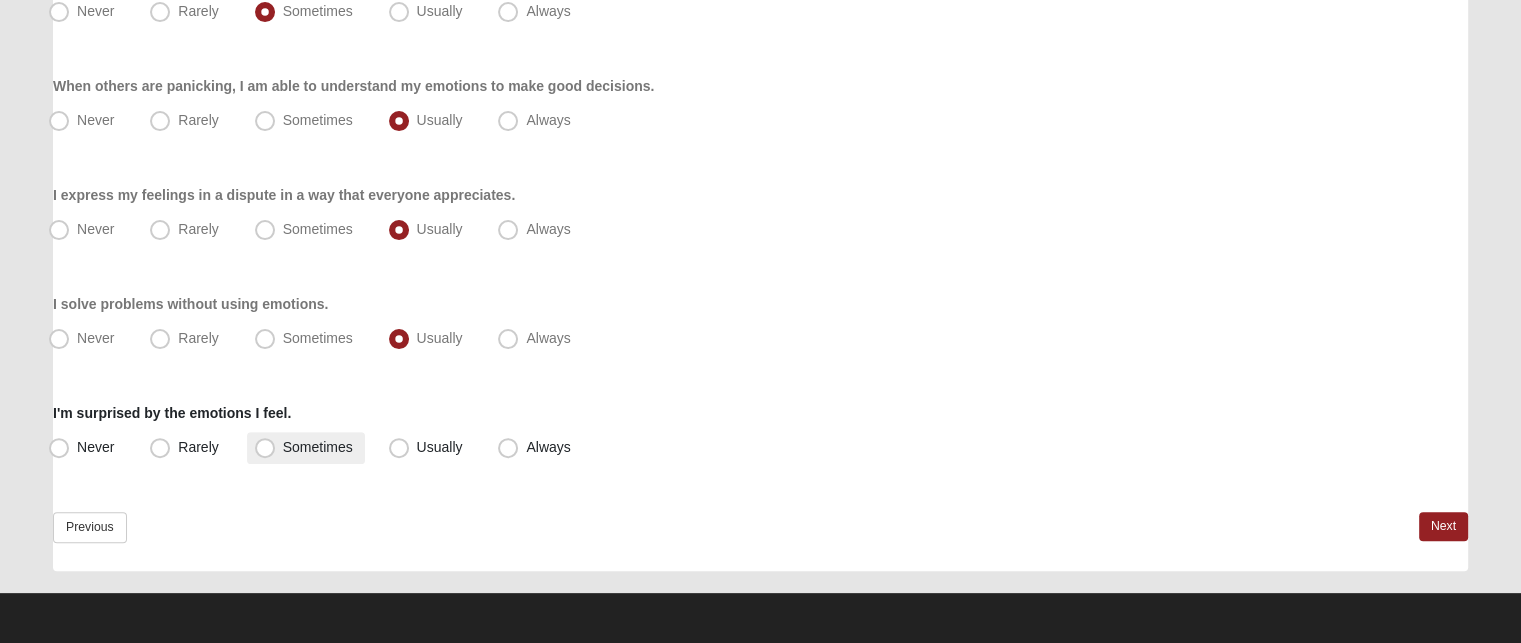click on "Sometimes" at bounding box center (318, 447) 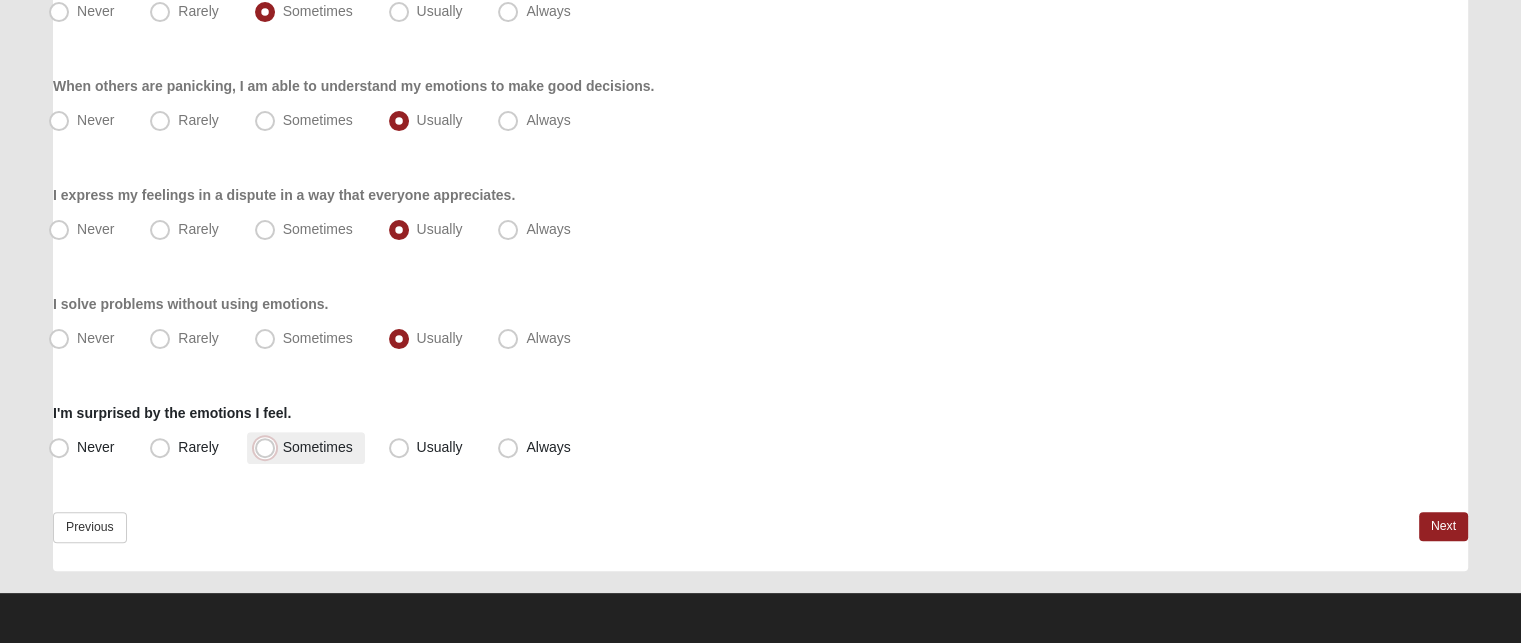 click on "Sometimes" at bounding box center [269, 447] 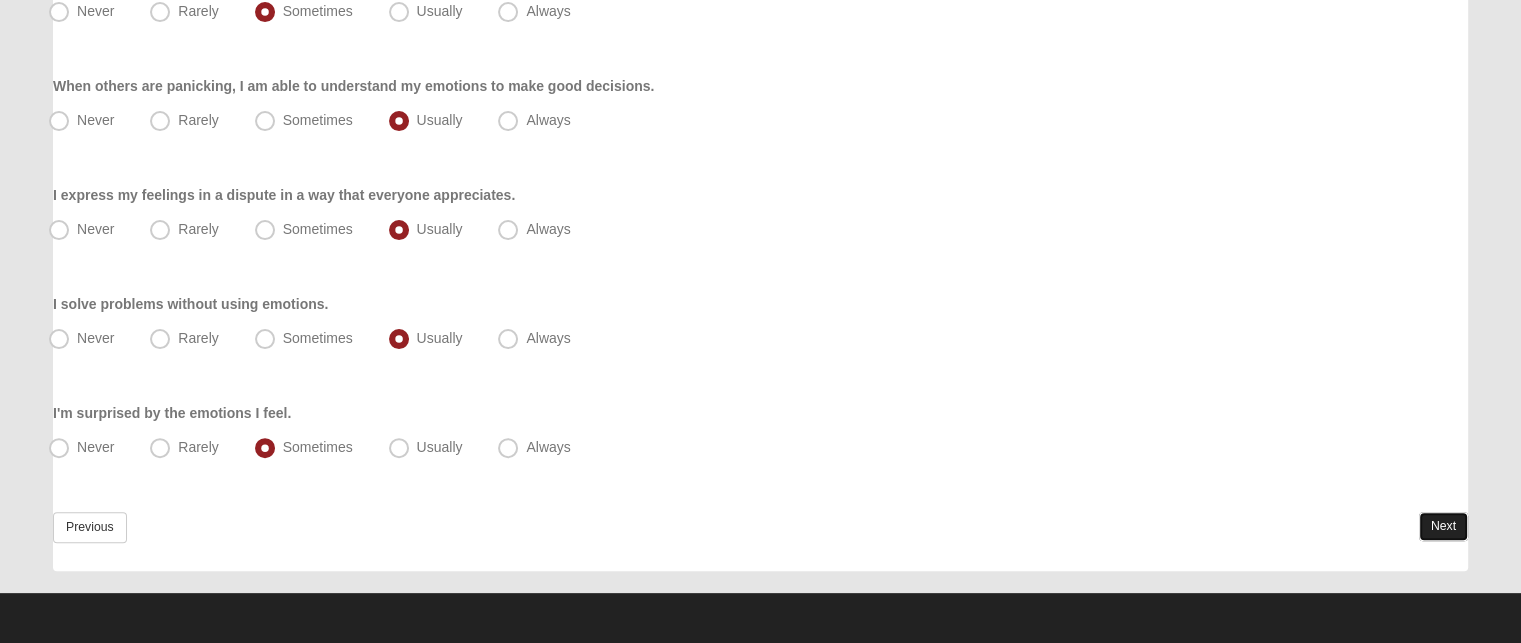 click on "Next" at bounding box center [1443, 526] 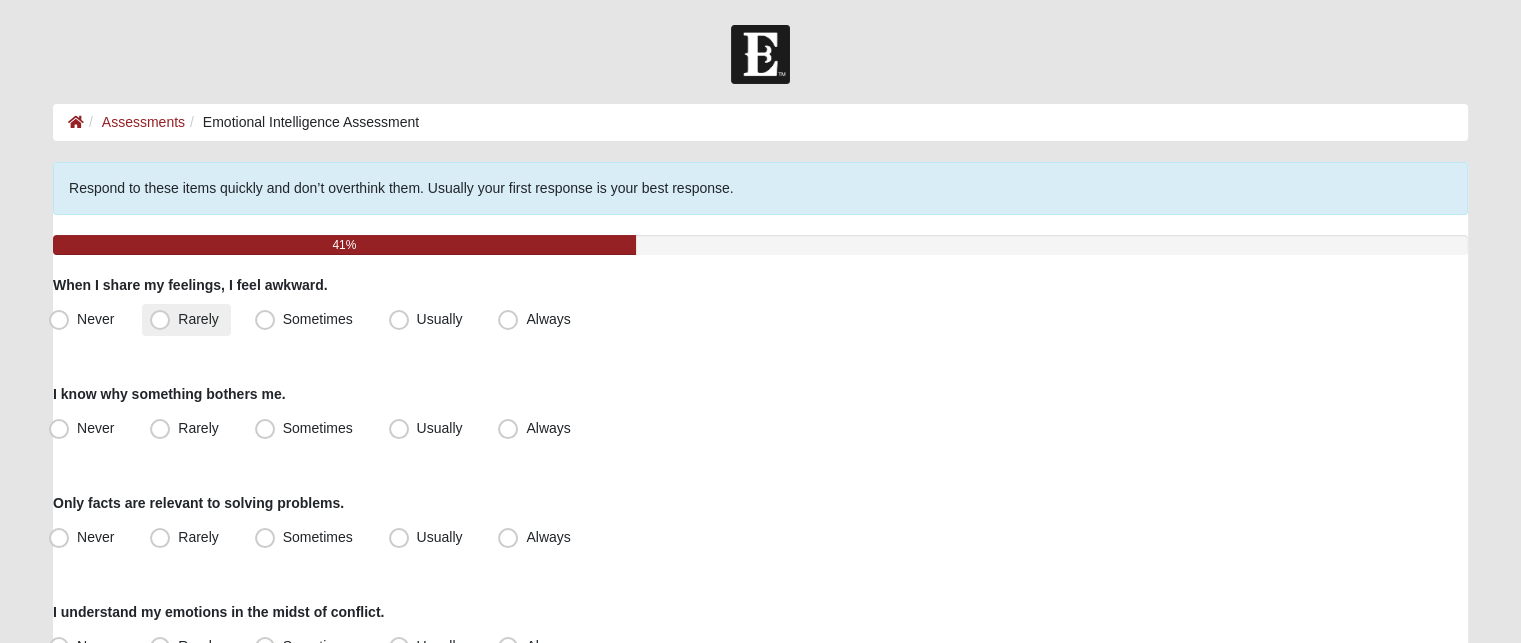 click on "Rarely" at bounding box center (198, 319) 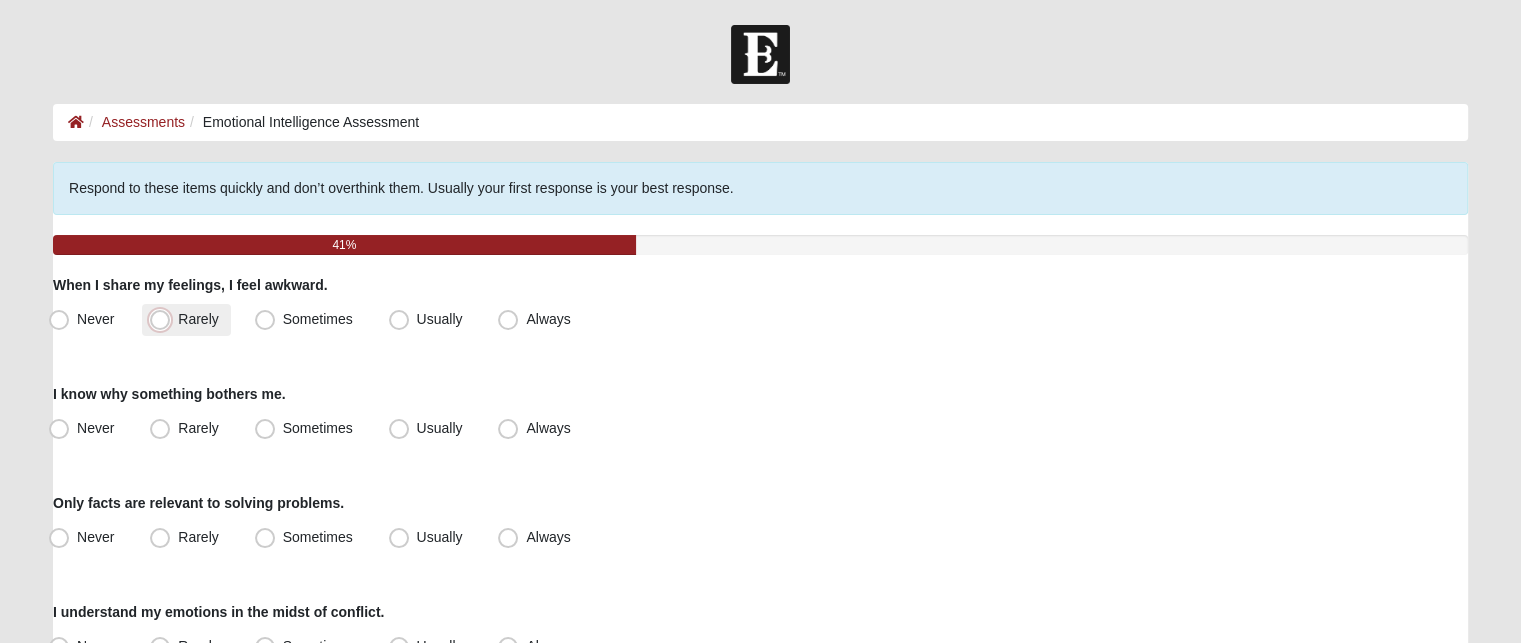 radio on "true" 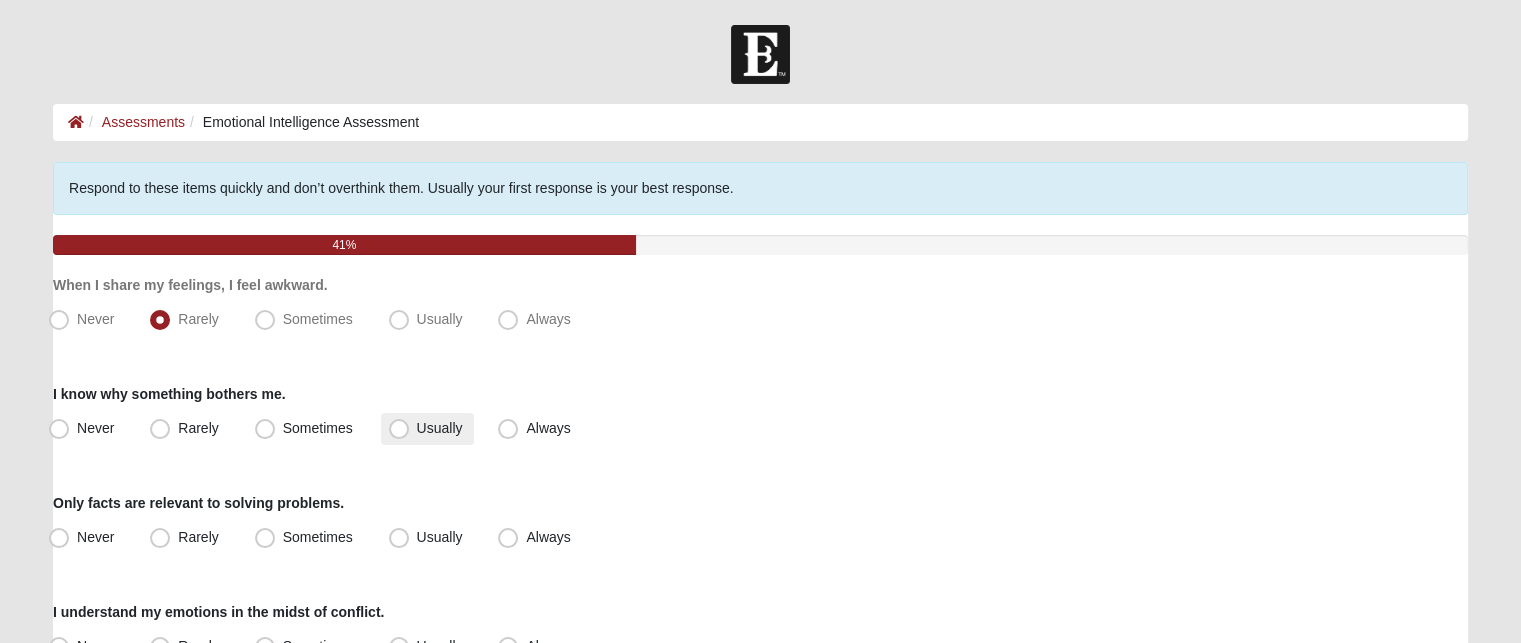 click on "Usually" at bounding box center (440, 428) 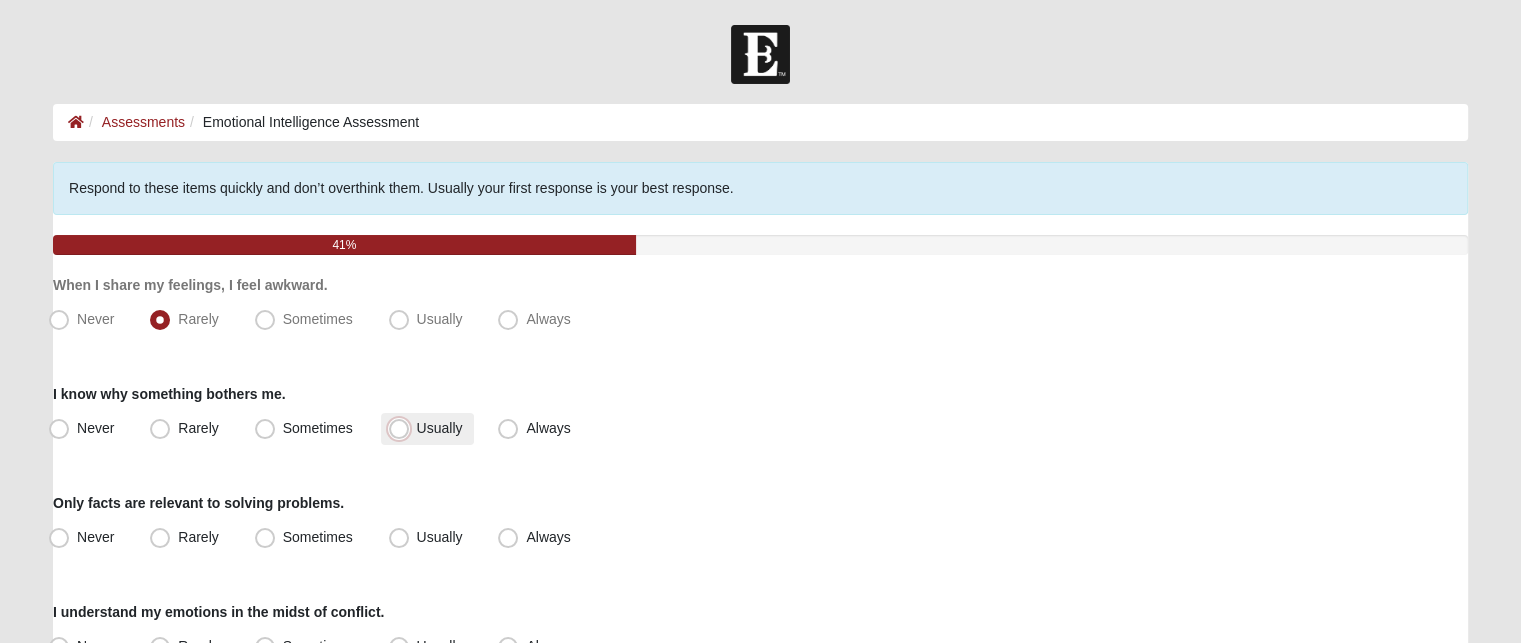 click on "Usually" at bounding box center (403, 428) 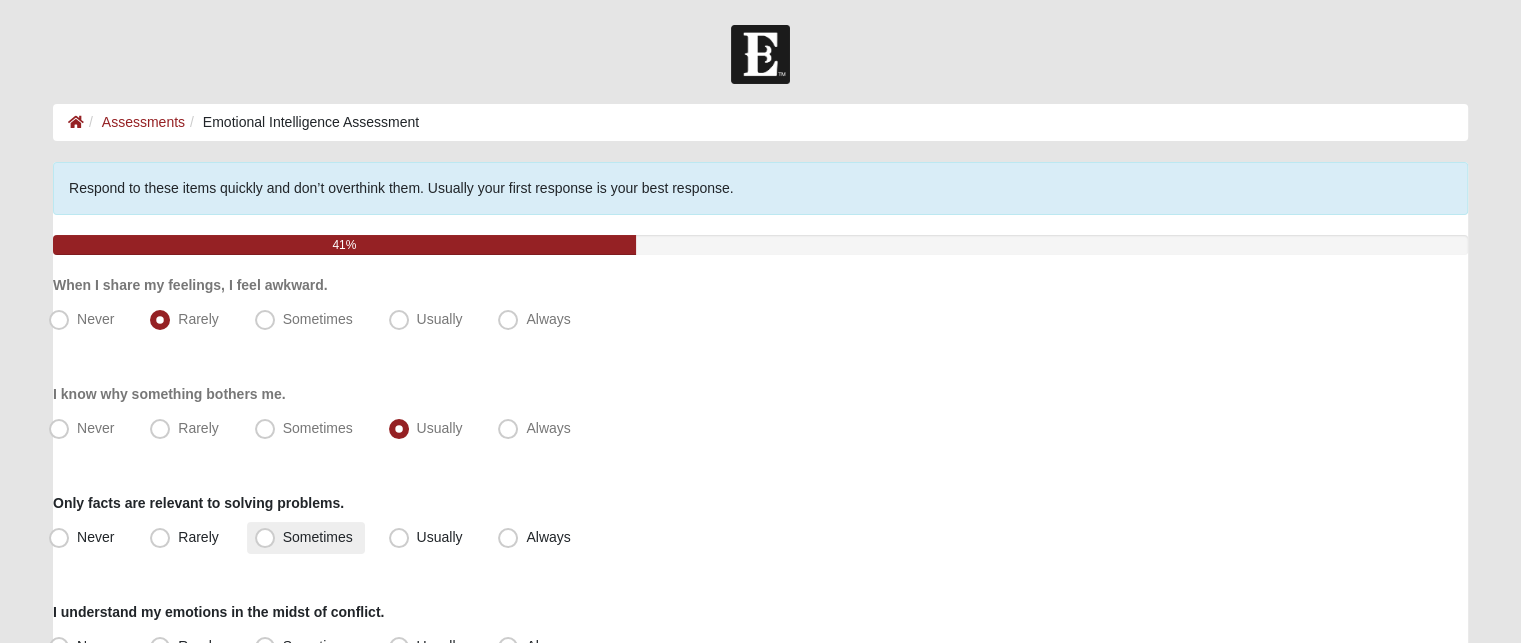 click on "Sometimes" at bounding box center (318, 537) 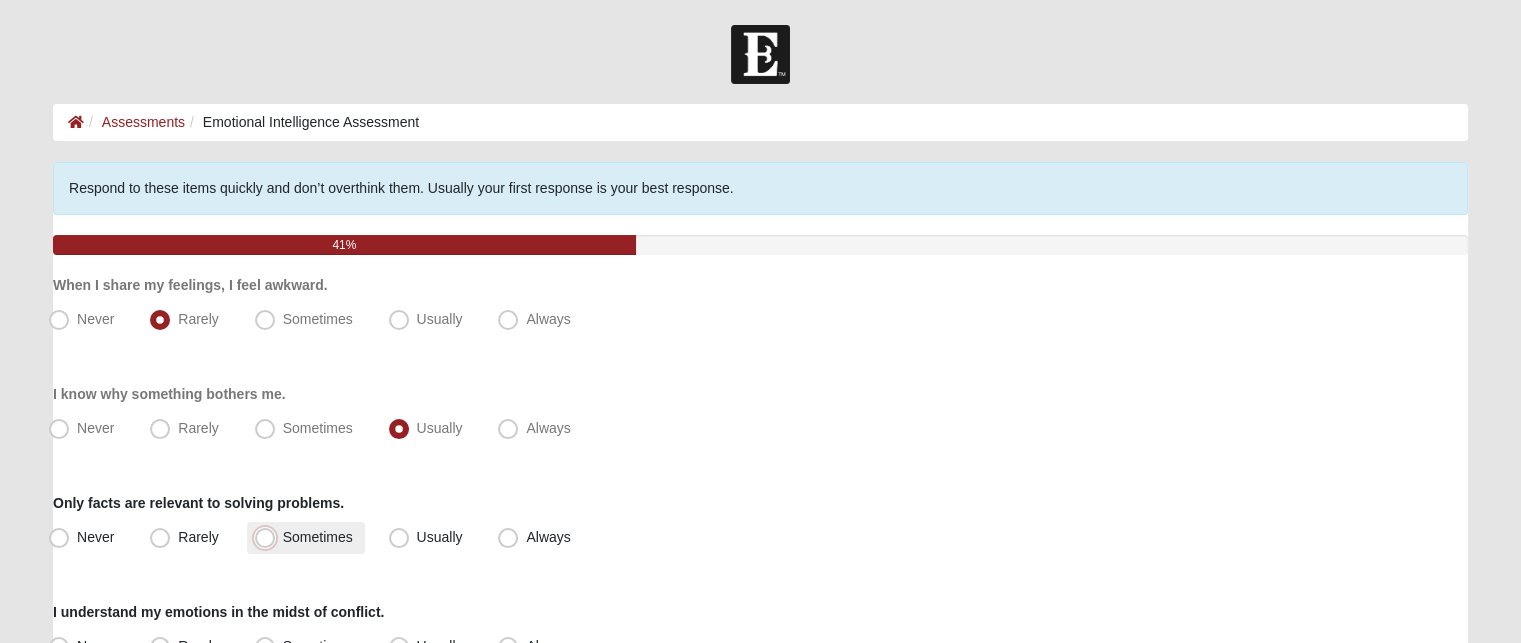 radio on "true" 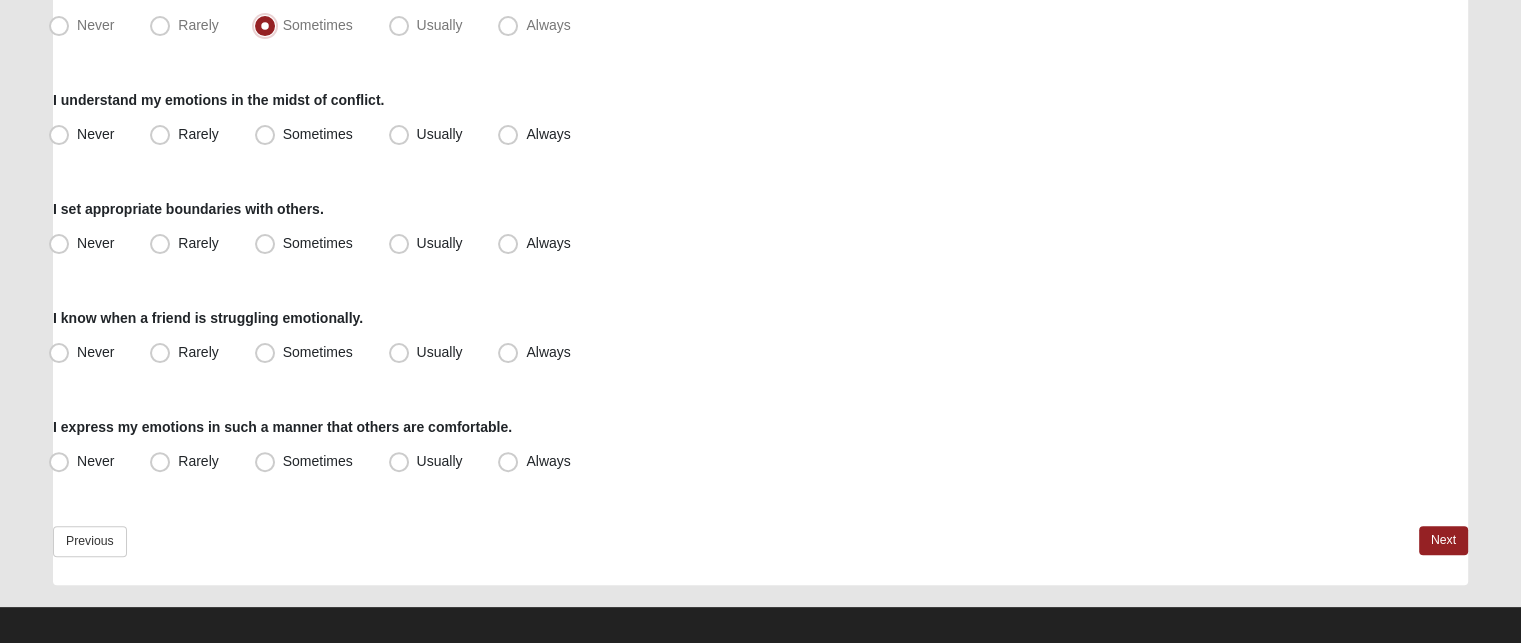 scroll, scrollTop: 514, scrollLeft: 0, axis: vertical 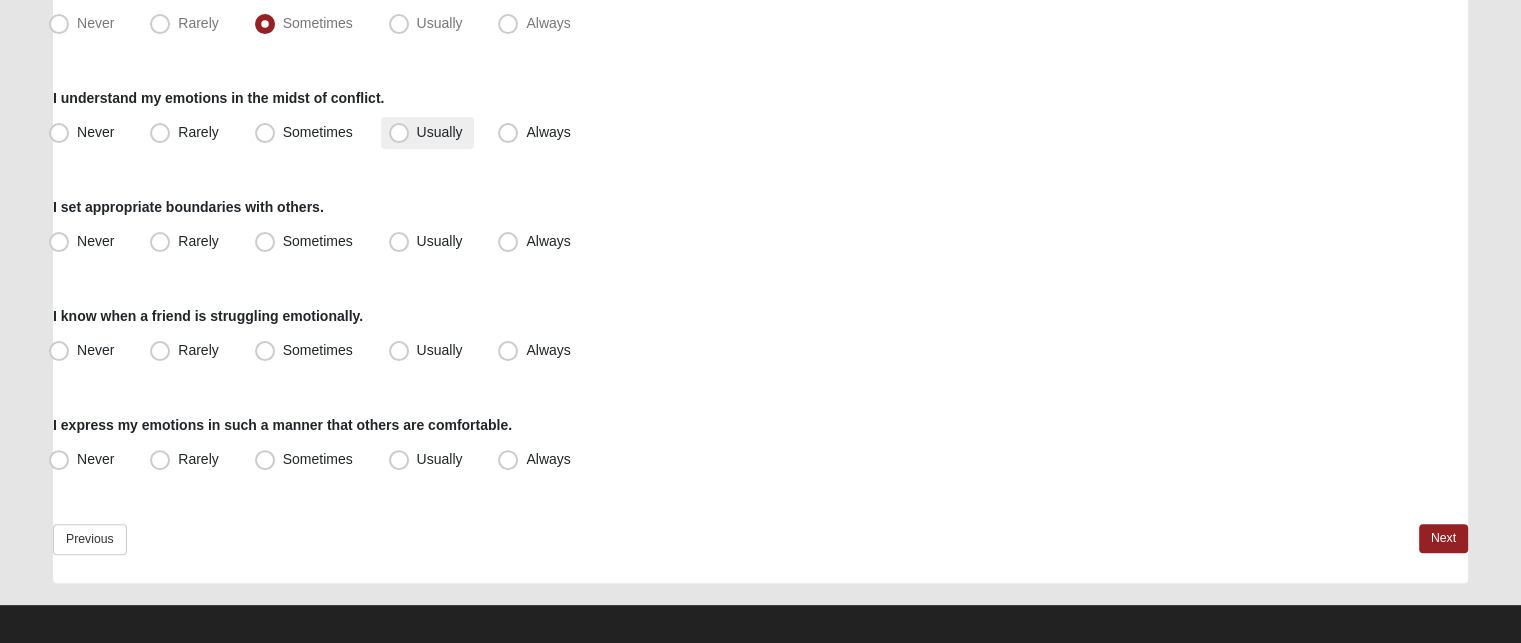click on "Usually" at bounding box center [440, 132] 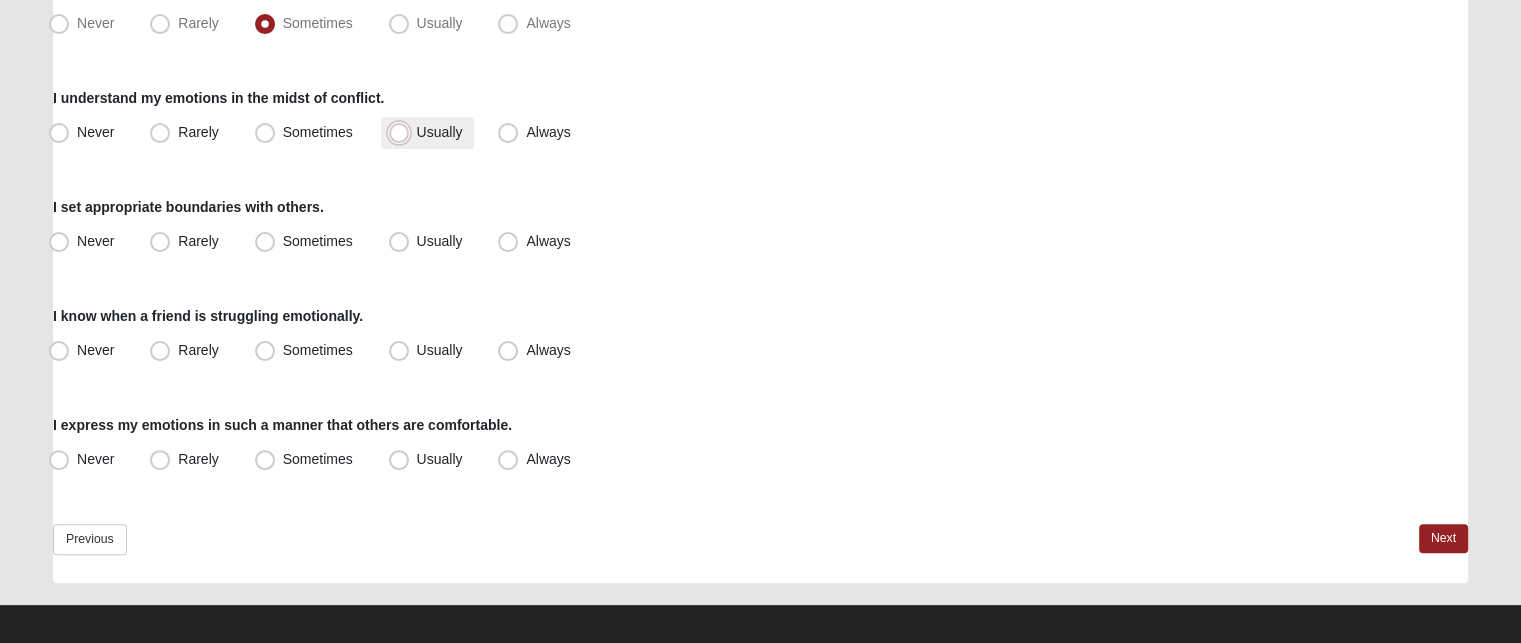 click on "Usually" at bounding box center [403, 132] 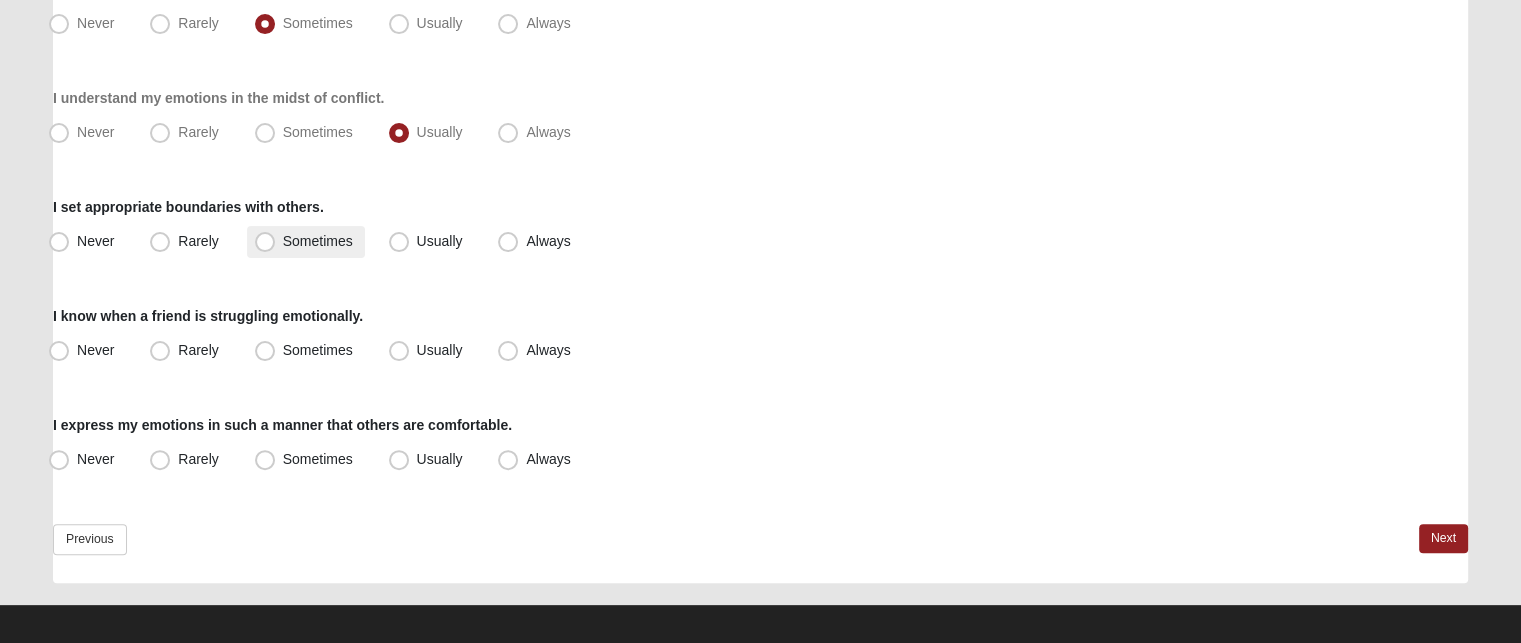 click on "Sometimes" at bounding box center [318, 241] 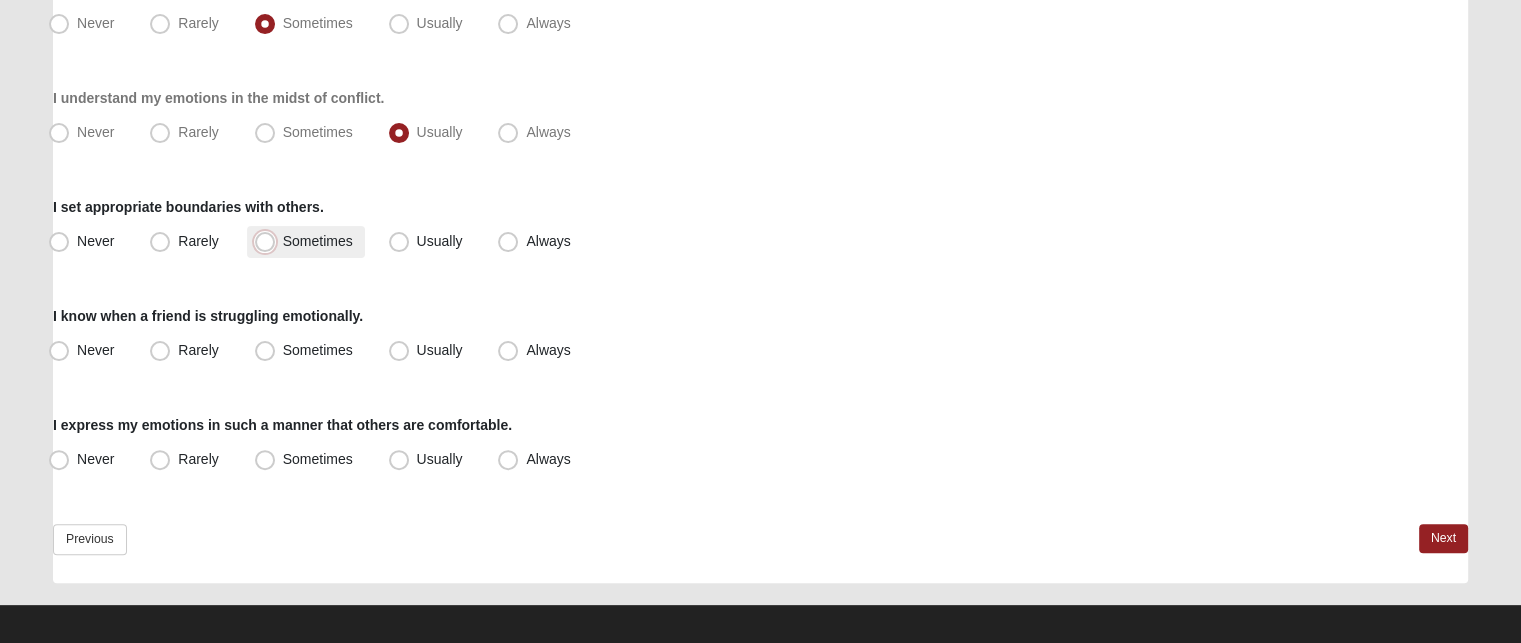 radio on "true" 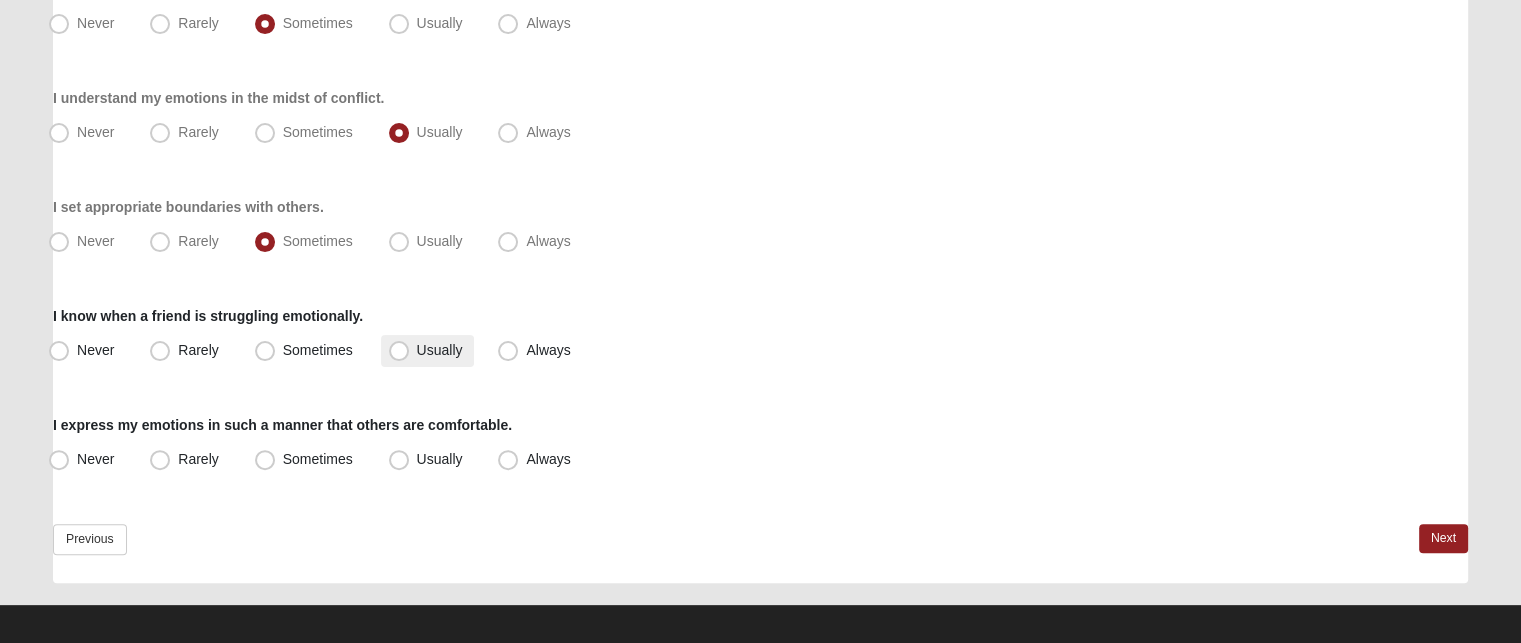 click on "Usually" at bounding box center (440, 350) 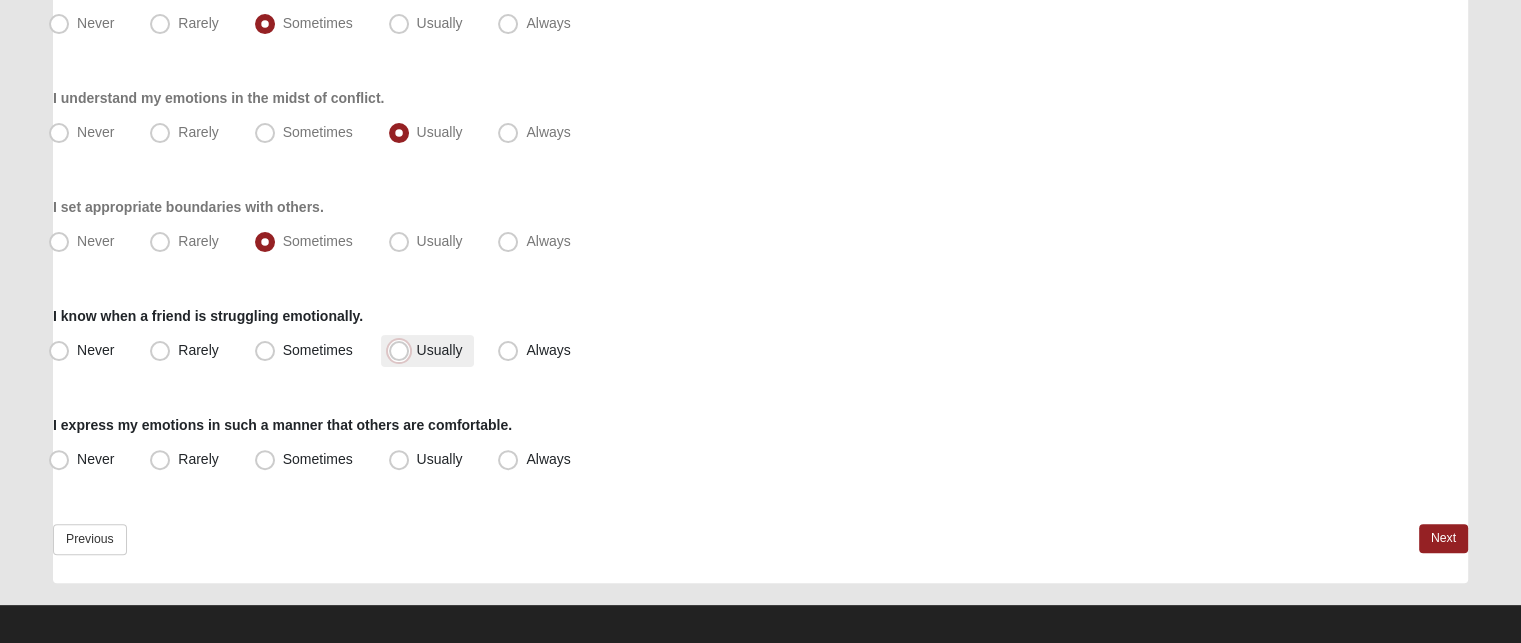 click on "Usually" at bounding box center [403, 350] 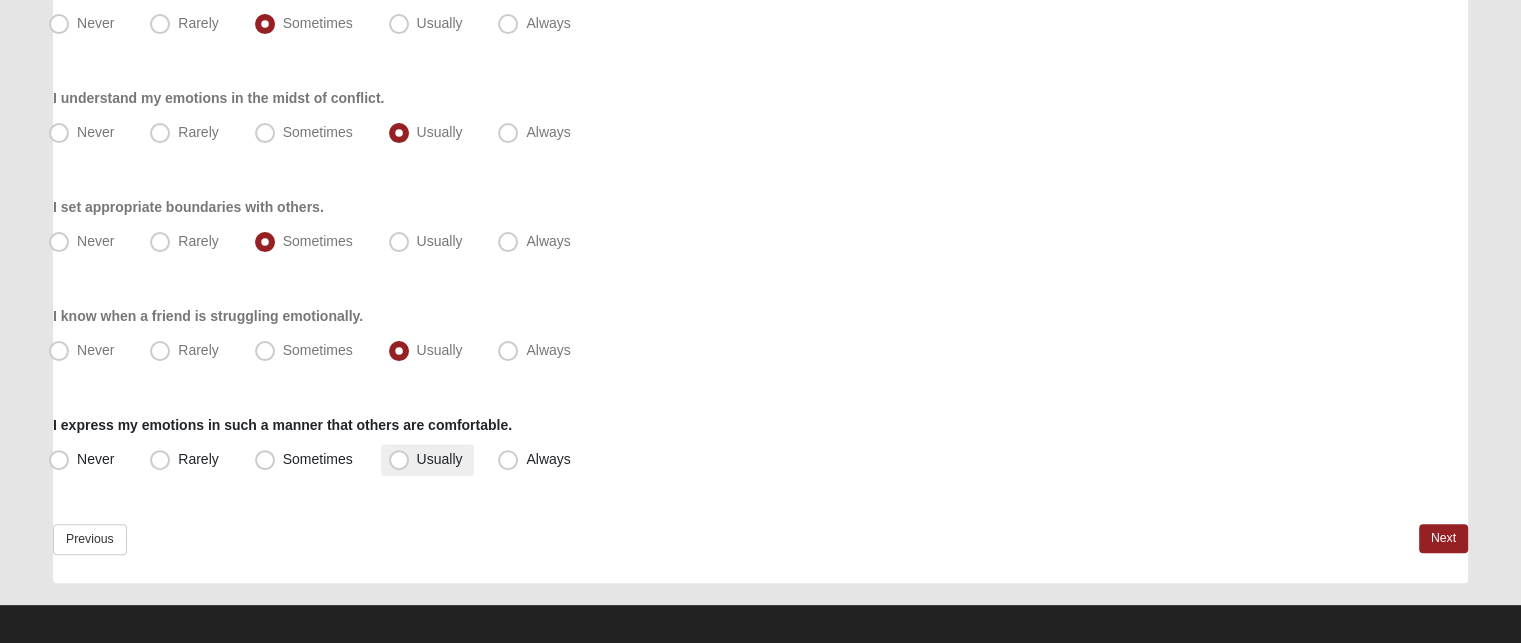click on "Usually" at bounding box center (440, 459) 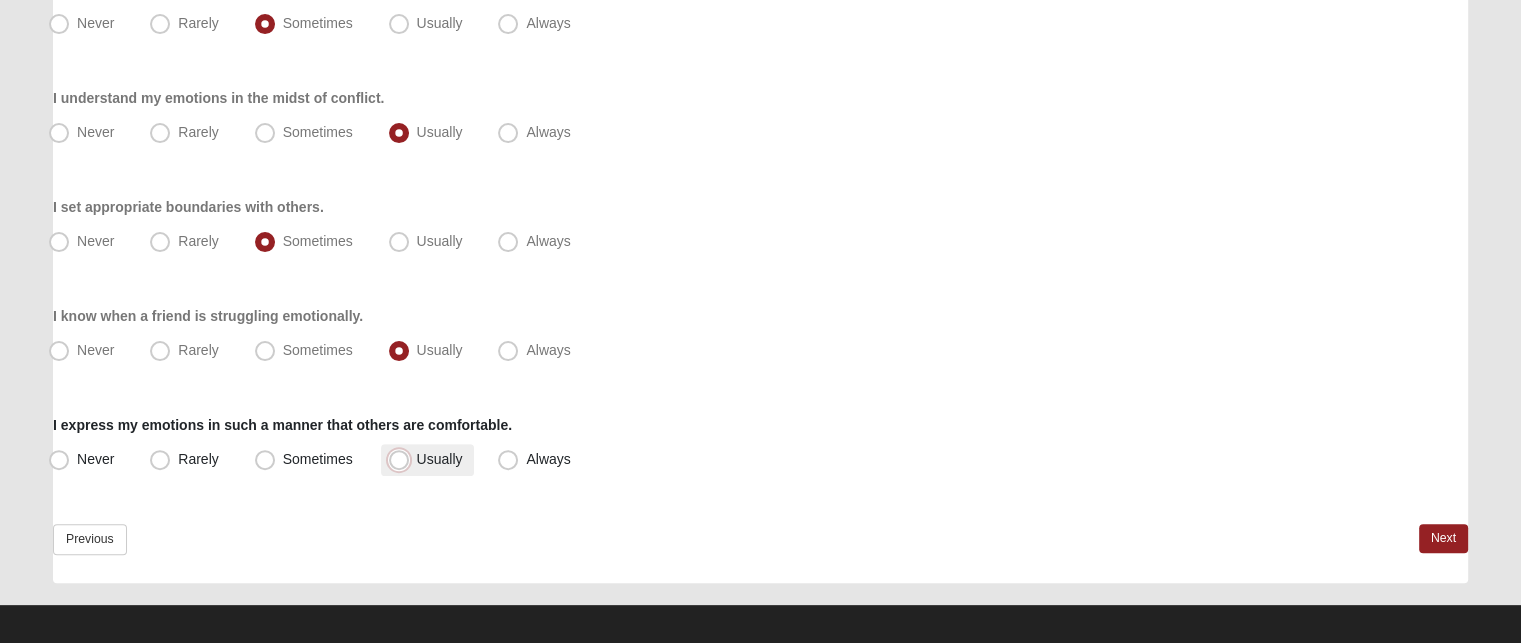click on "Usually" at bounding box center (403, 459) 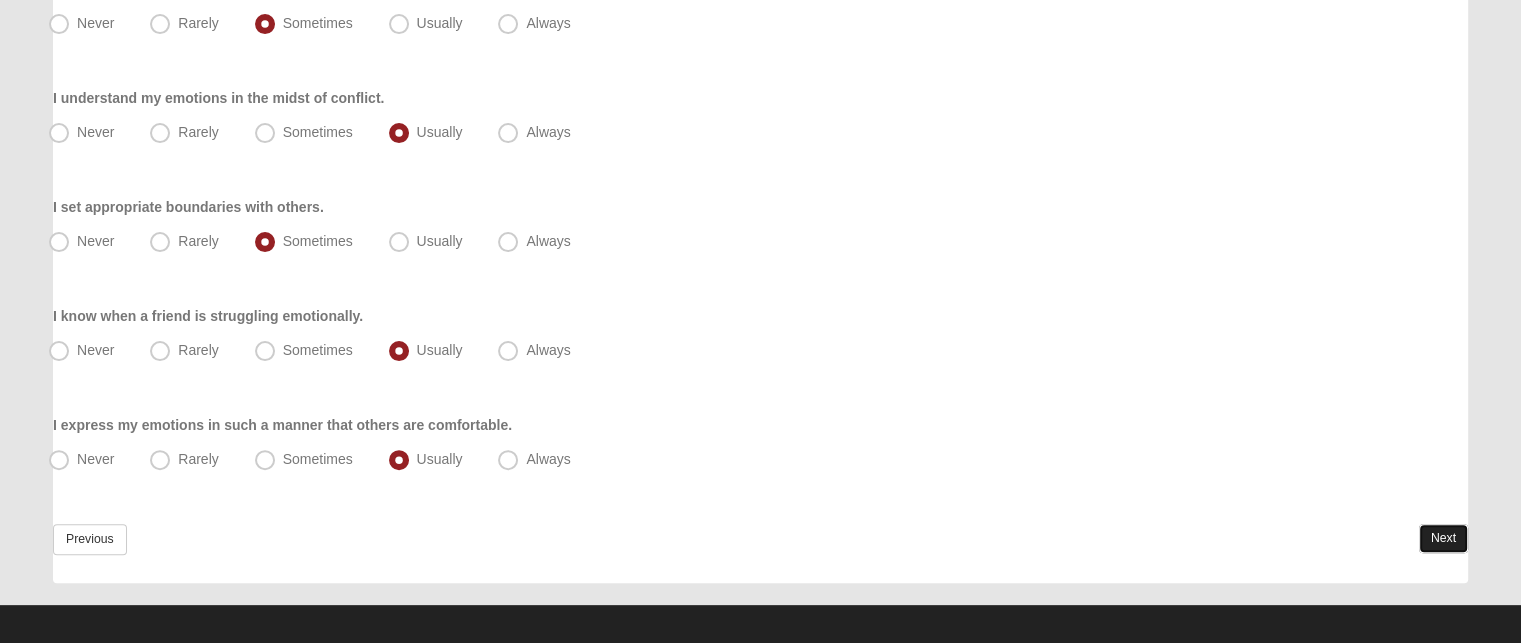 click on "Next" at bounding box center (1443, 538) 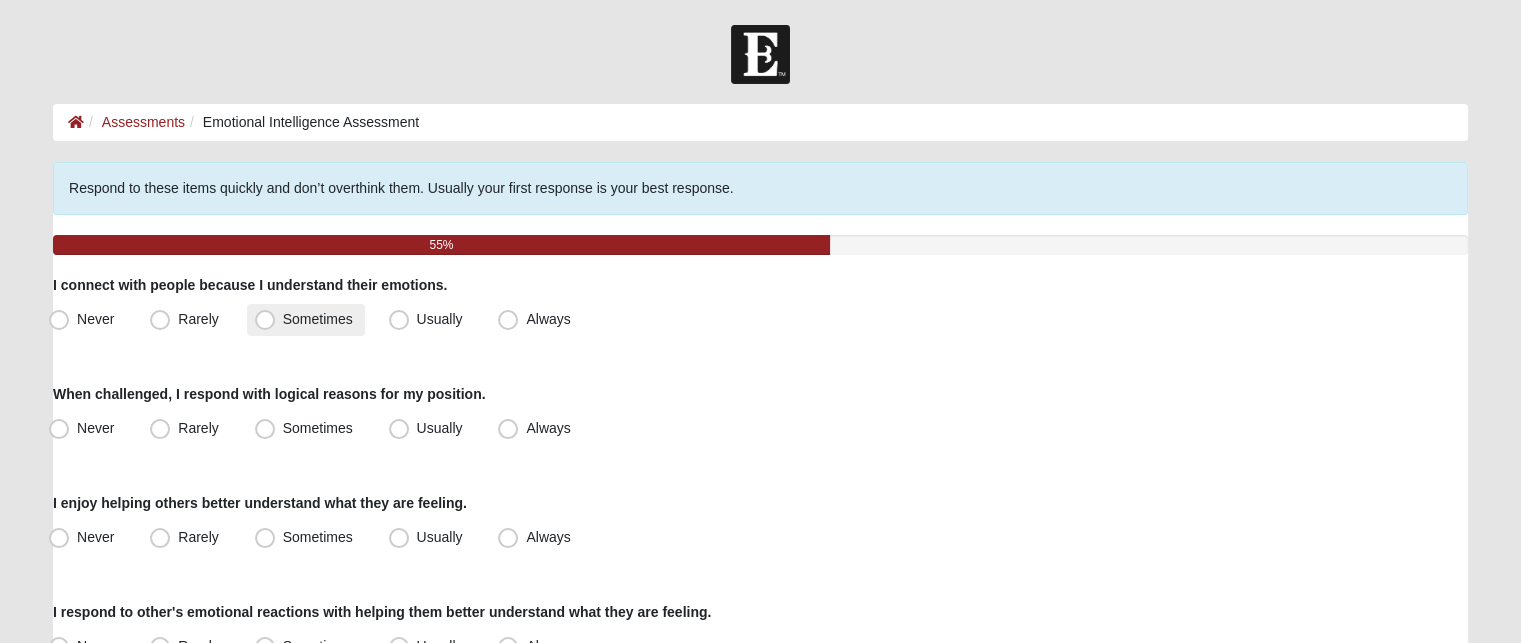 click on "Sometimes" at bounding box center (318, 319) 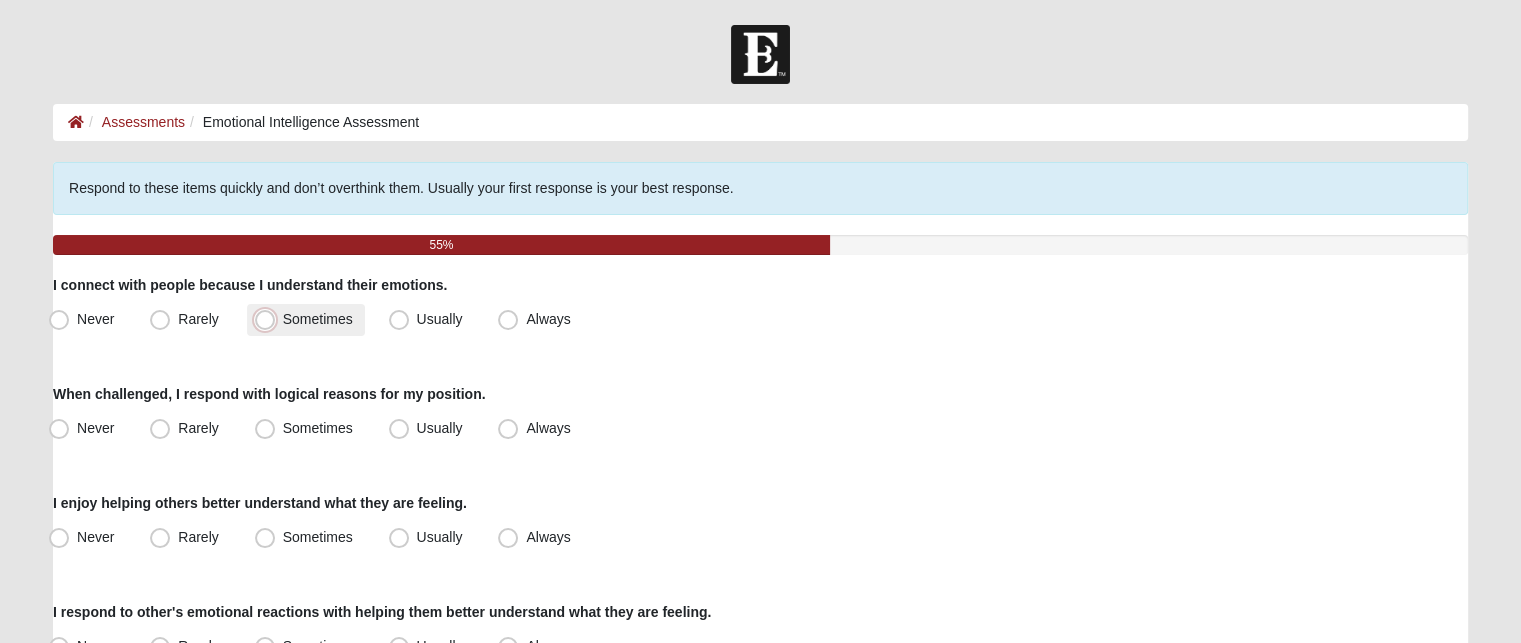 radio on "true" 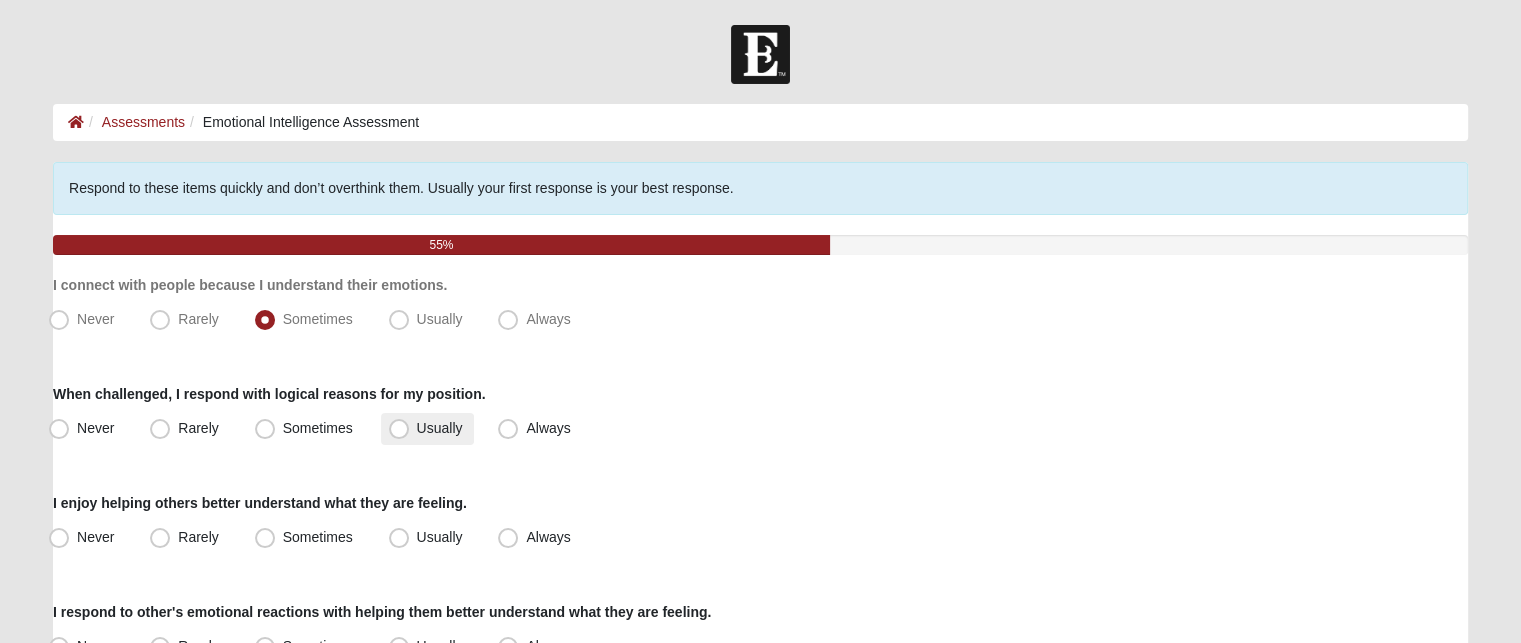click on "Usually" at bounding box center [440, 428] 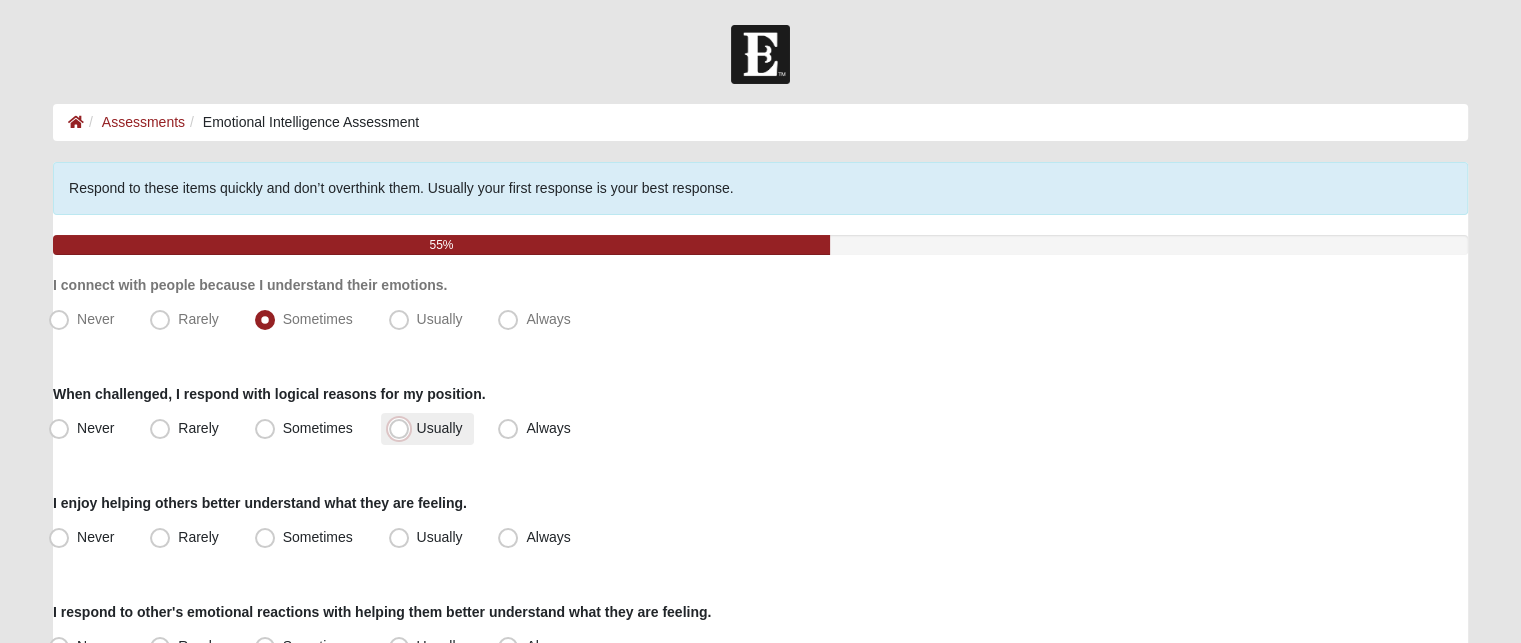 click on "Usually" at bounding box center [403, 428] 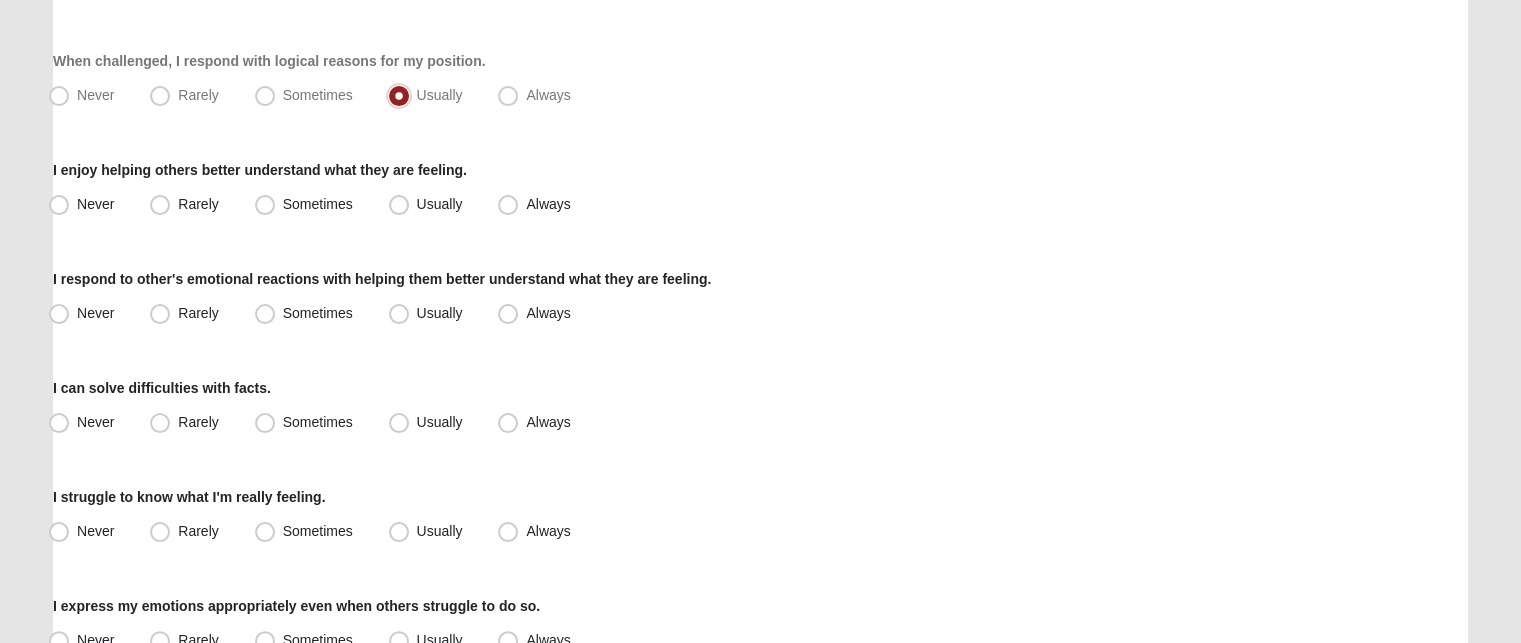 scroll, scrollTop: 335, scrollLeft: 0, axis: vertical 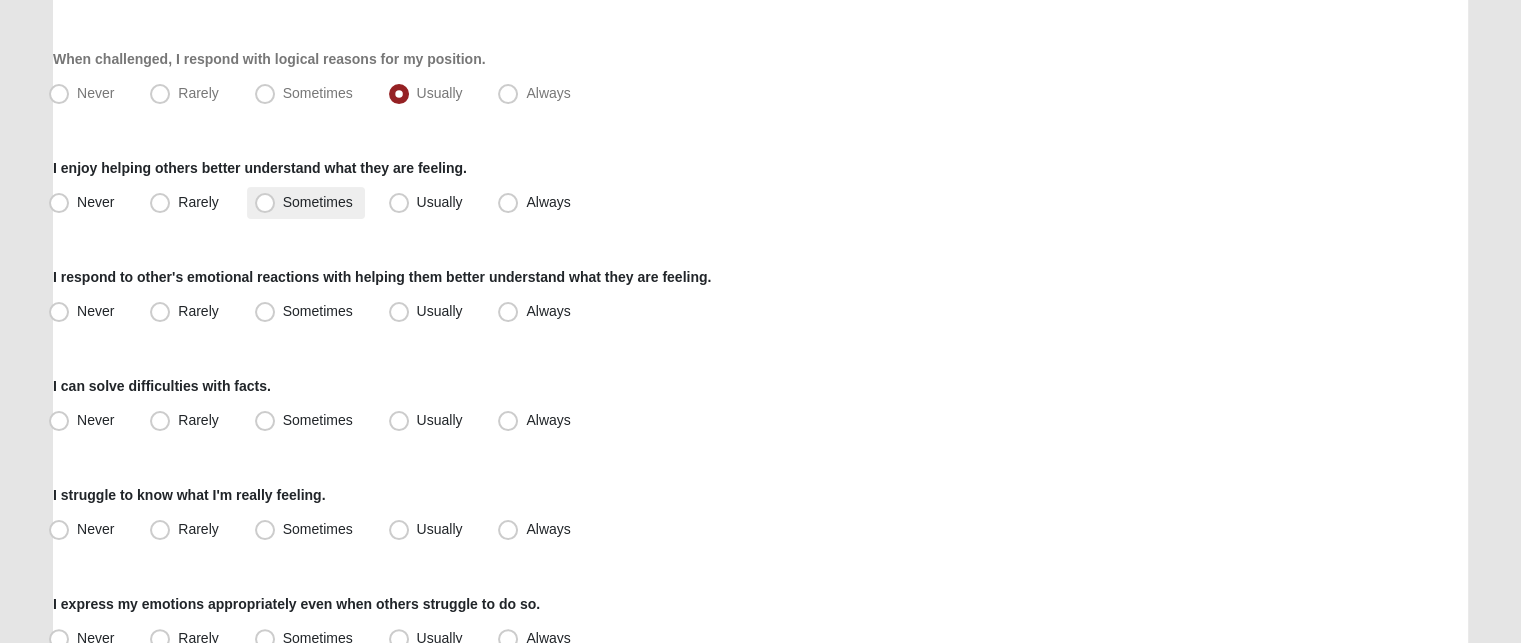 click on "Sometimes" at bounding box center [318, 202] 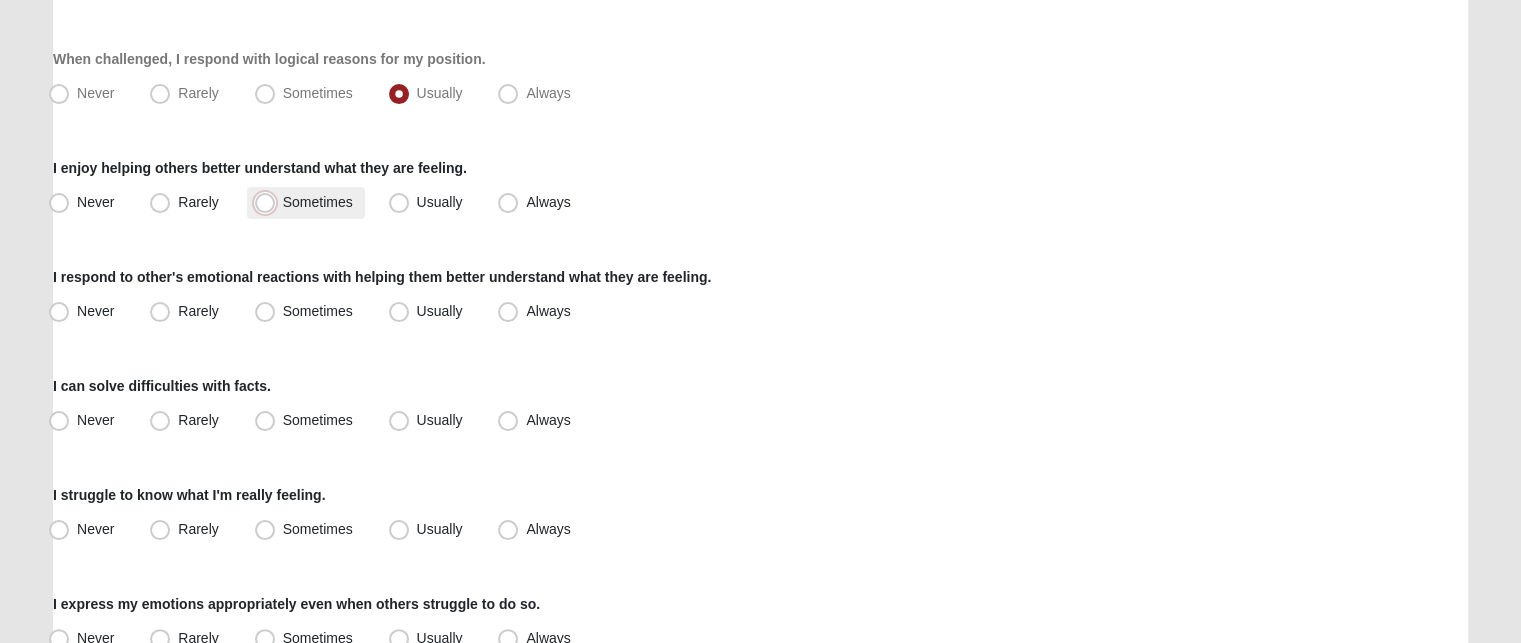 click on "Sometimes" at bounding box center (269, 202) 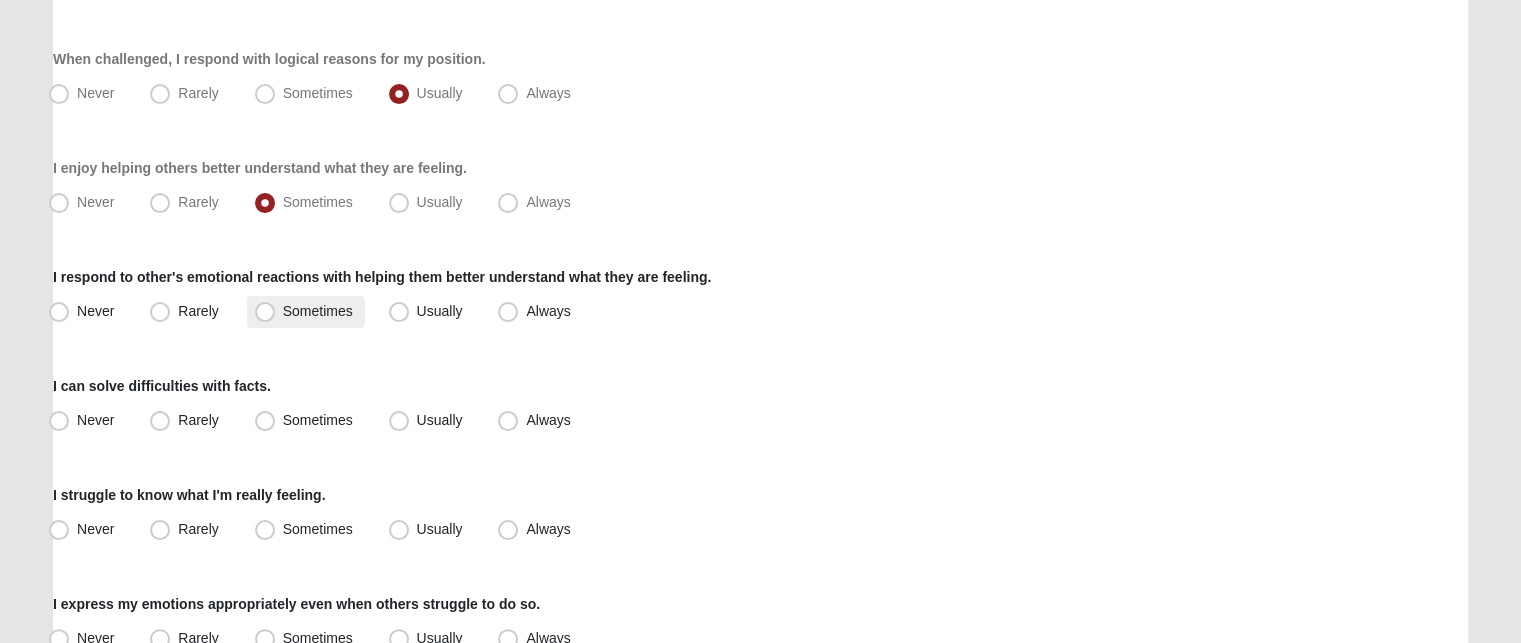 click on "Sometimes" at bounding box center (318, 311) 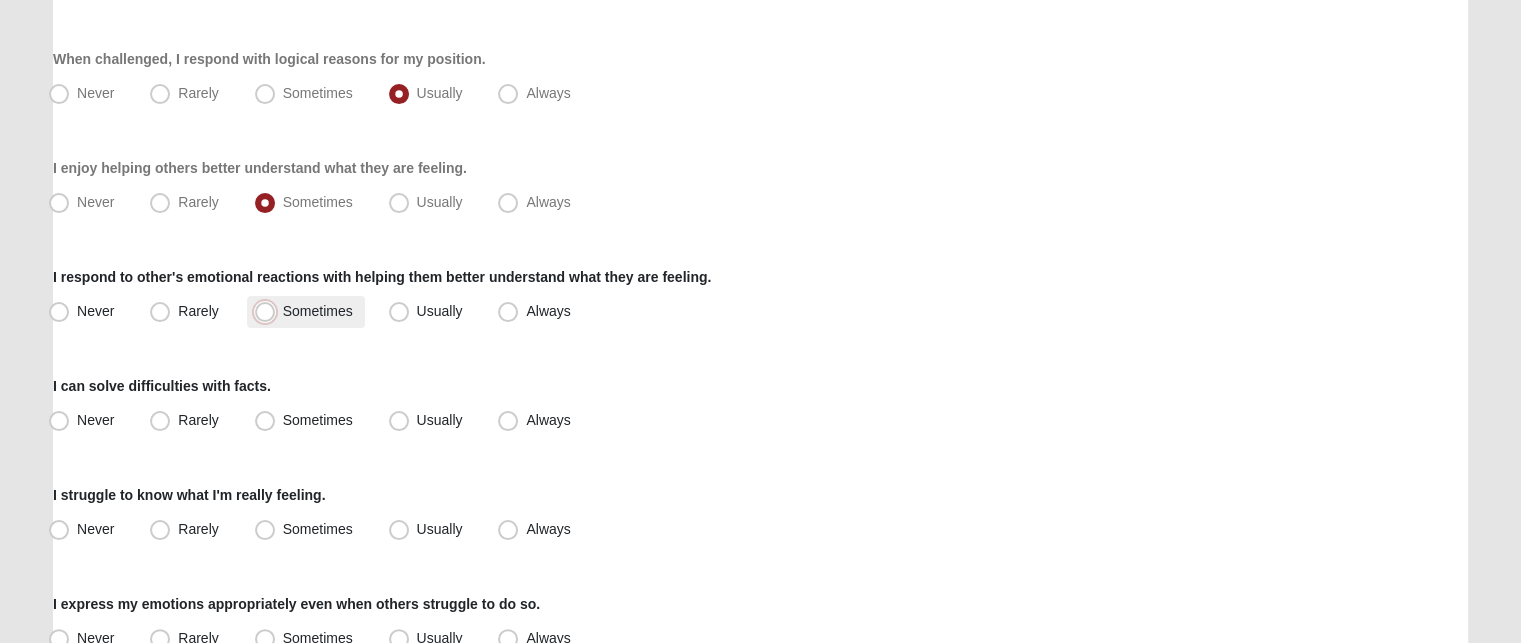 click on "Sometimes" at bounding box center [269, 311] 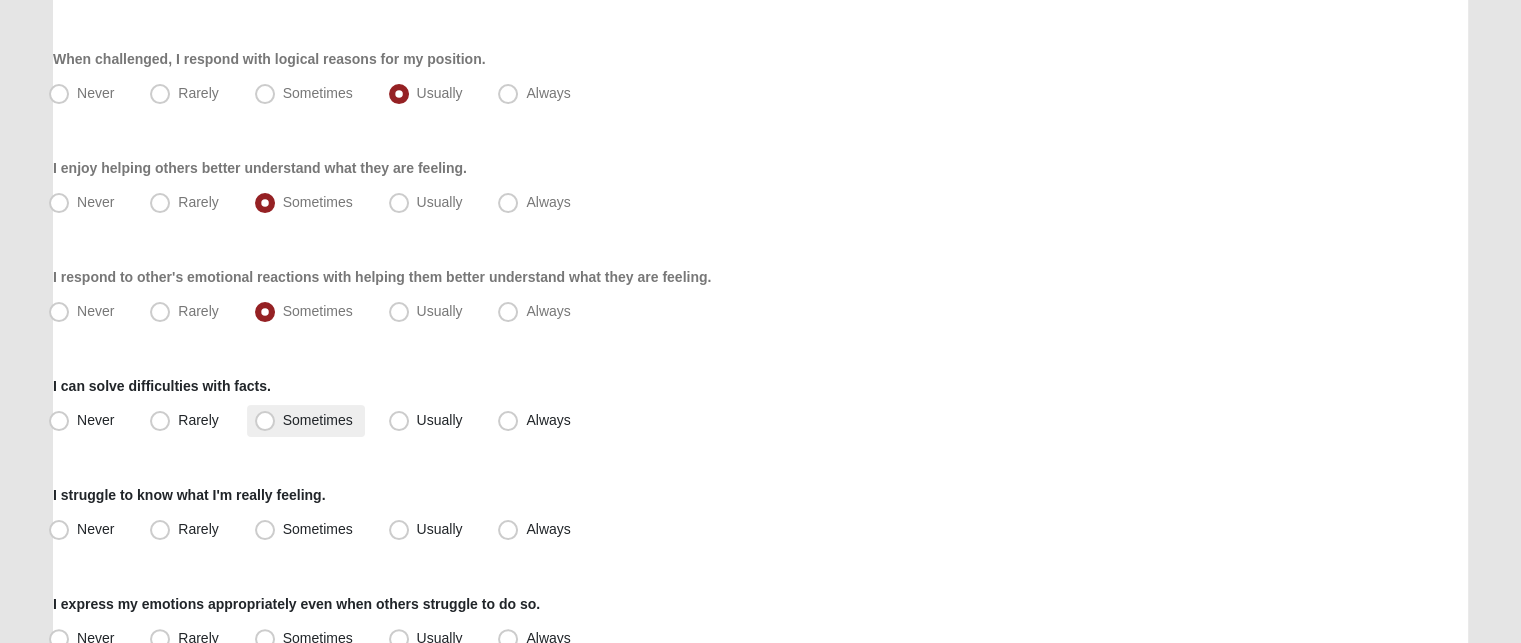 click on "Sometimes" at bounding box center (318, 420) 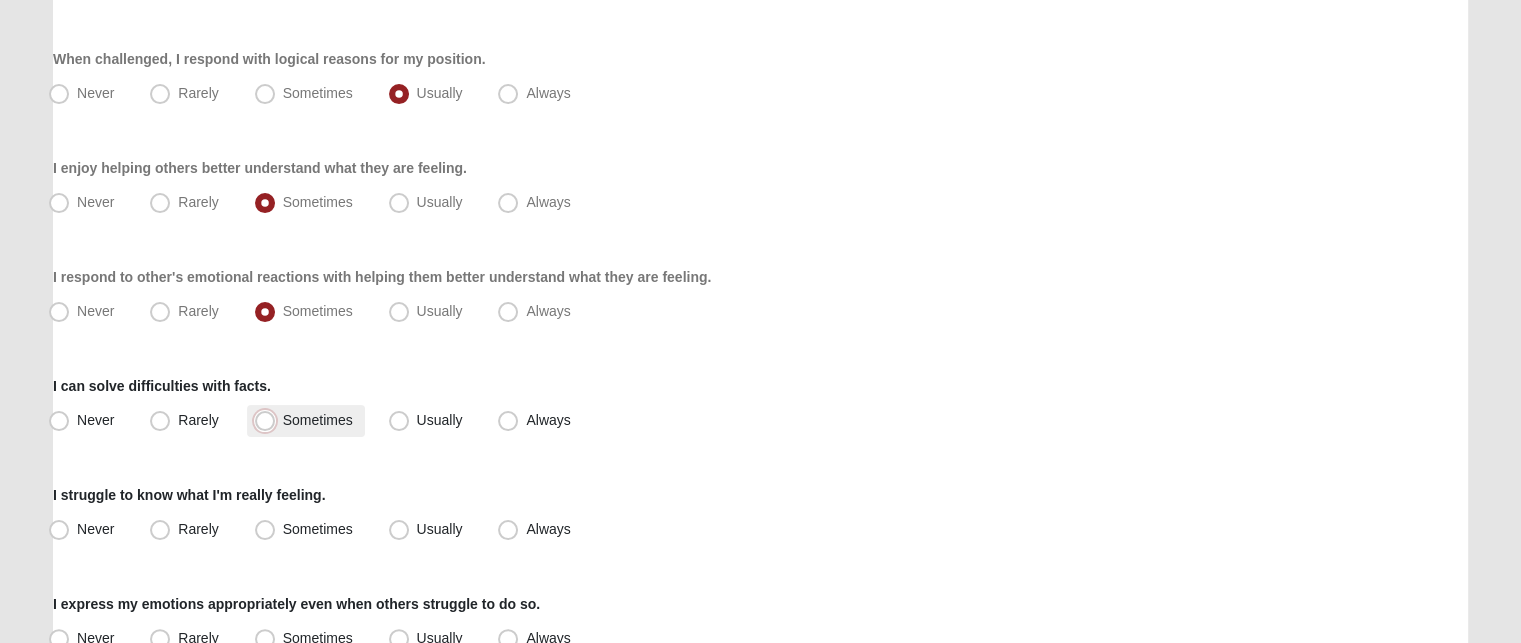 click on "Sometimes" at bounding box center [269, 420] 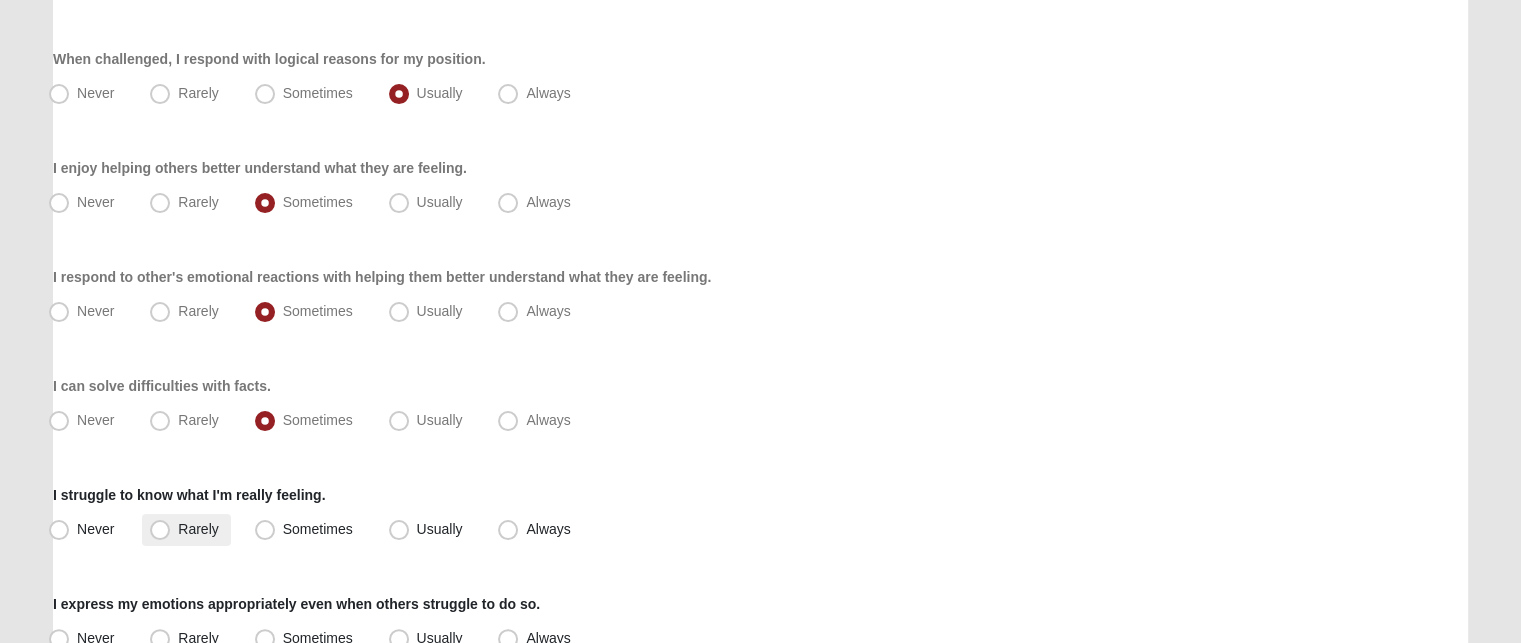 click on "Rarely" at bounding box center (198, 529) 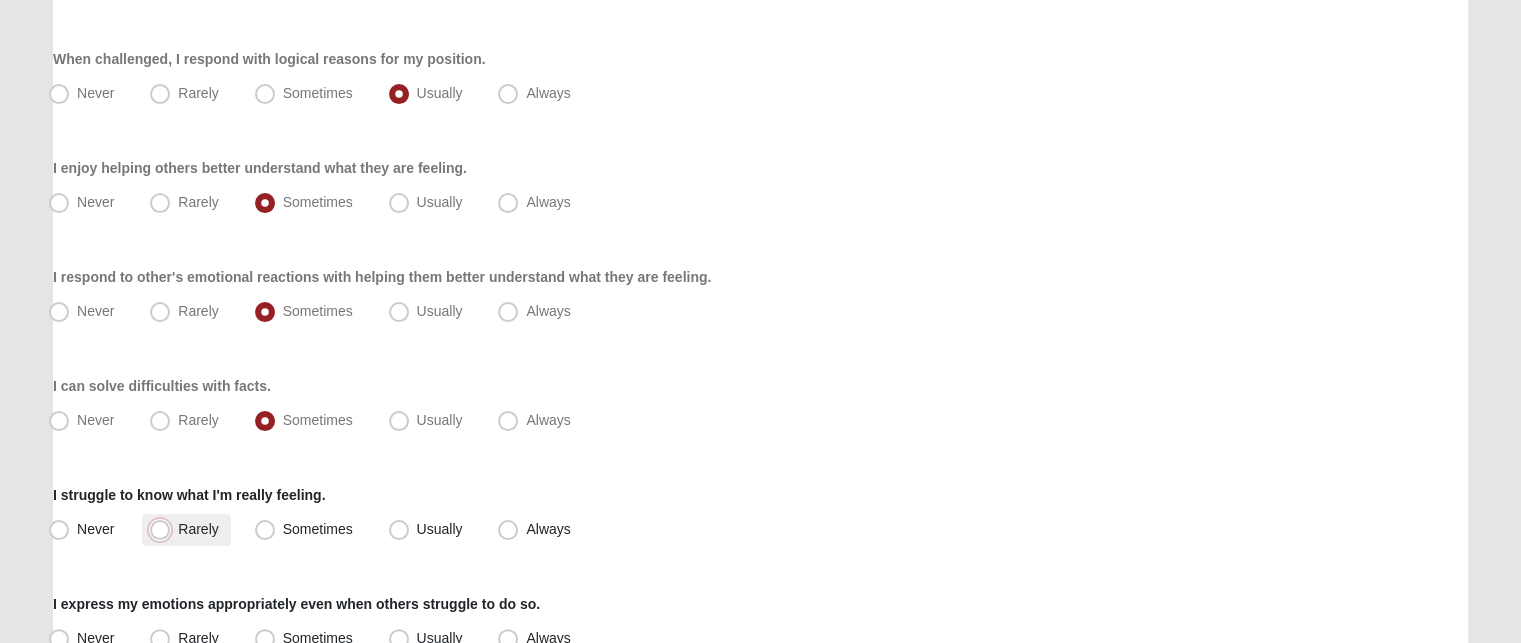 click on "Rarely" at bounding box center [164, 529] 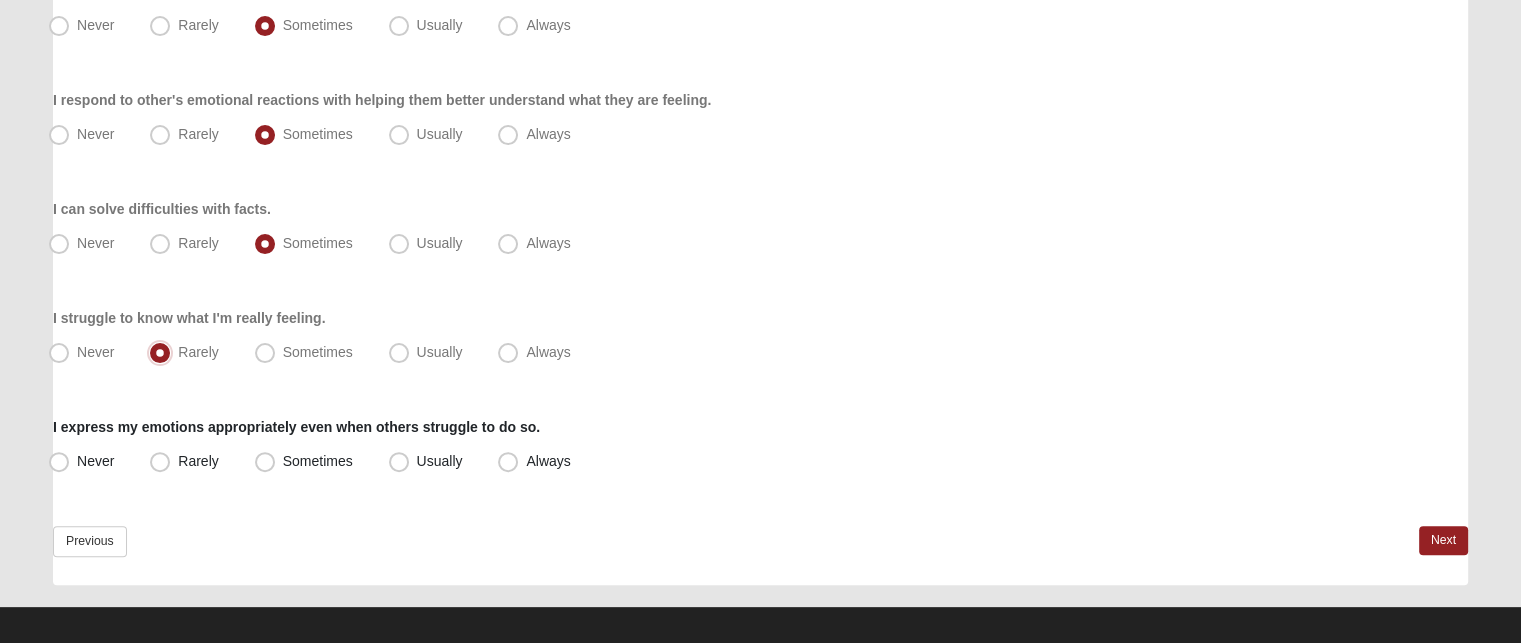 scroll, scrollTop: 526, scrollLeft: 0, axis: vertical 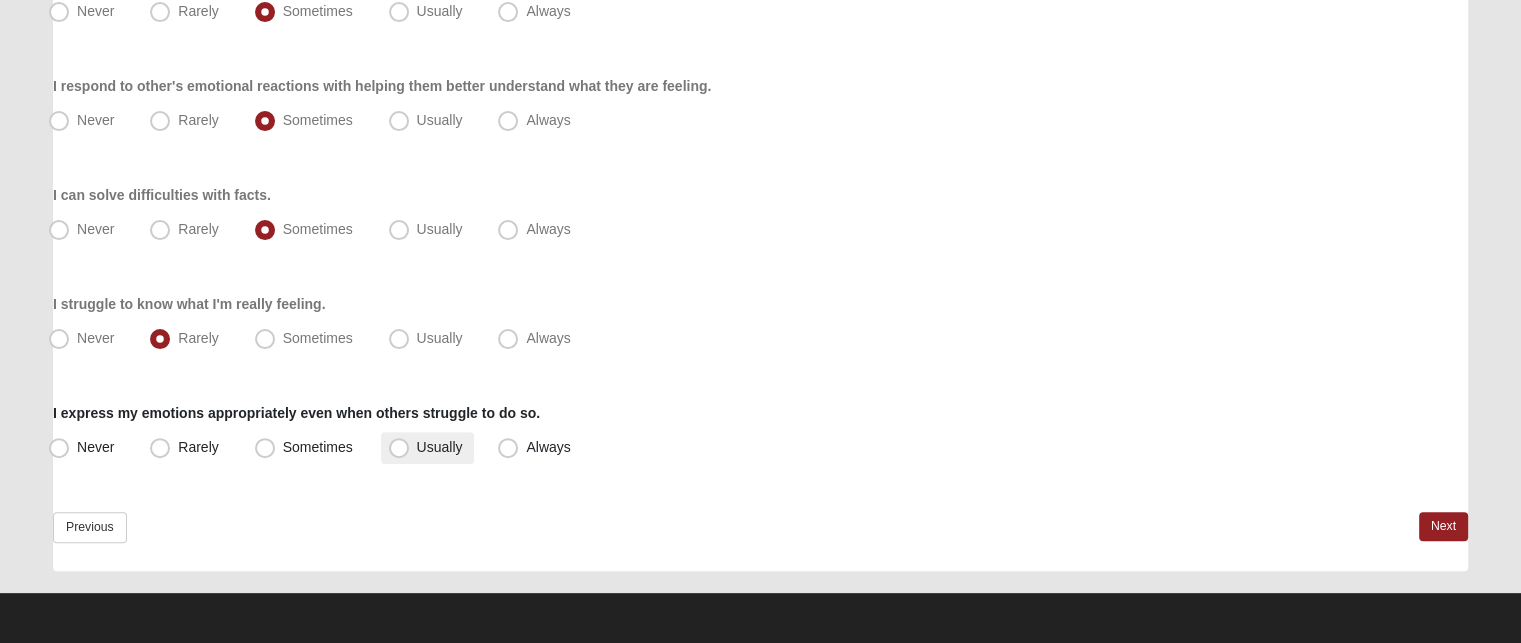 click on "Usually" at bounding box center (440, 447) 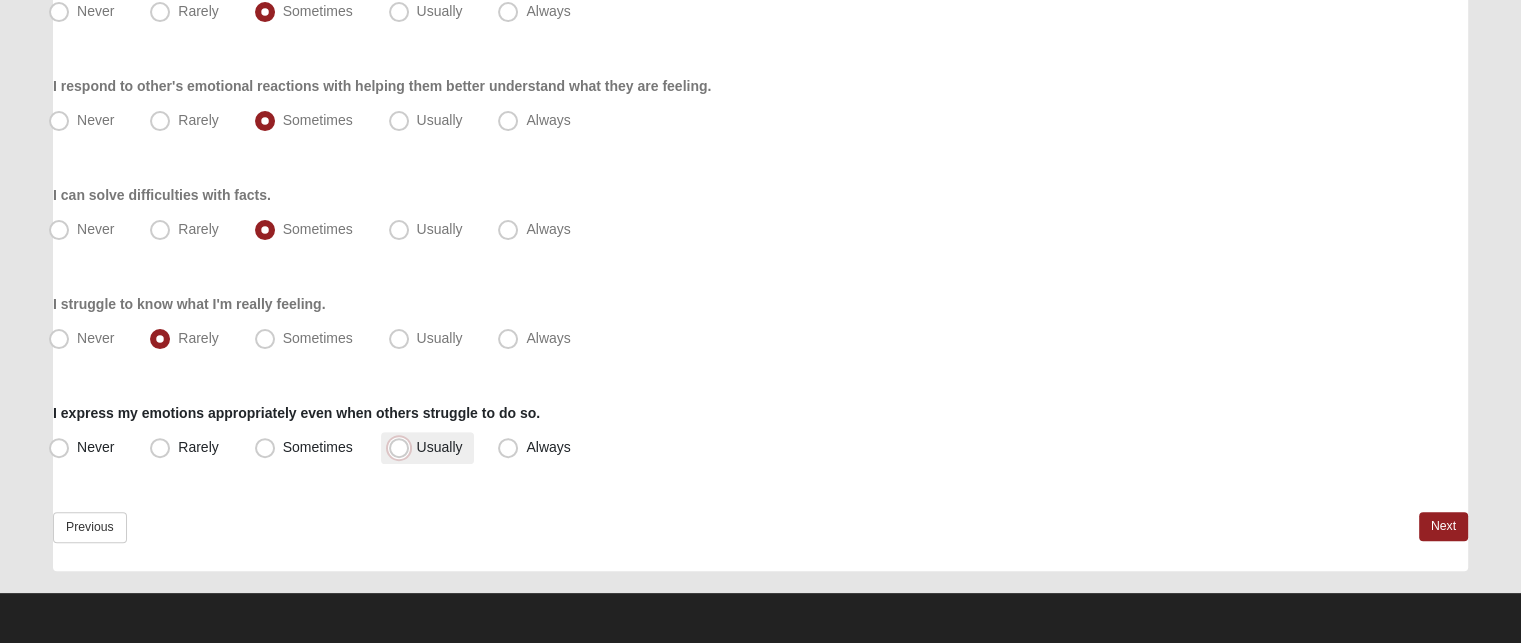 click on "Usually" at bounding box center [403, 447] 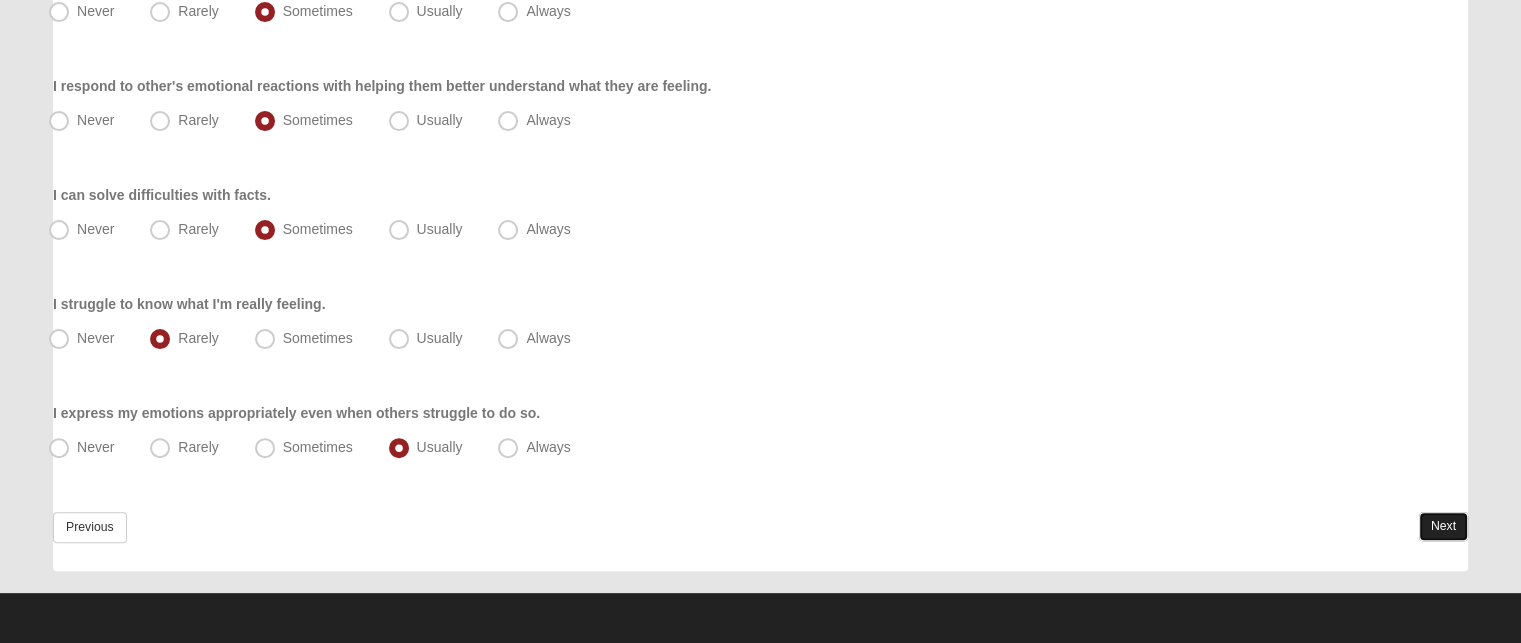 click on "Next" at bounding box center (1443, 526) 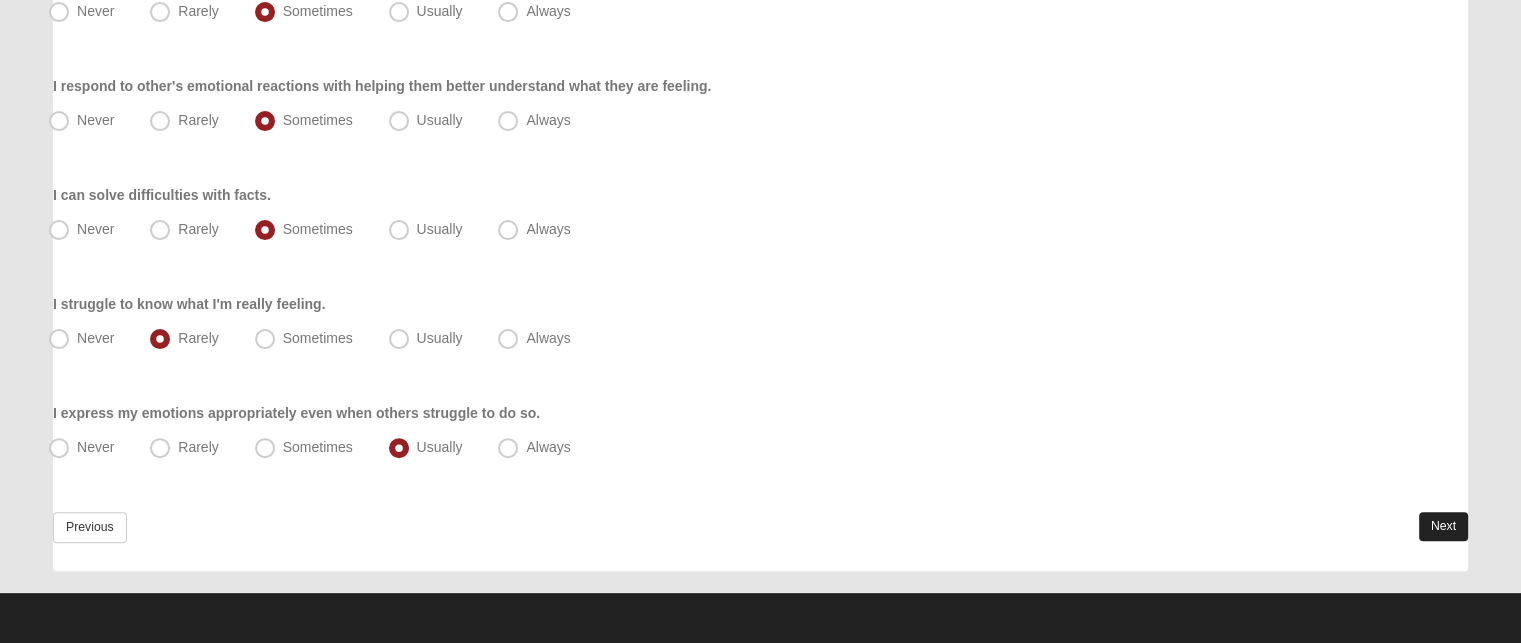 scroll, scrollTop: 0, scrollLeft: 0, axis: both 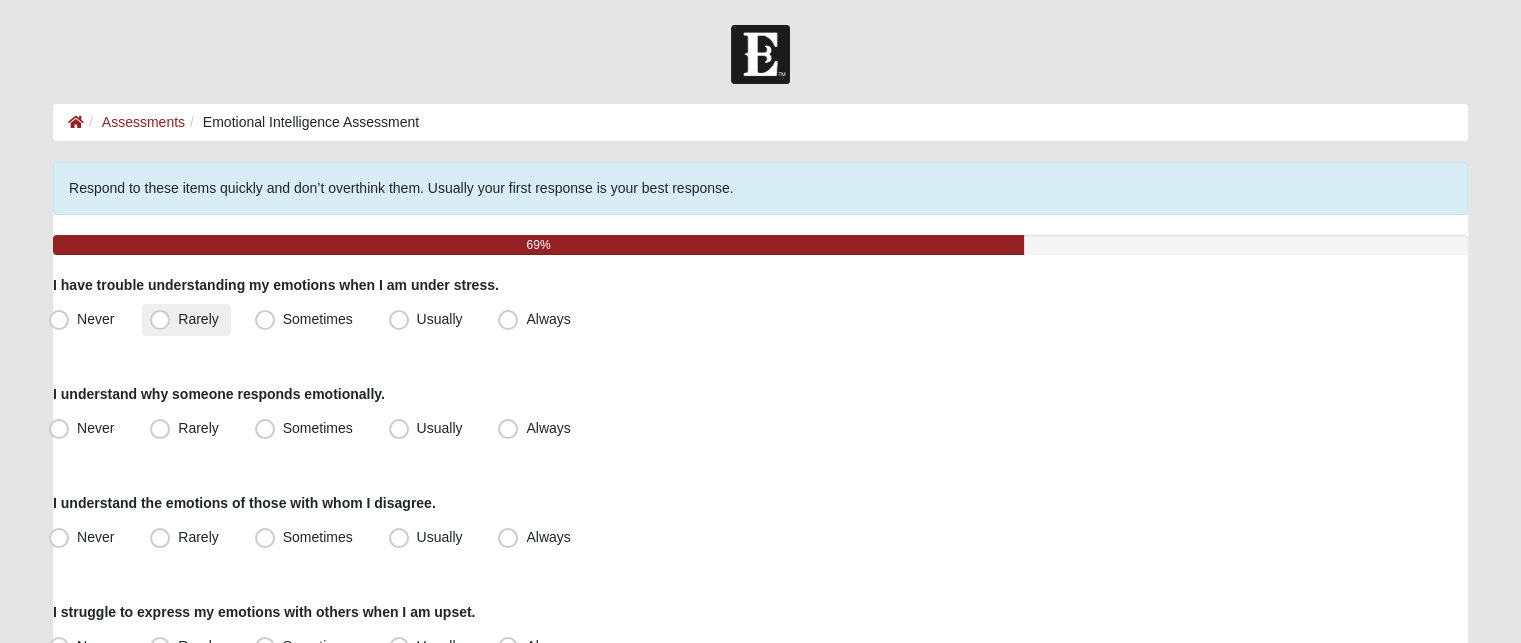 click on "Rarely" at bounding box center [198, 319] 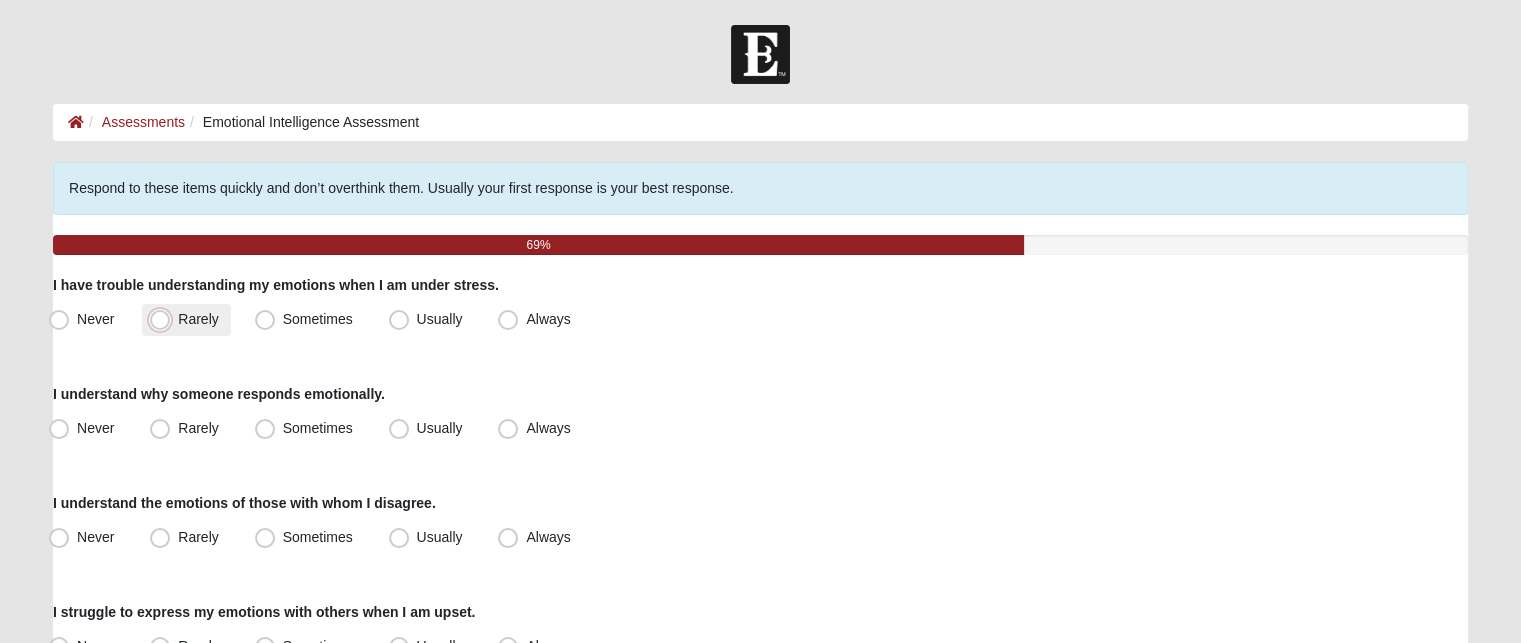 click on "Rarely" at bounding box center (164, 319) 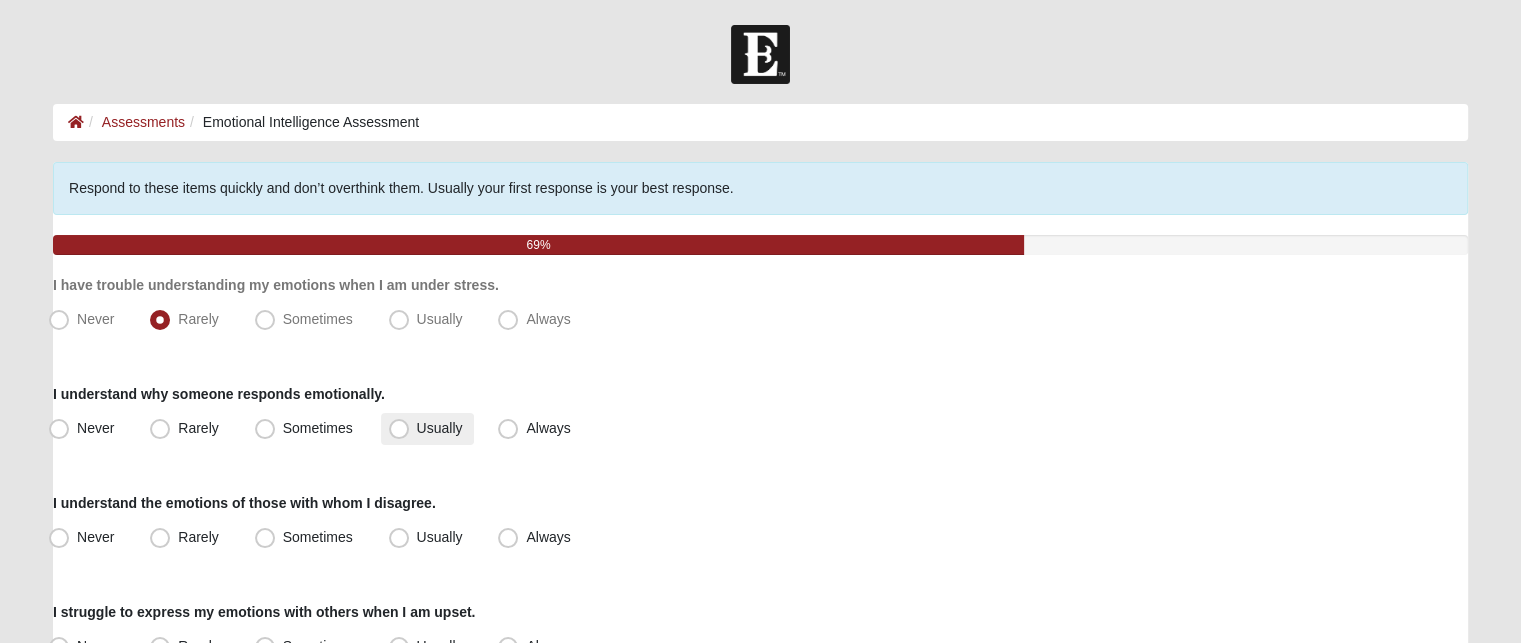click on "Usually" at bounding box center (440, 428) 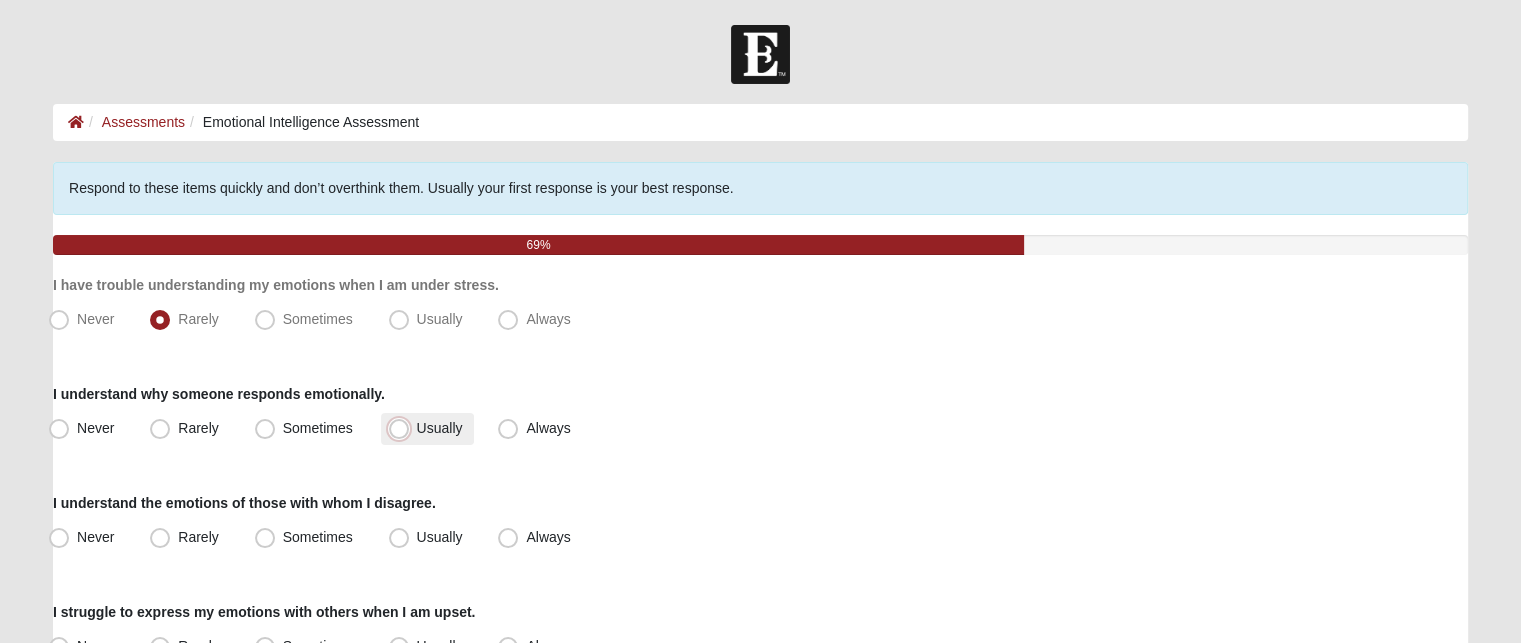click on "Usually" at bounding box center (403, 428) 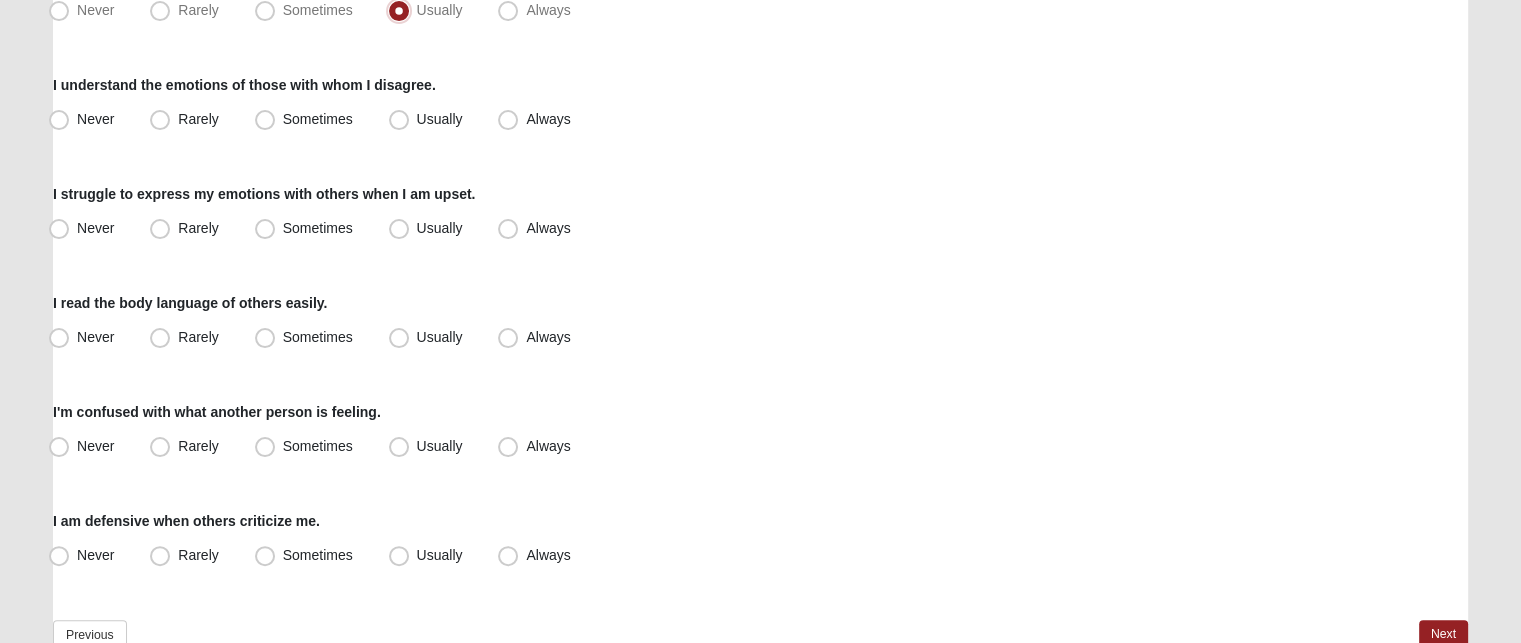 scroll, scrollTop: 434, scrollLeft: 0, axis: vertical 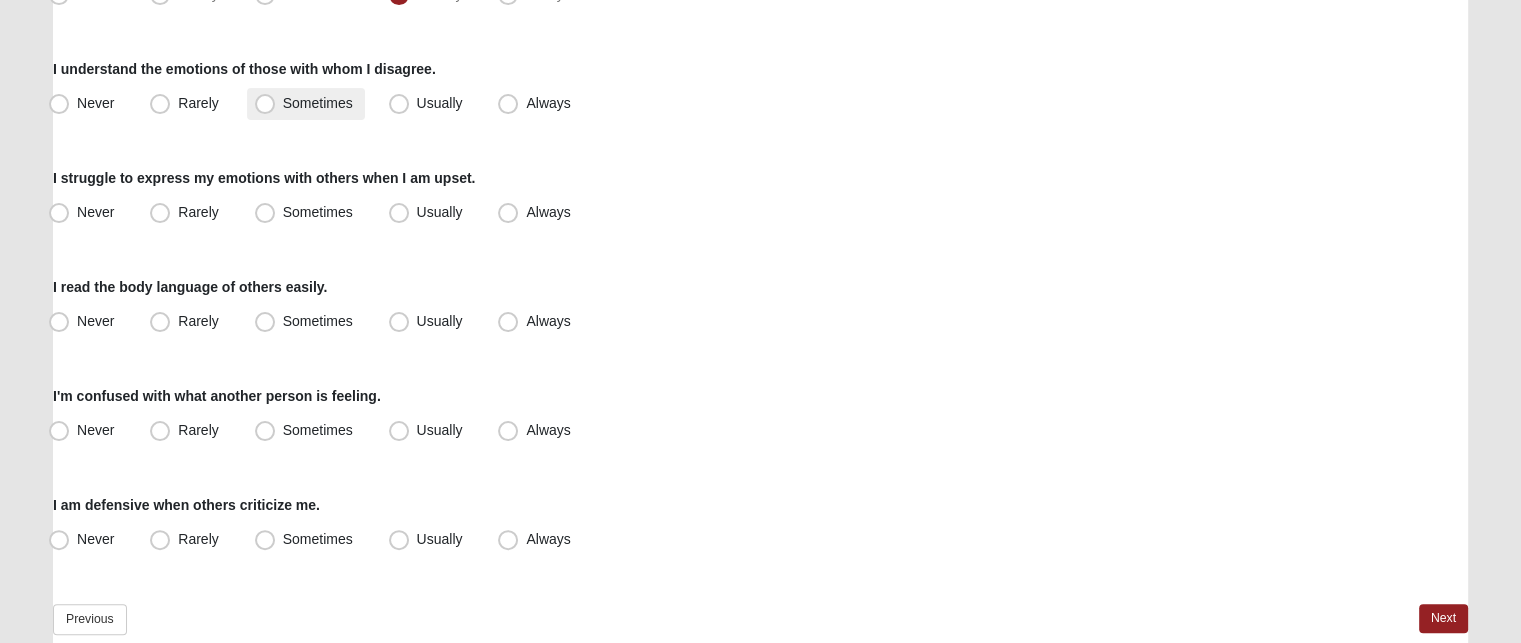 click on "Sometimes" at bounding box center (318, 103) 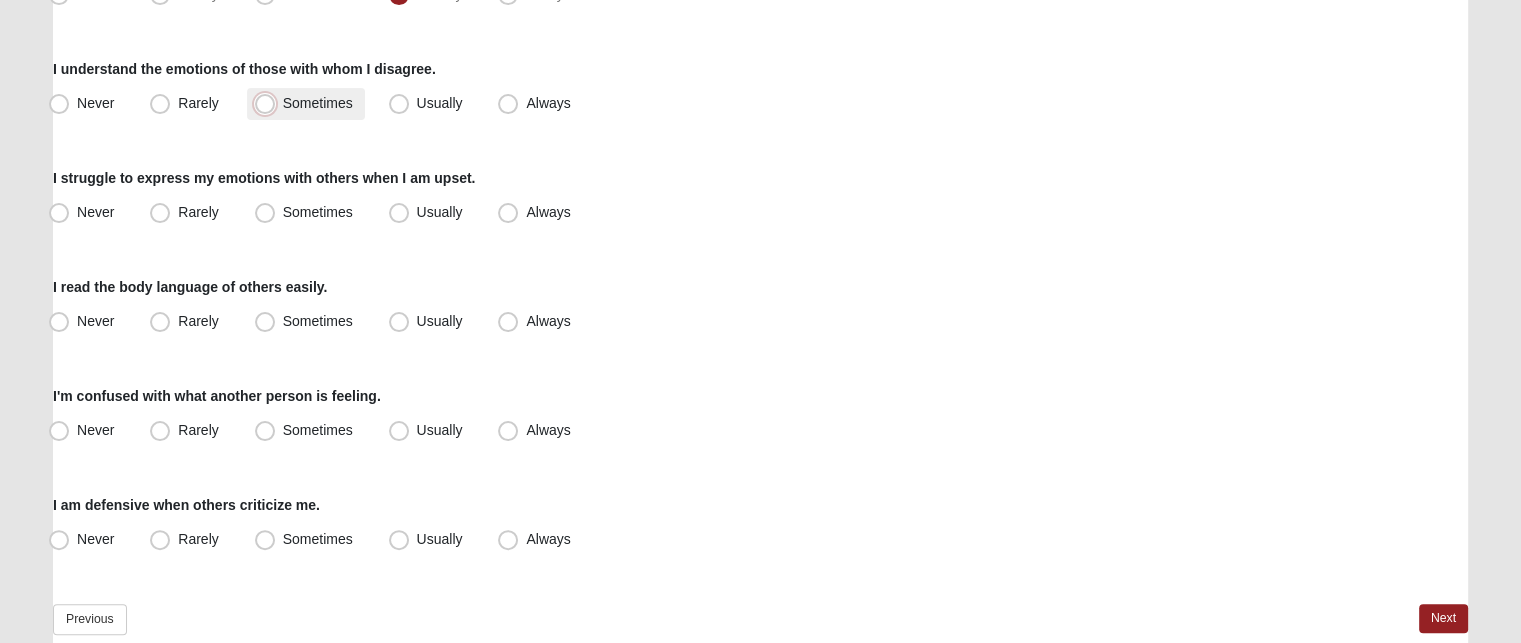 radio on "true" 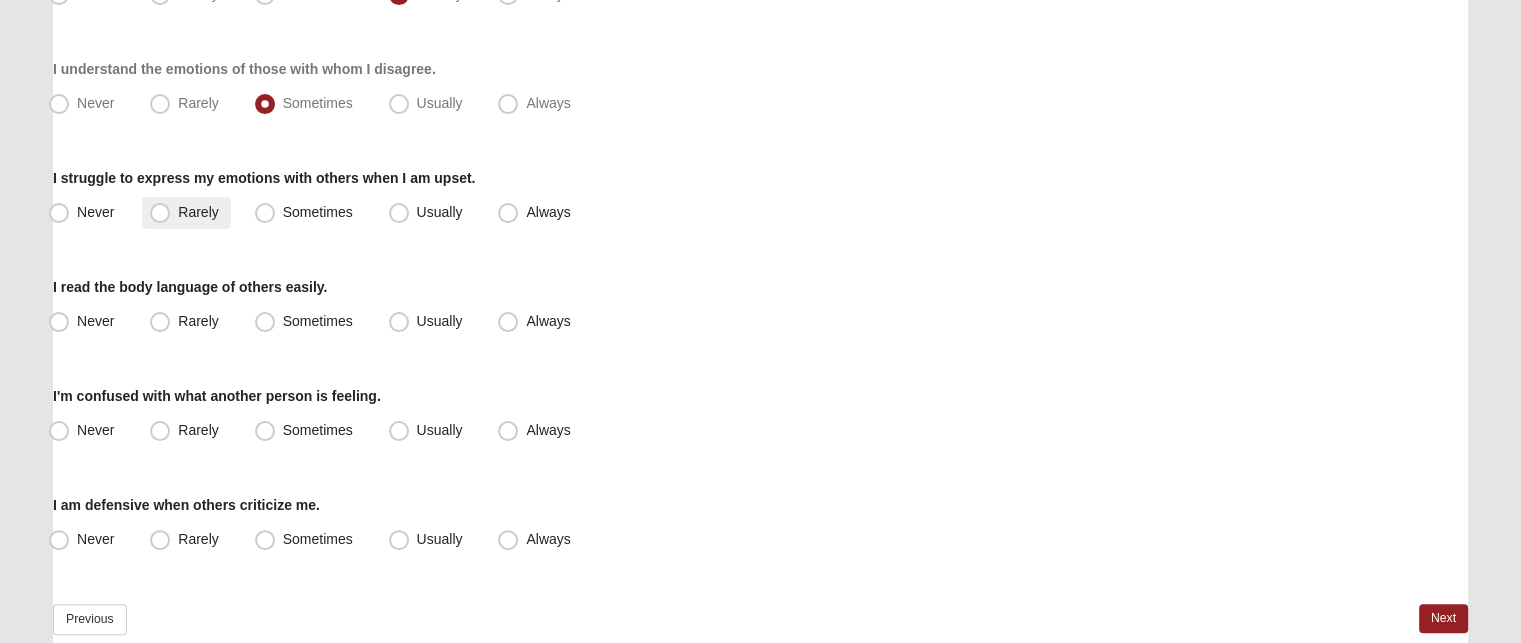 click on "Rarely" at bounding box center (198, 212) 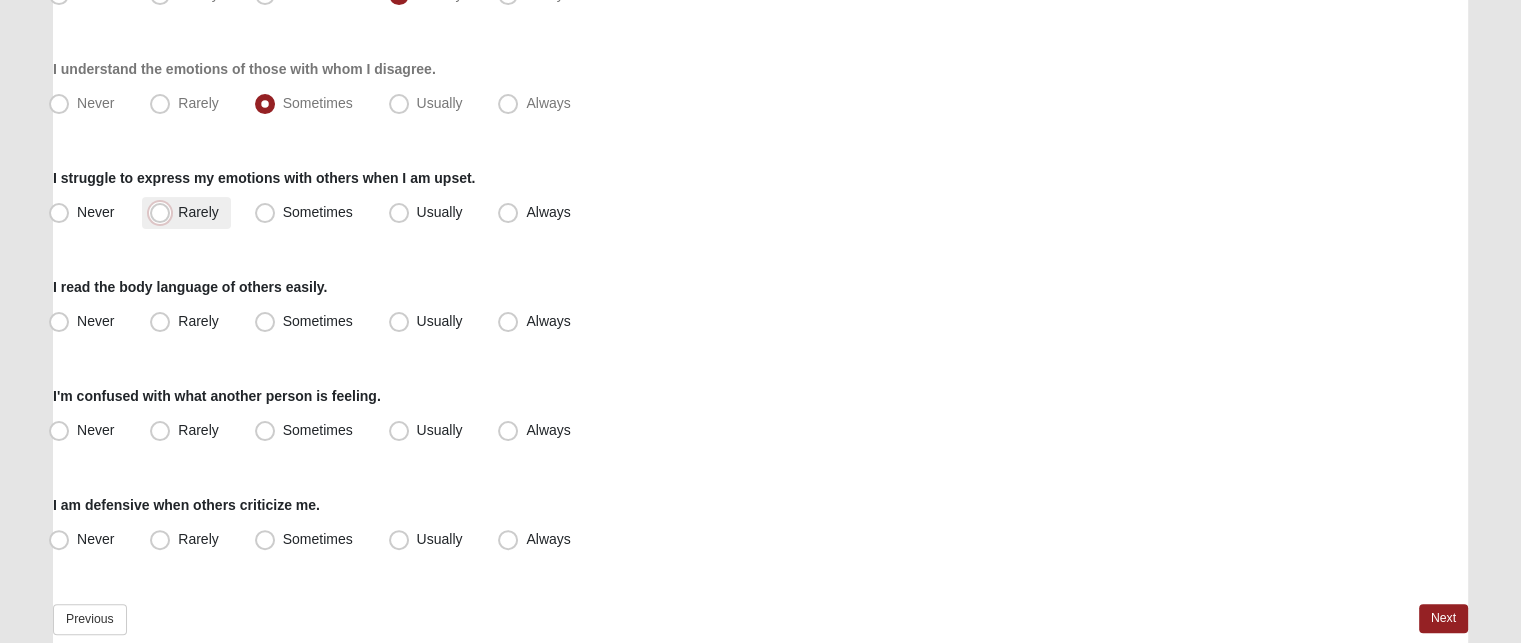 click on "Rarely" at bounding box center [164, 212] 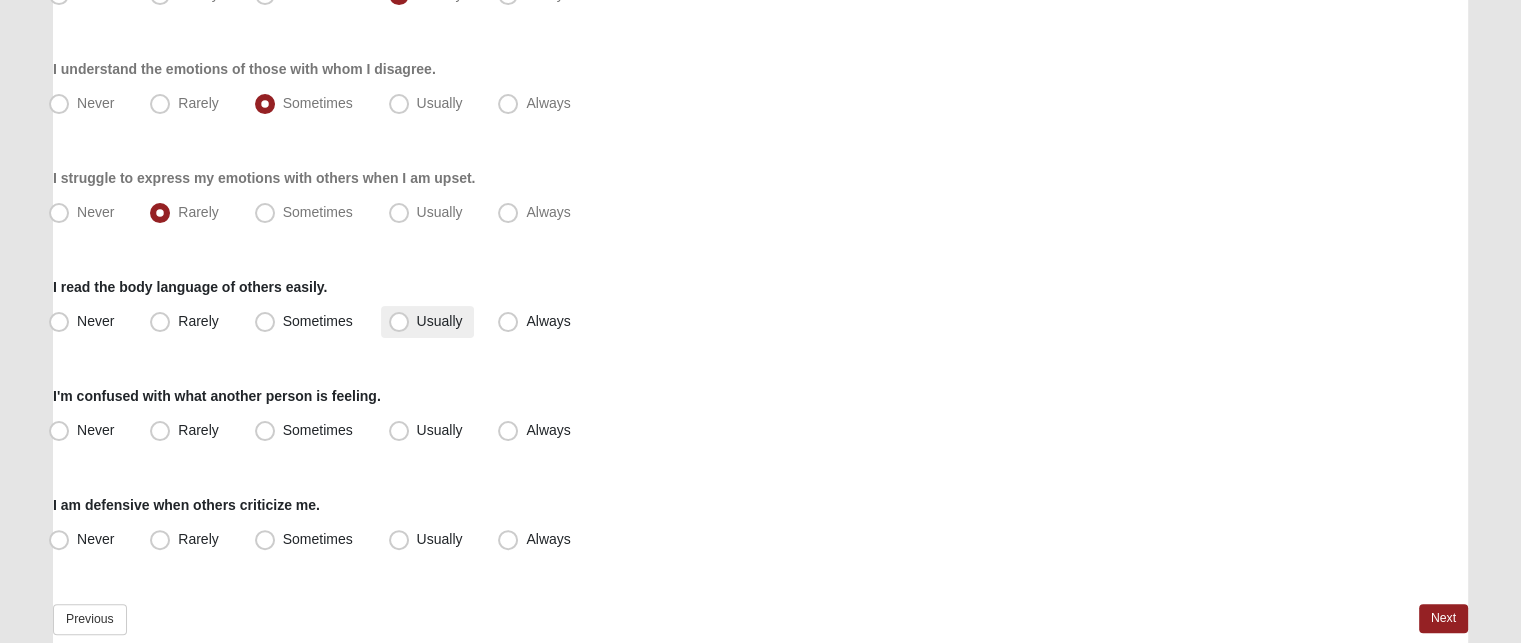 click on "Usually" at bounding box center [440, 321] 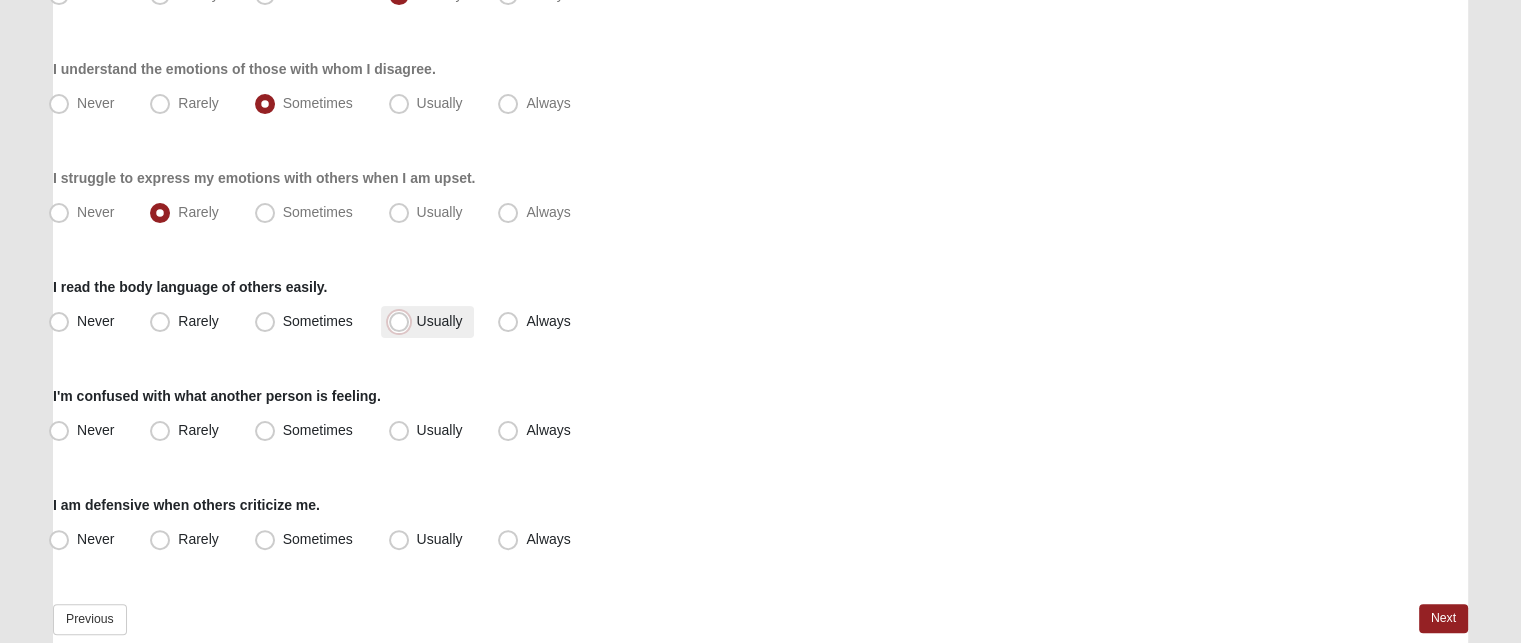 click on "Usually" at bounding box center [403, 321] 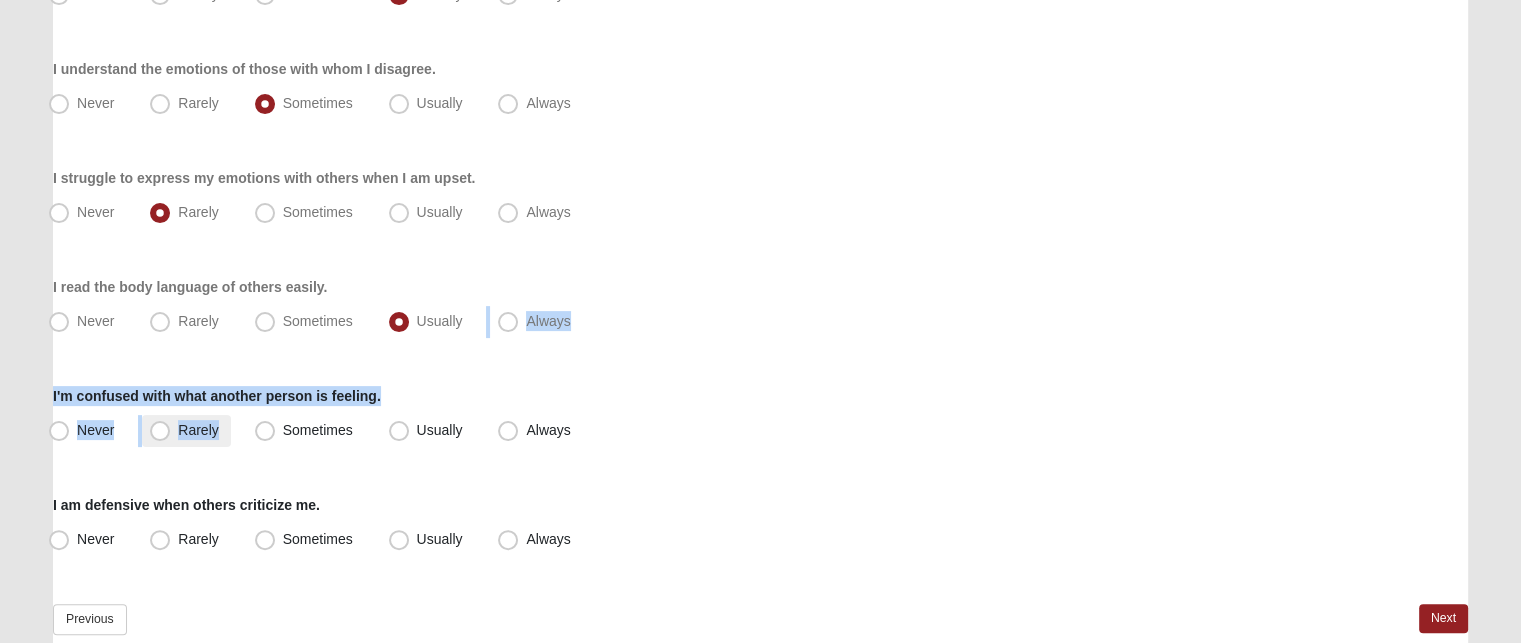 drag, startPoint x: 392, startPoint y: 322, endPoint x: 164, endPoint y: 427, distance: 251.01593 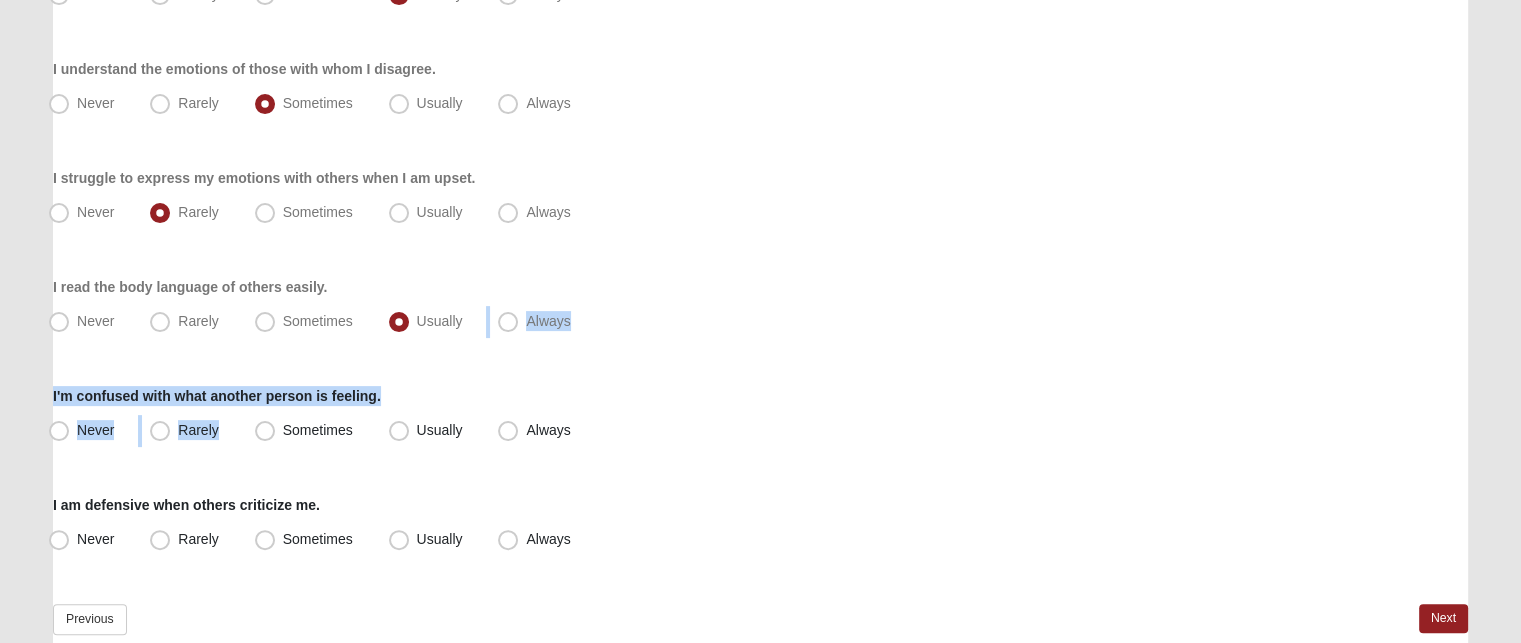 click on "I'm confused with what another person is feeling.
Never
Rarely
Sometimes
Usually
Always" at bounding box center (760, 416) 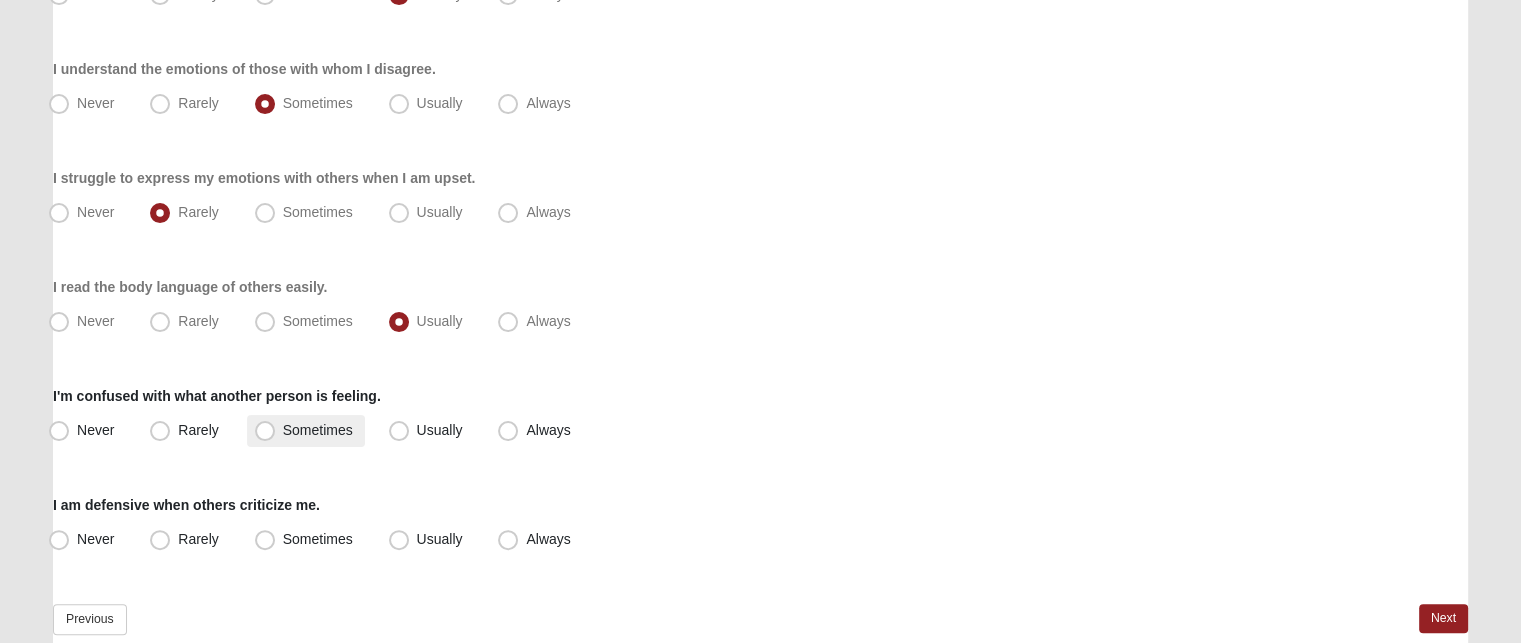 click on "Sometimes" at bounding box center (306, 431) 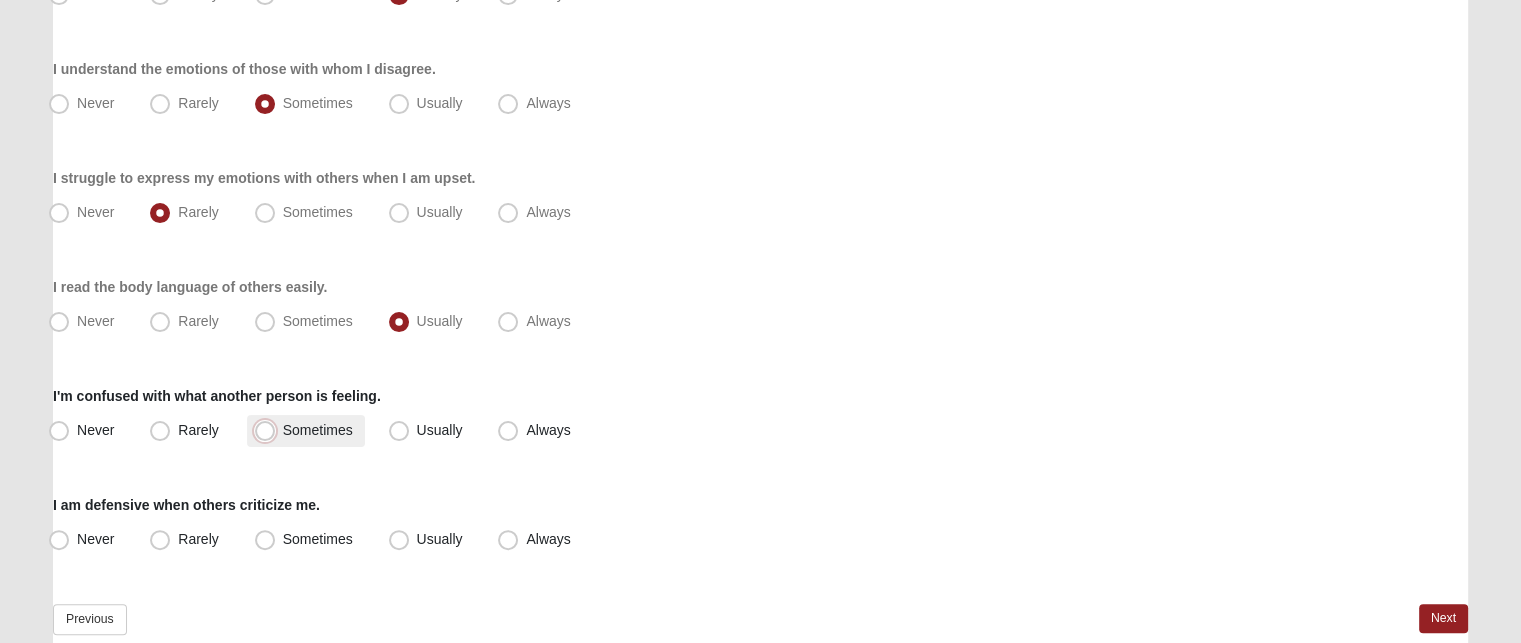 click on "Sometimes" at bounding box center [269, 430] 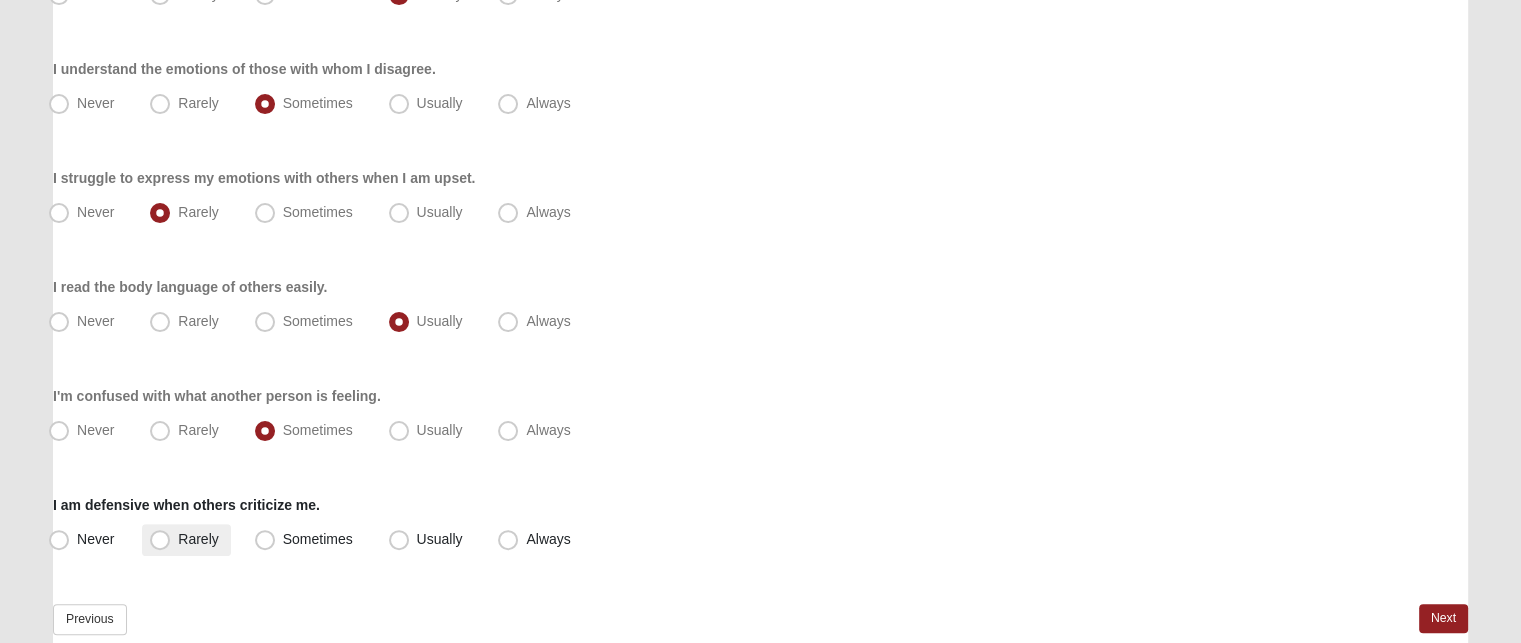 click on "Rarely" at bounding box center [198, 539] 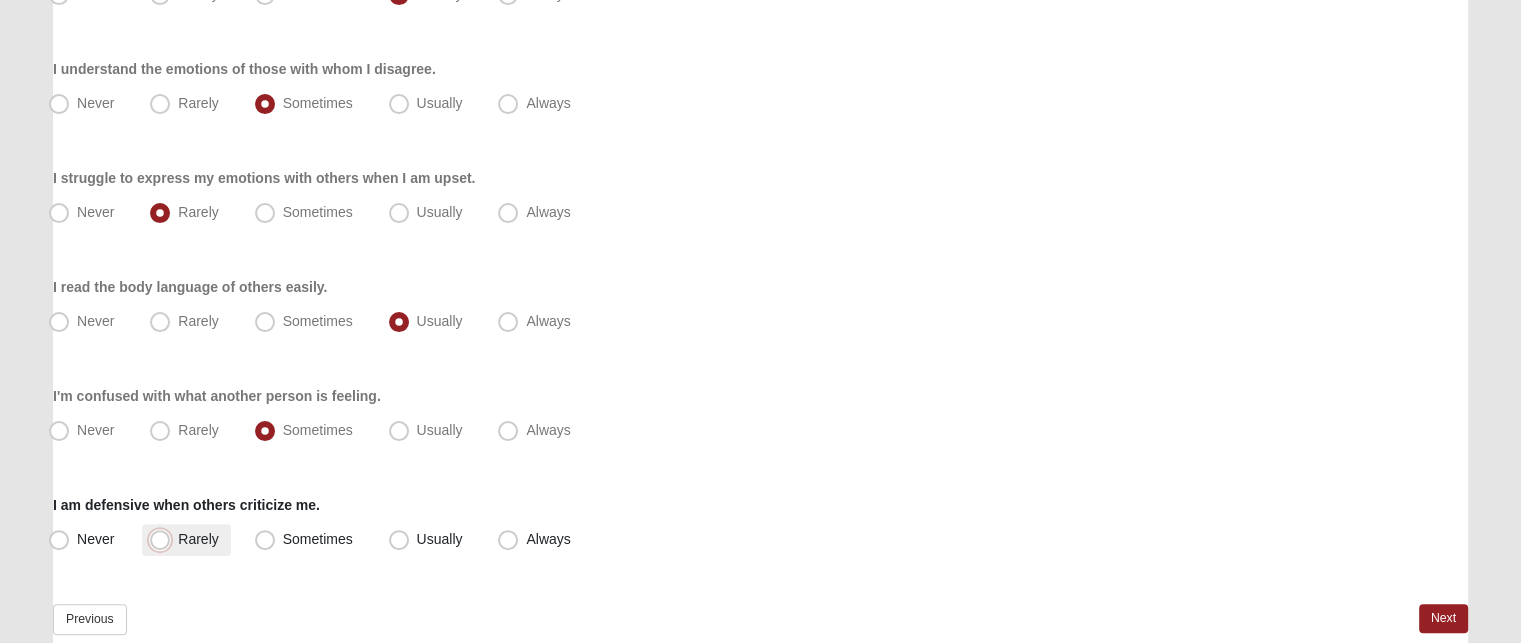 click on "Rarely" at bounding box center [164, 539] 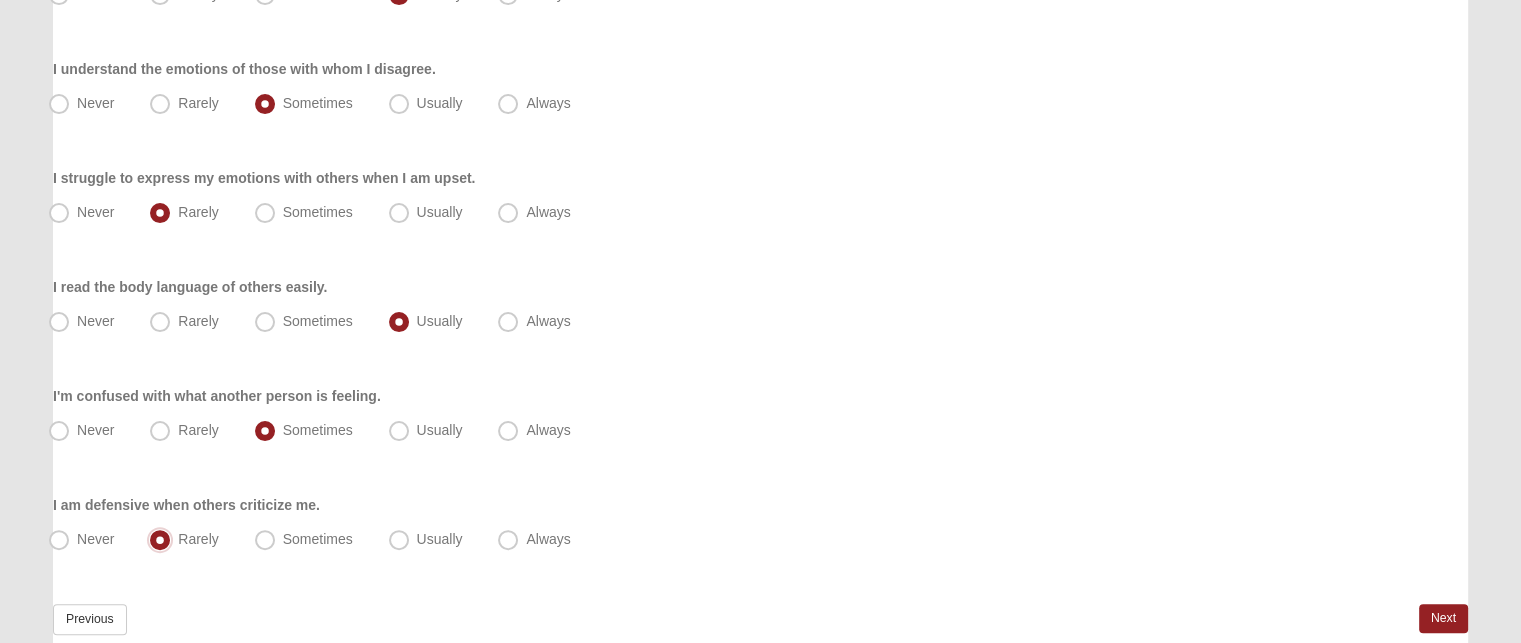 scroll, scrollTop: 440, scrollLeft: 0, axis: vertical 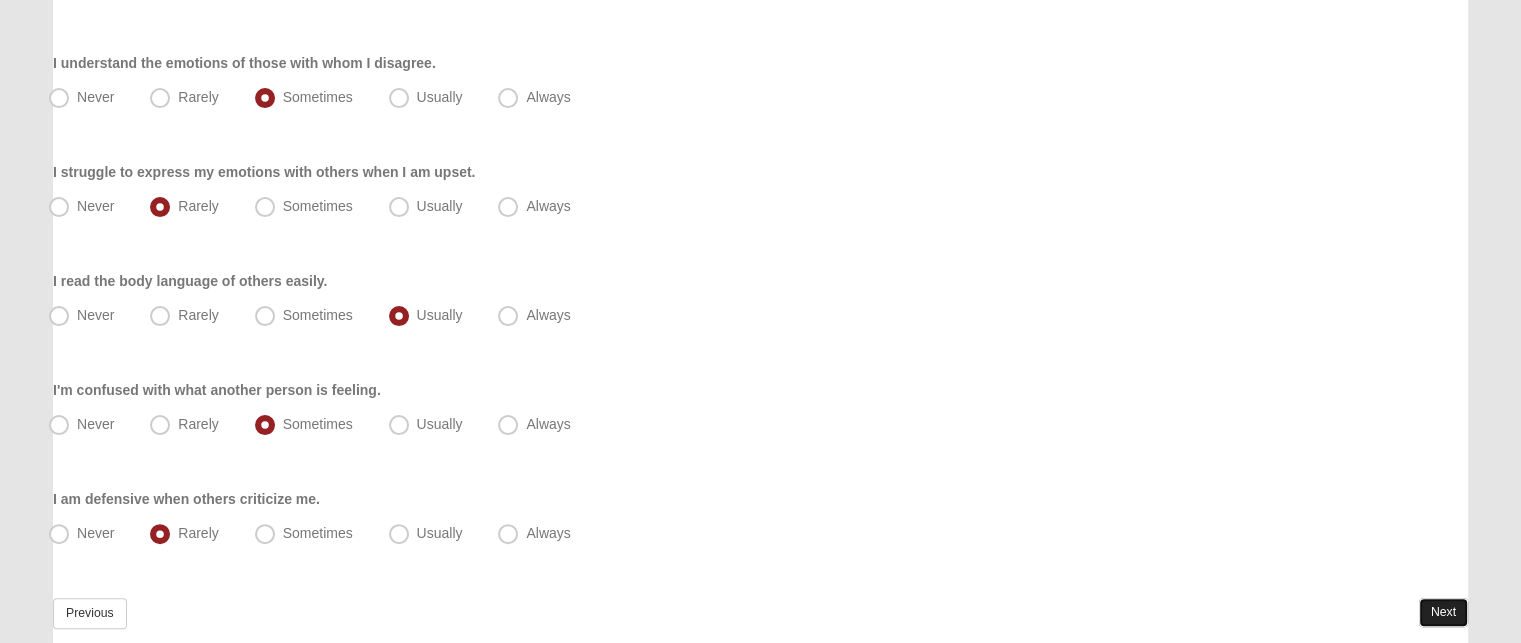 click on "Next" at bounding box center (1443, 612) 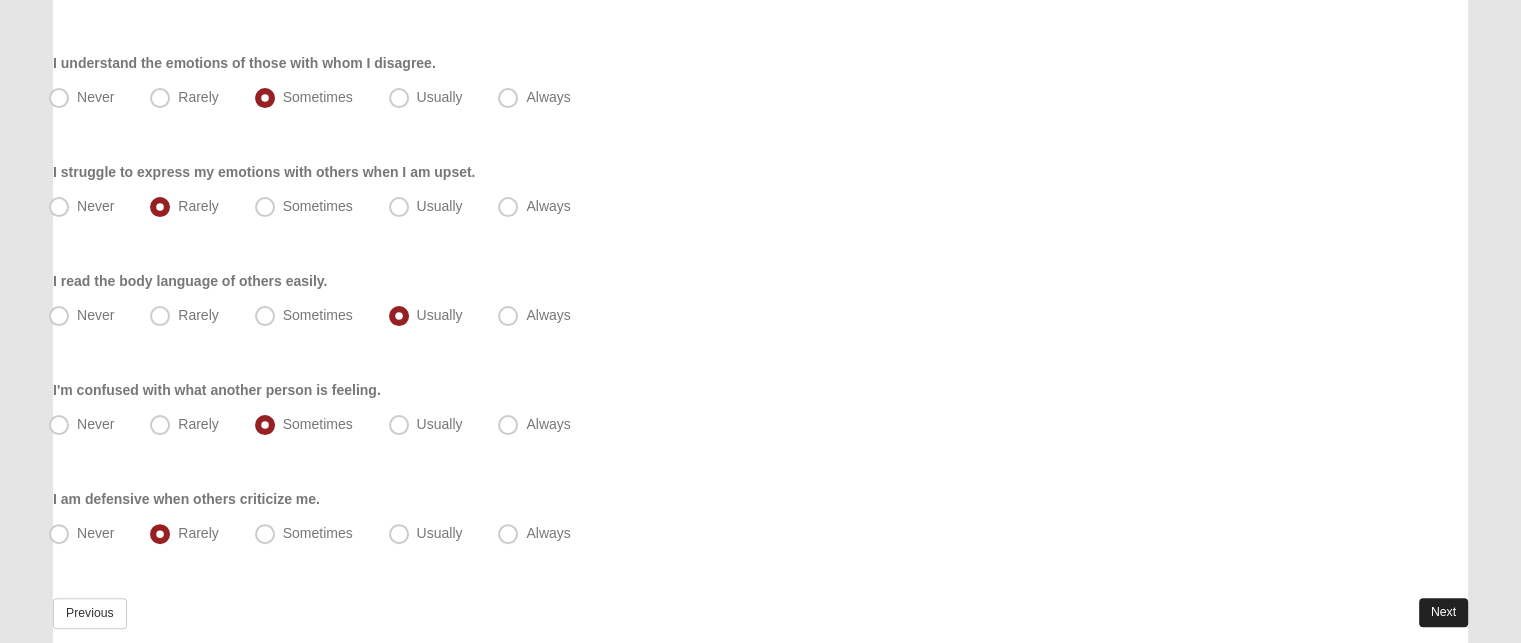 scroll, scrollTop: 0, scrollLeft: 0, axis: both 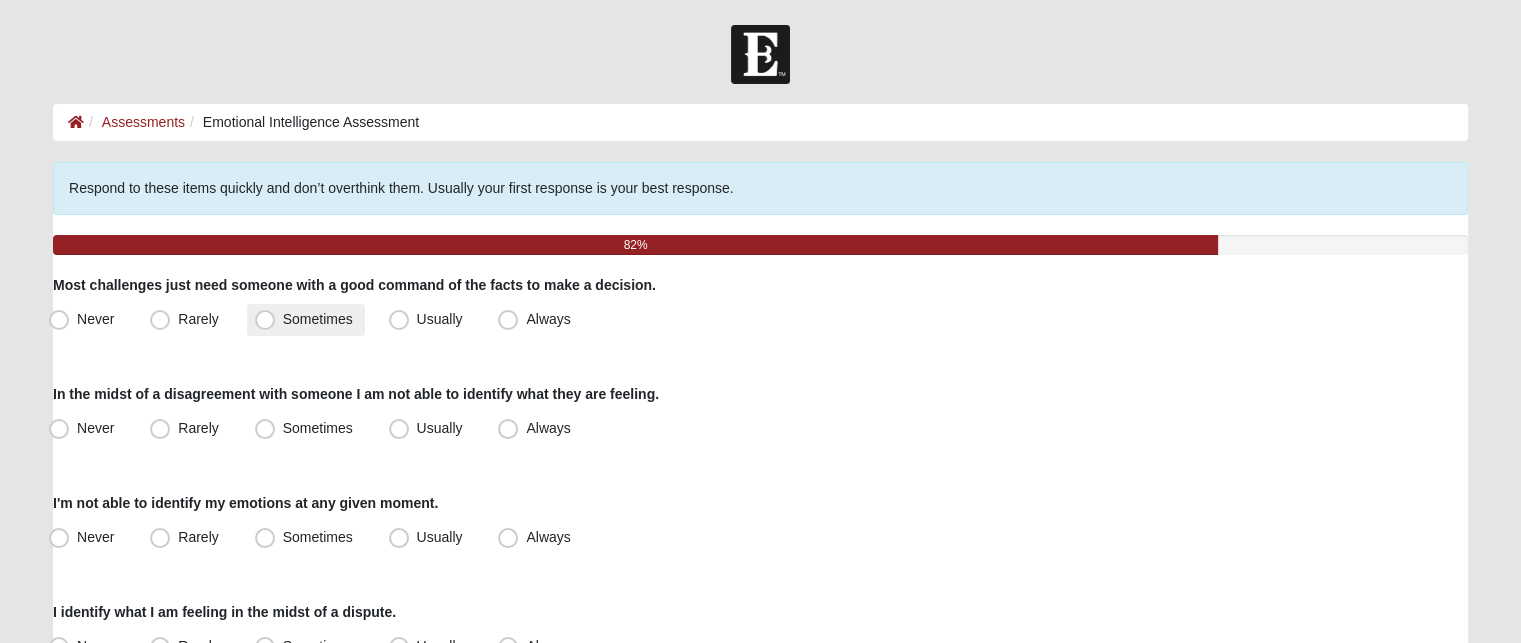 click on "Sometimes" at bounding box center (318, 319) 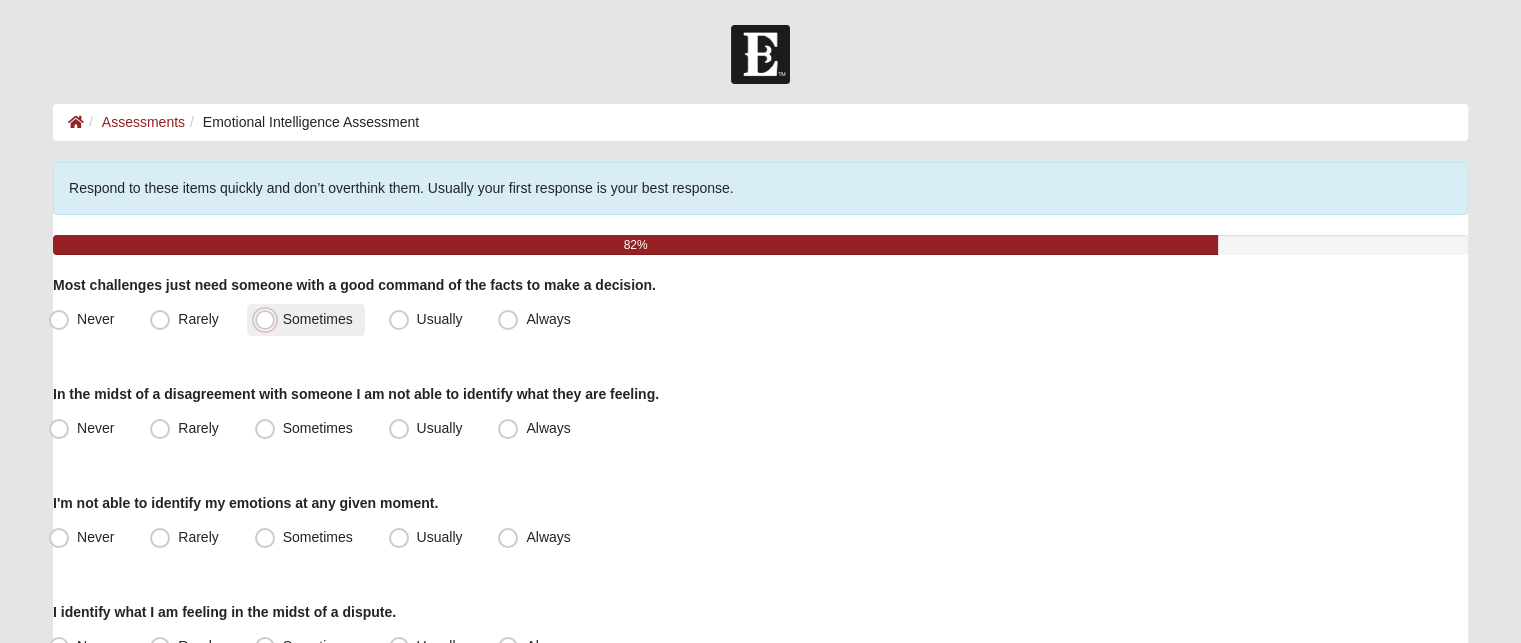 click on "Sometimes" at bounding box center (269, 319) 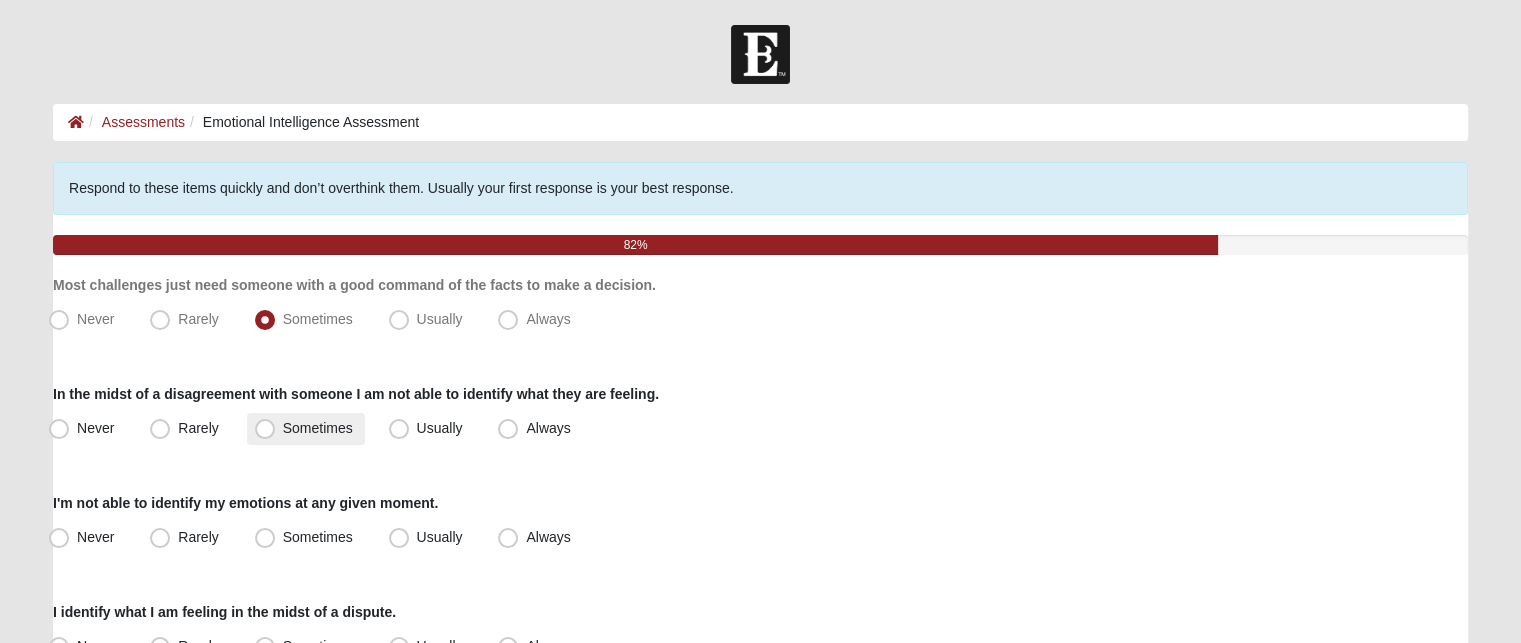 click on "Sometimes" at bounding box center (318, 428) 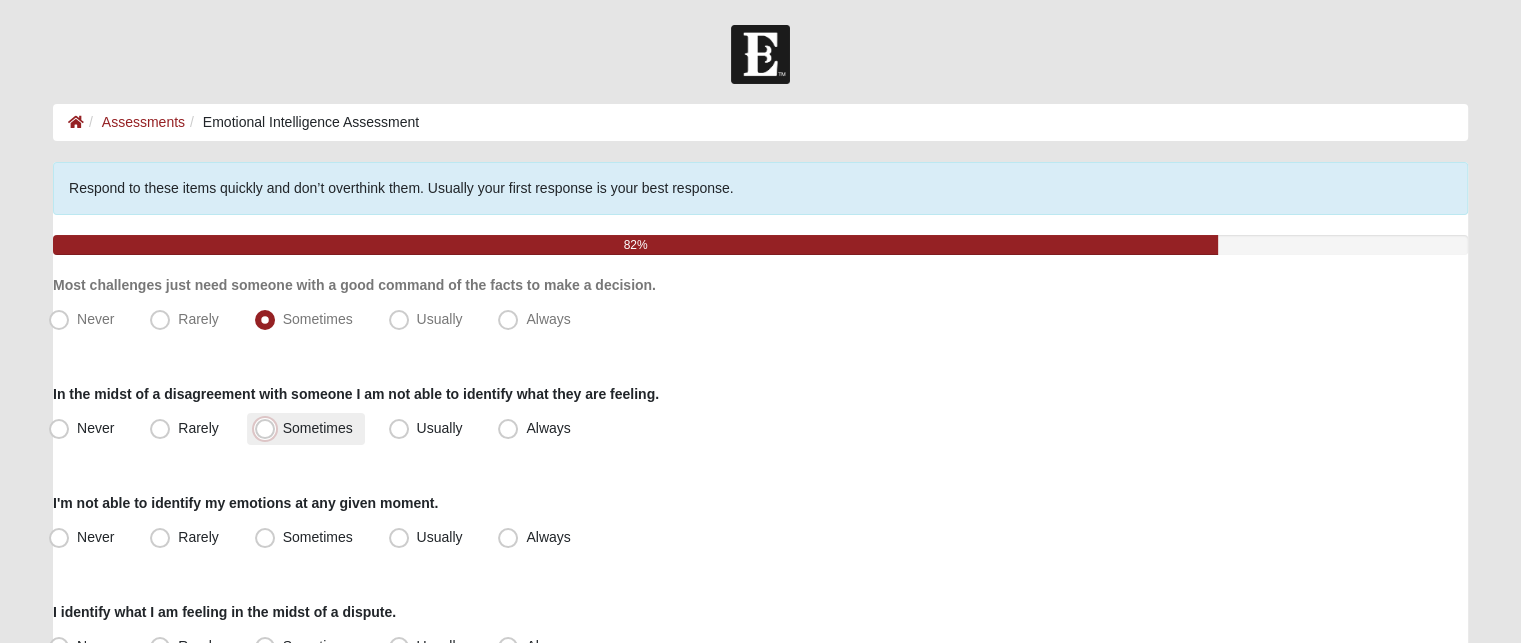 radio on "true" 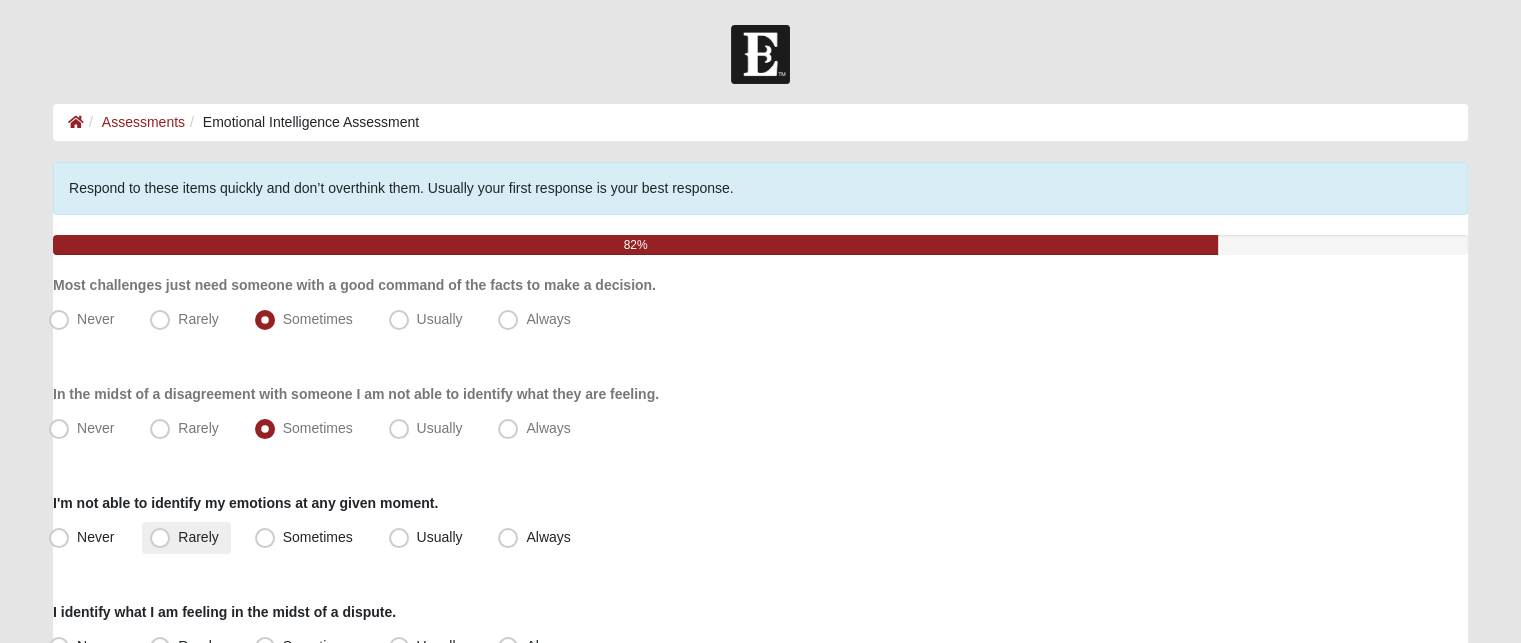 click on "Rarely" at bounding box center (198, 537) 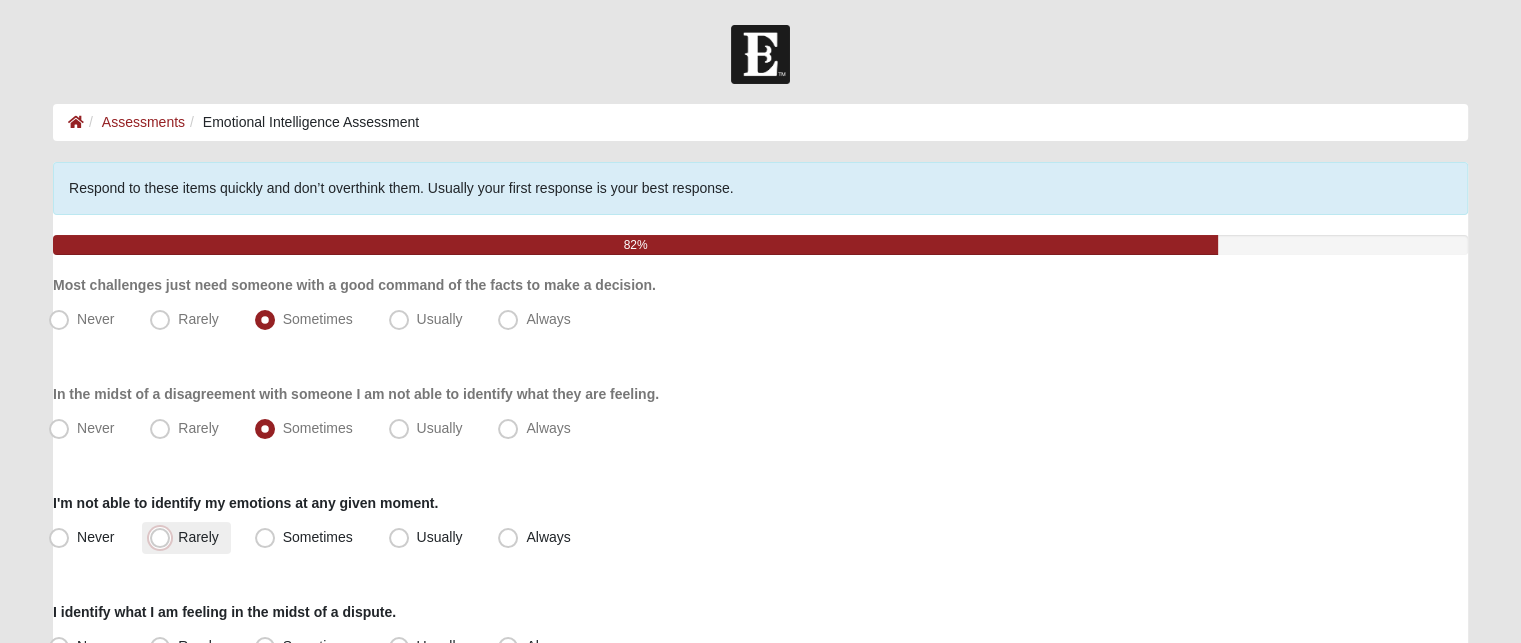 radio on "true" 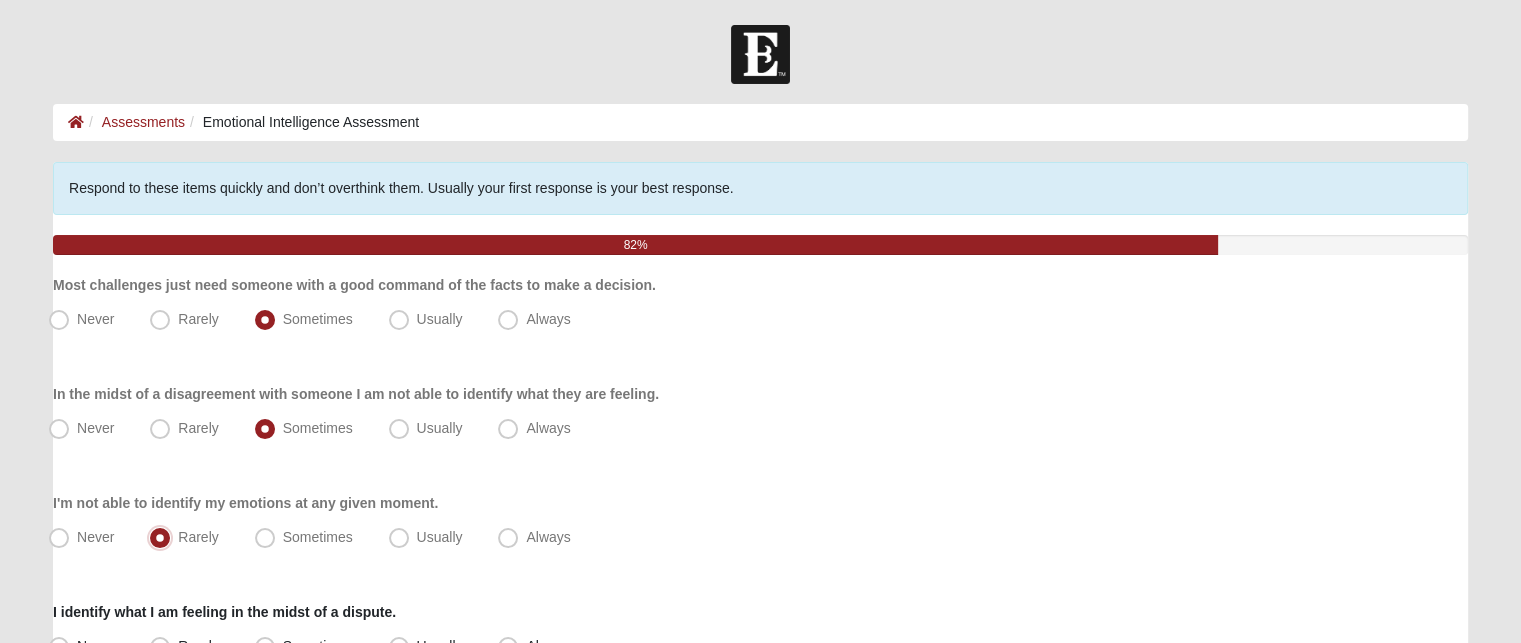 scroll, scrollTop: 526, scrollLeft: 0, axis: vertical 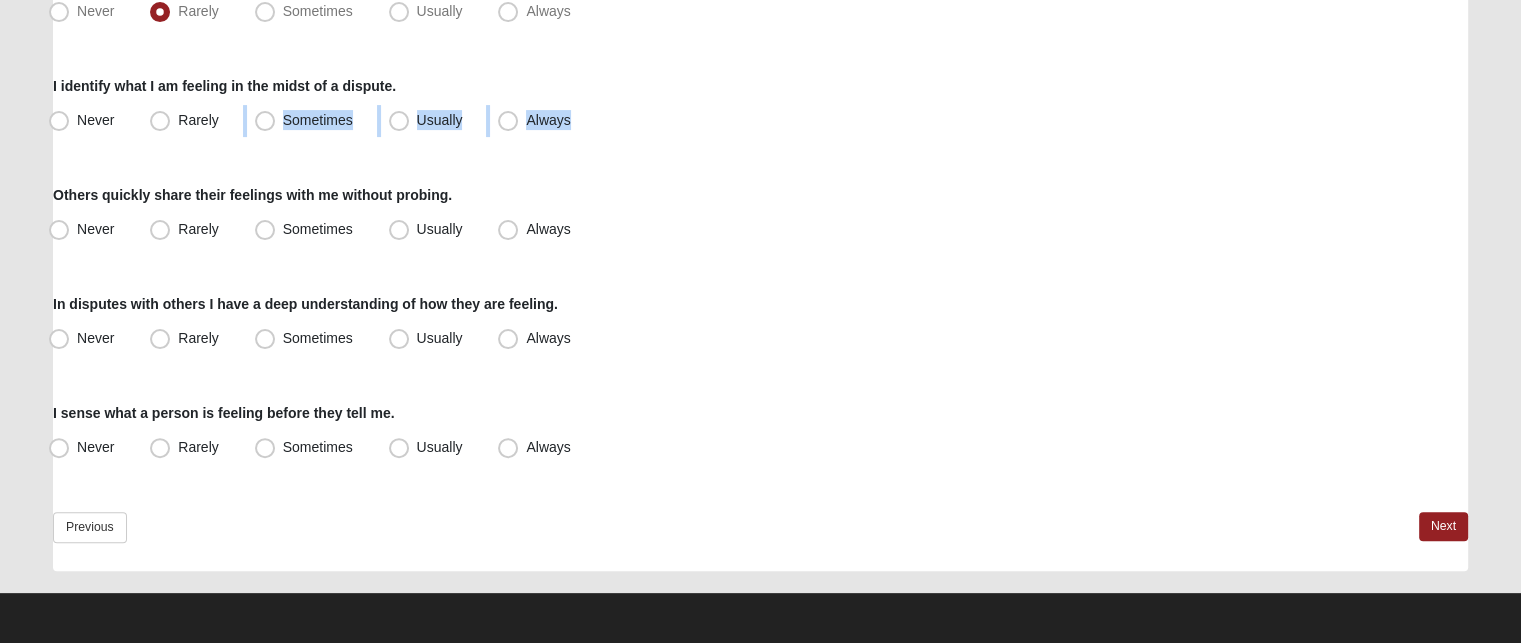 drag, startPoint x: 228, startPoint y: 114, endPoint x: 406, endPoint y: 151, distance: 181.80484 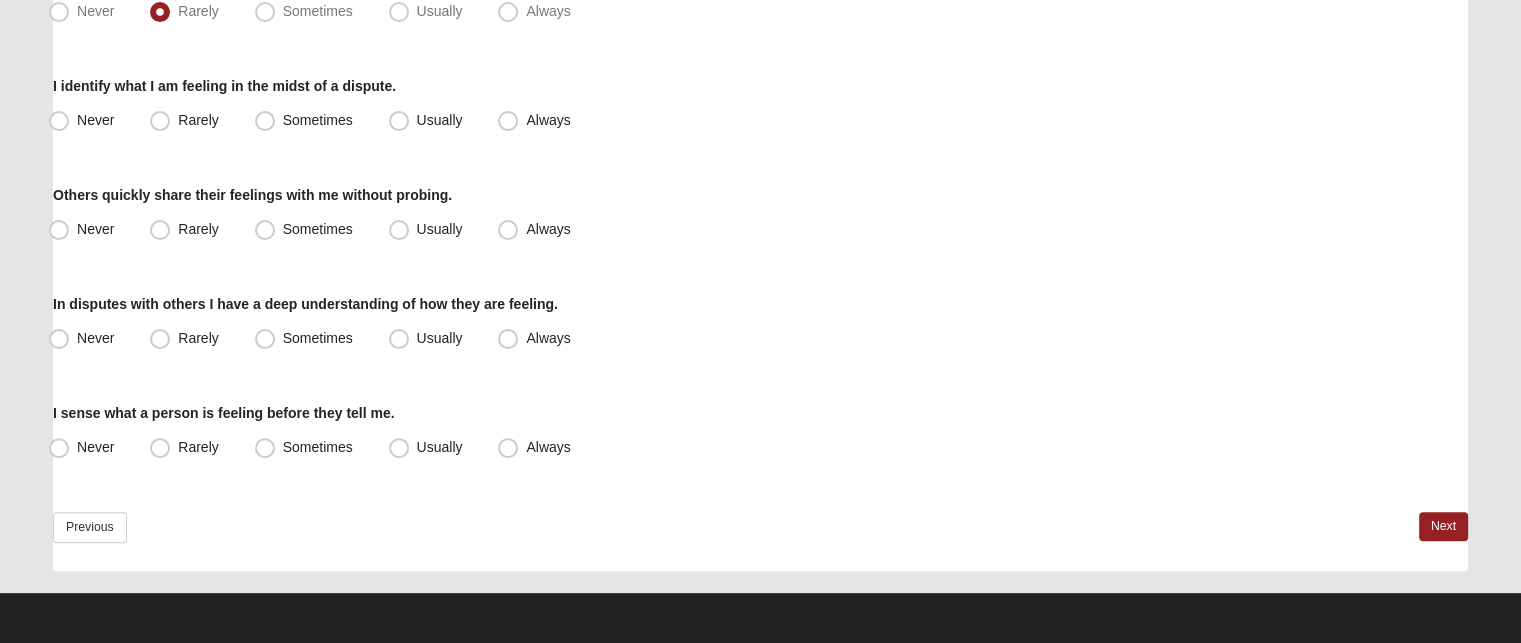 click on "I identify what I am feeling in the midst of a dispute.
Never
Rarely
Sometimes
Usually
Always" at bounding box center [760, 106] 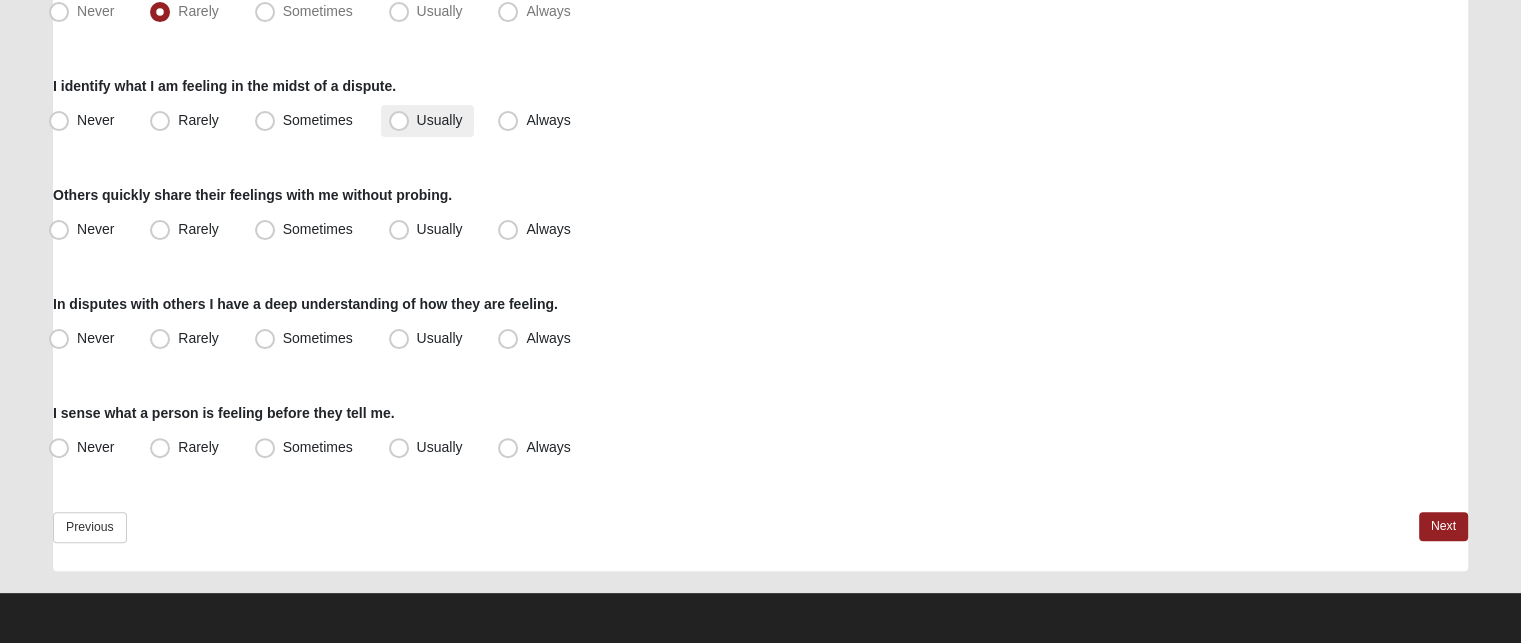 click on "Usually" at bounding box center [440, 120] 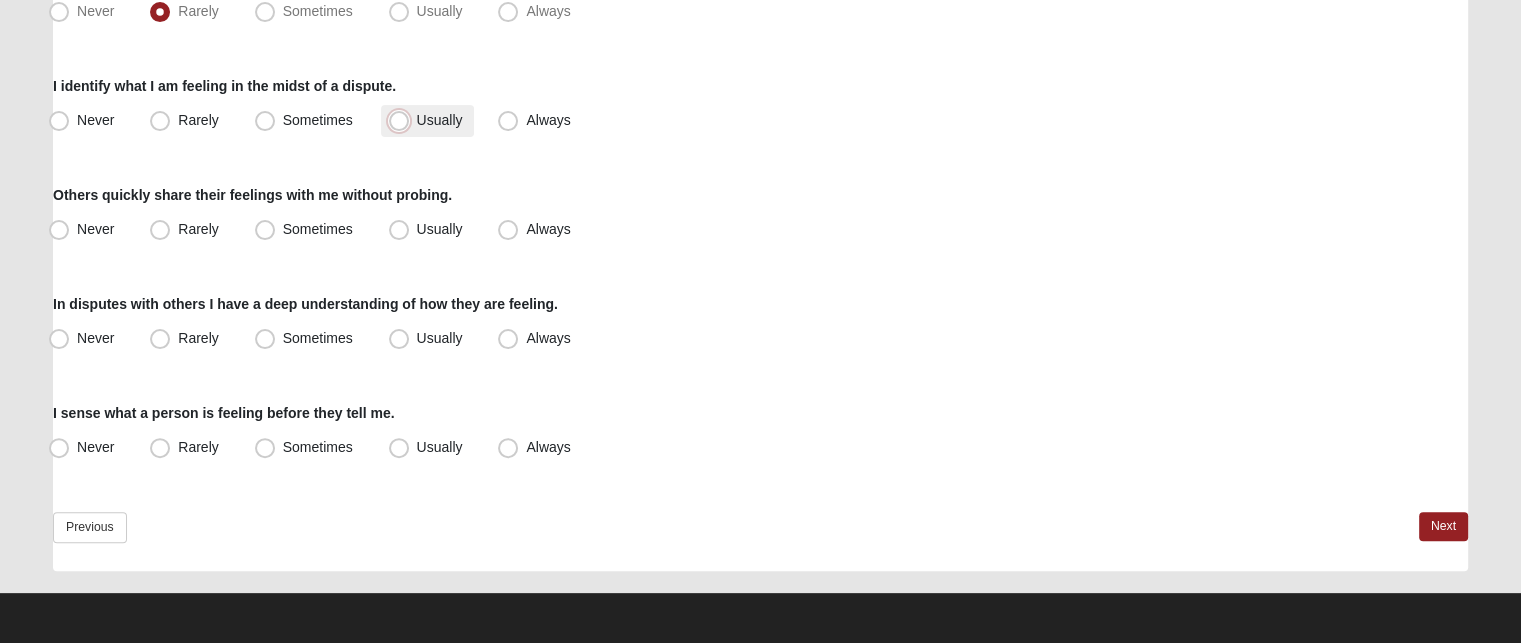 click on "Usually" at bounding box center (403, 120) 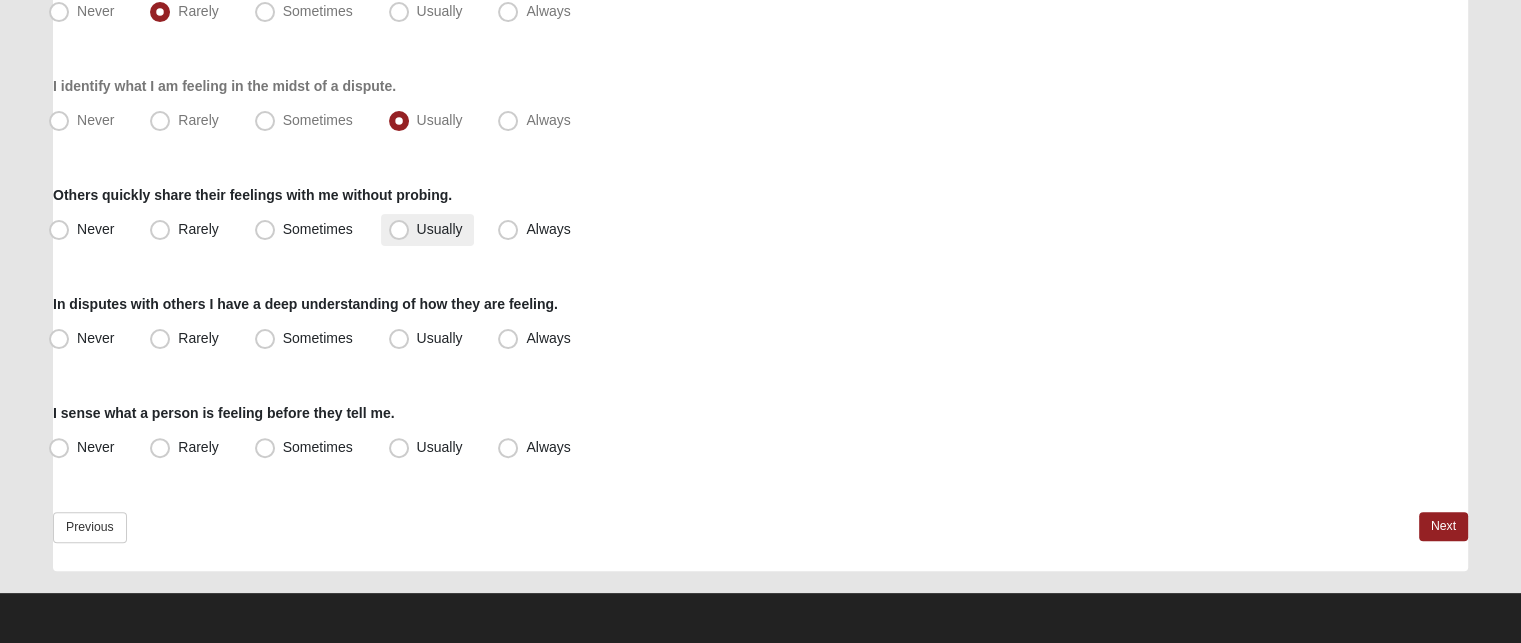click on "Usually" at bounding box center (440, 229) 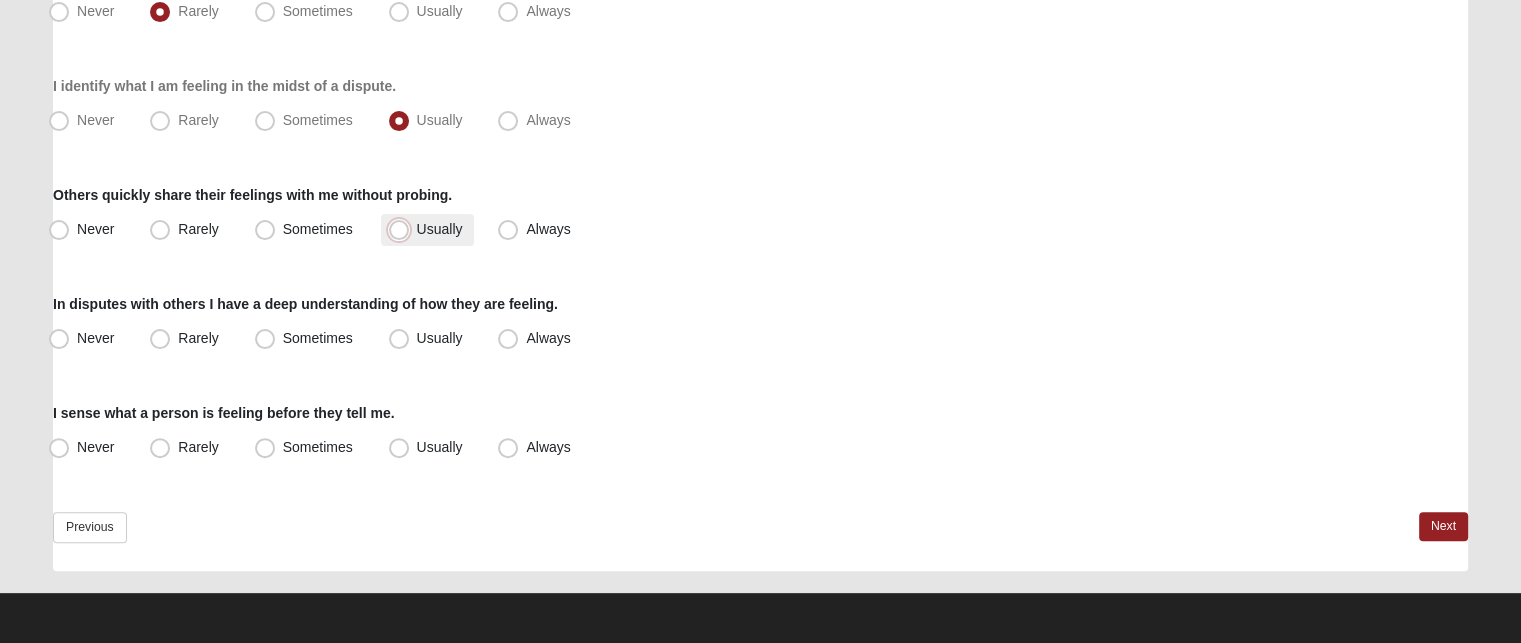 radio on "true" 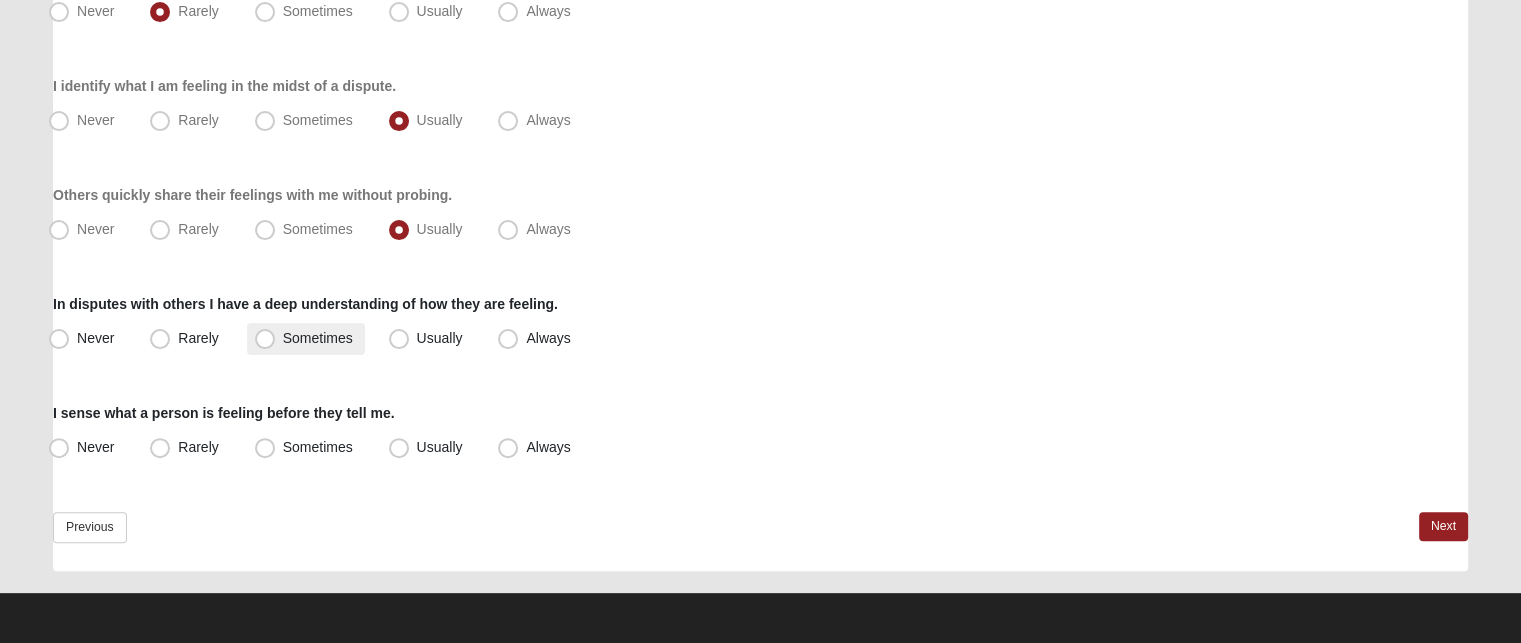 click on "Sometimes" at bounding box center (318, 338) 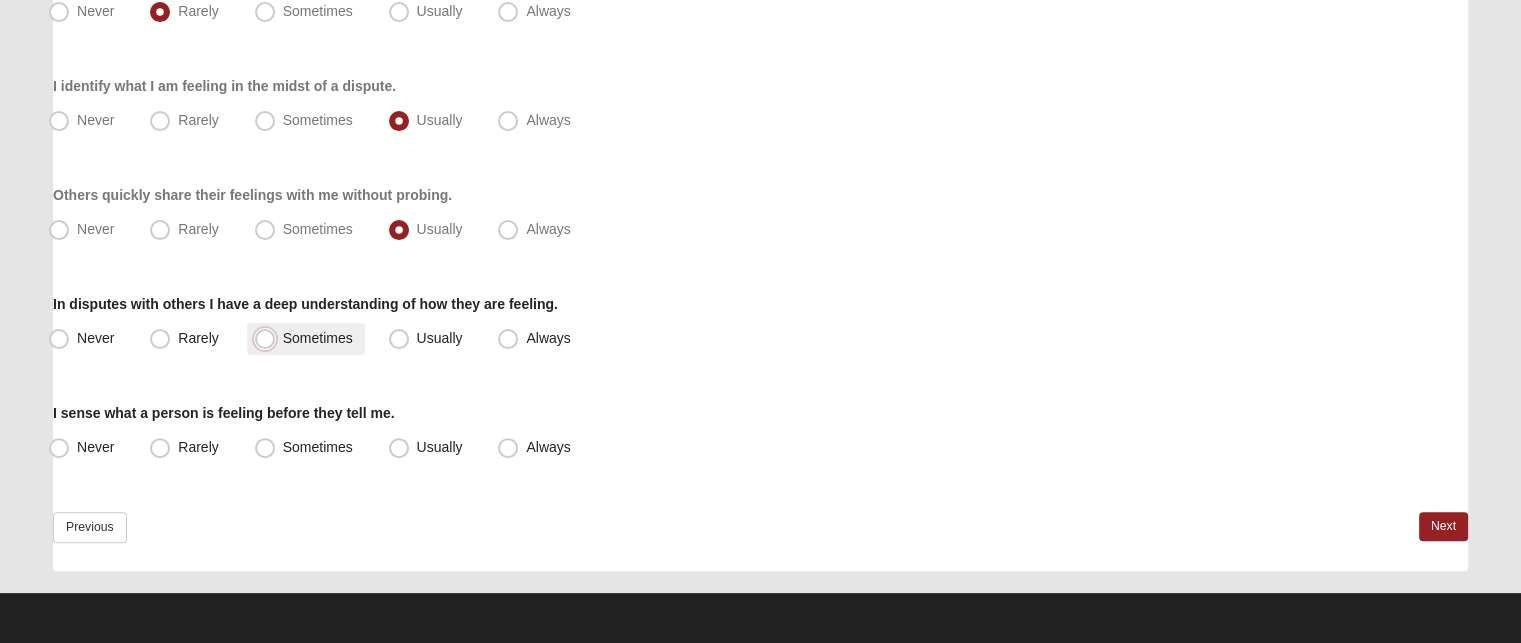 click on "Sometimes" at bounding box center [269, 338] 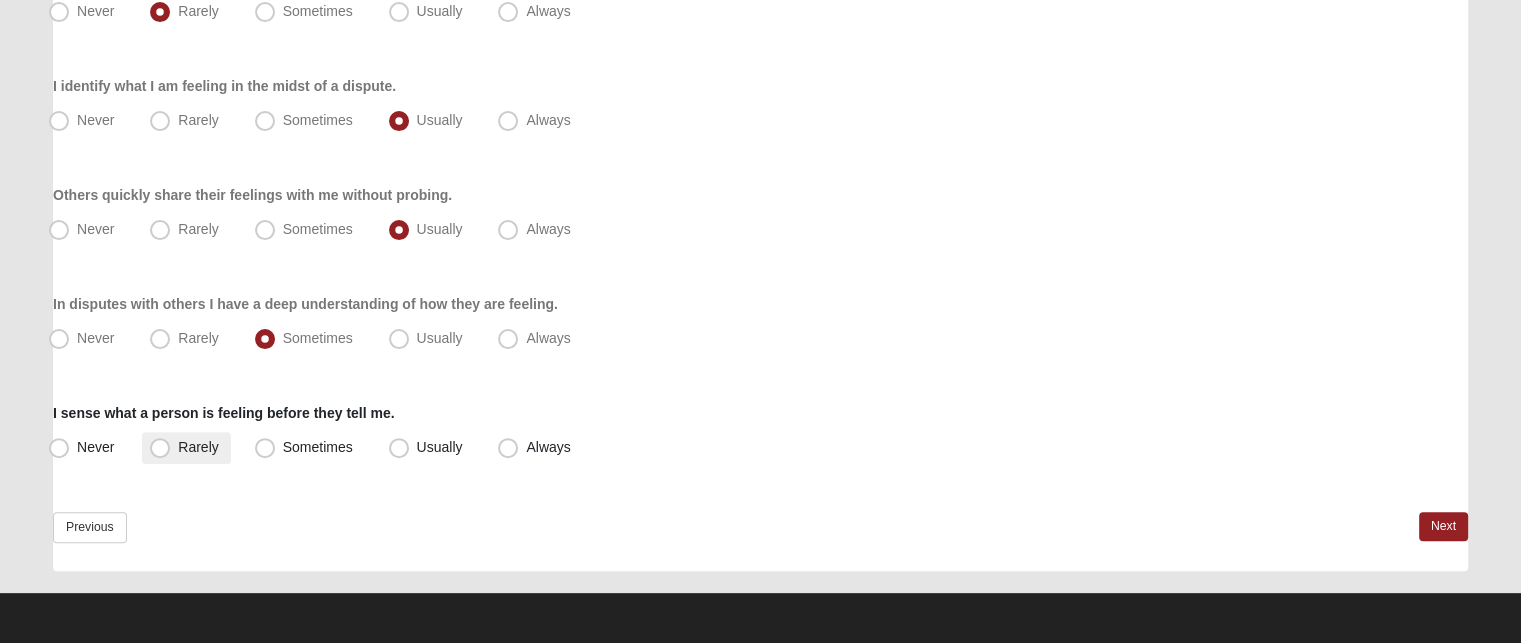 click on "Rarely" at bounding box center [198, 447] 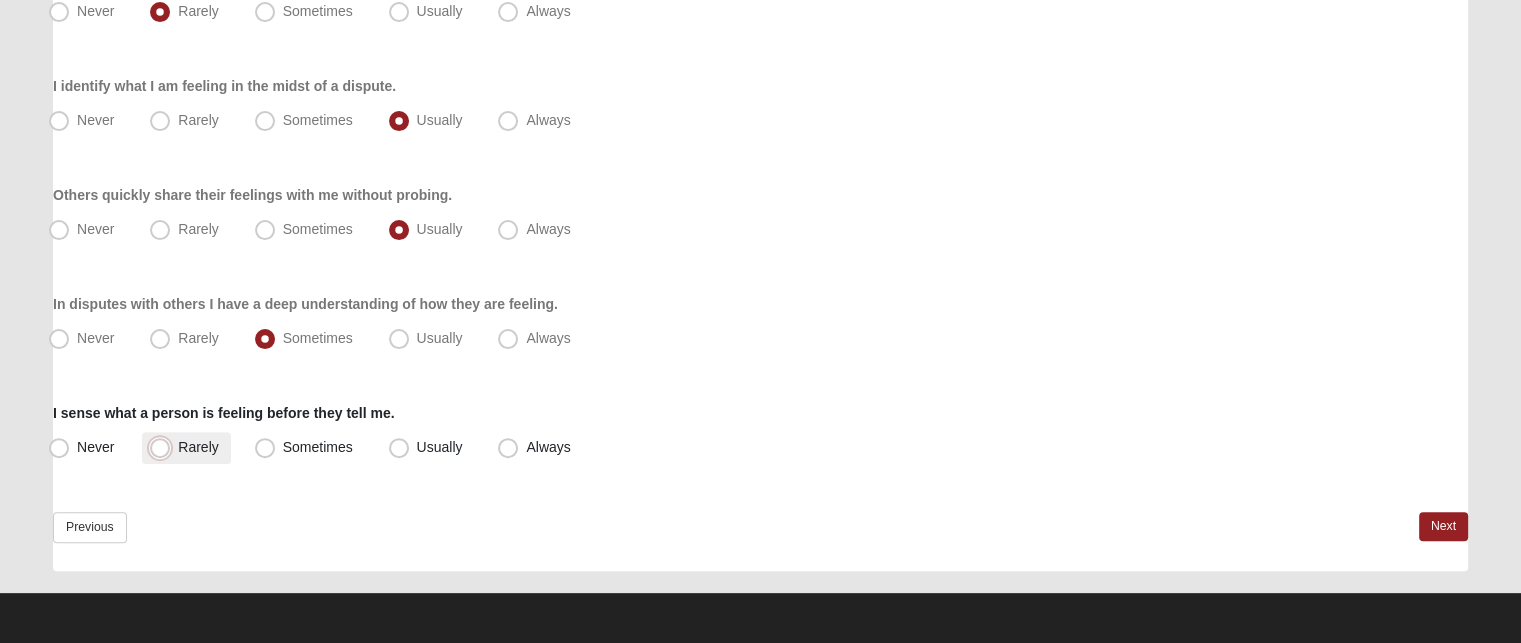 radio on "true" 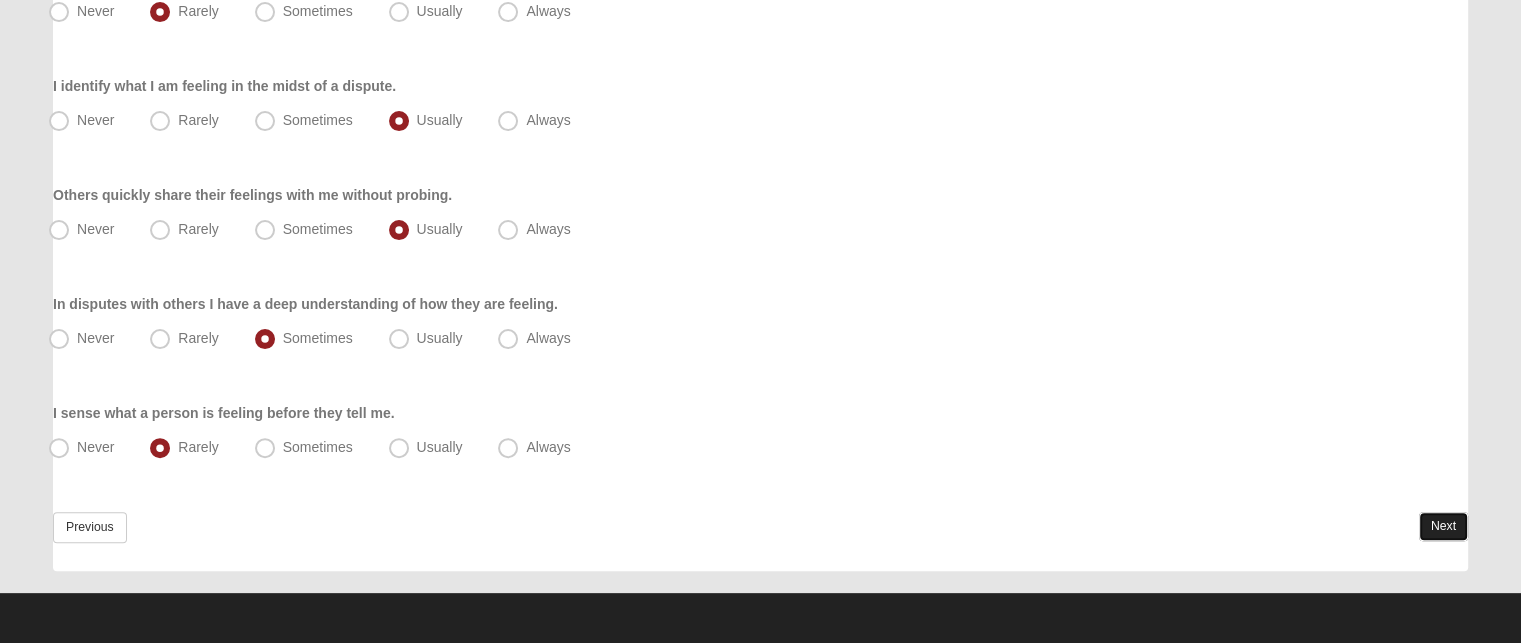 click on "Next" at bounding box center [1443, 526] 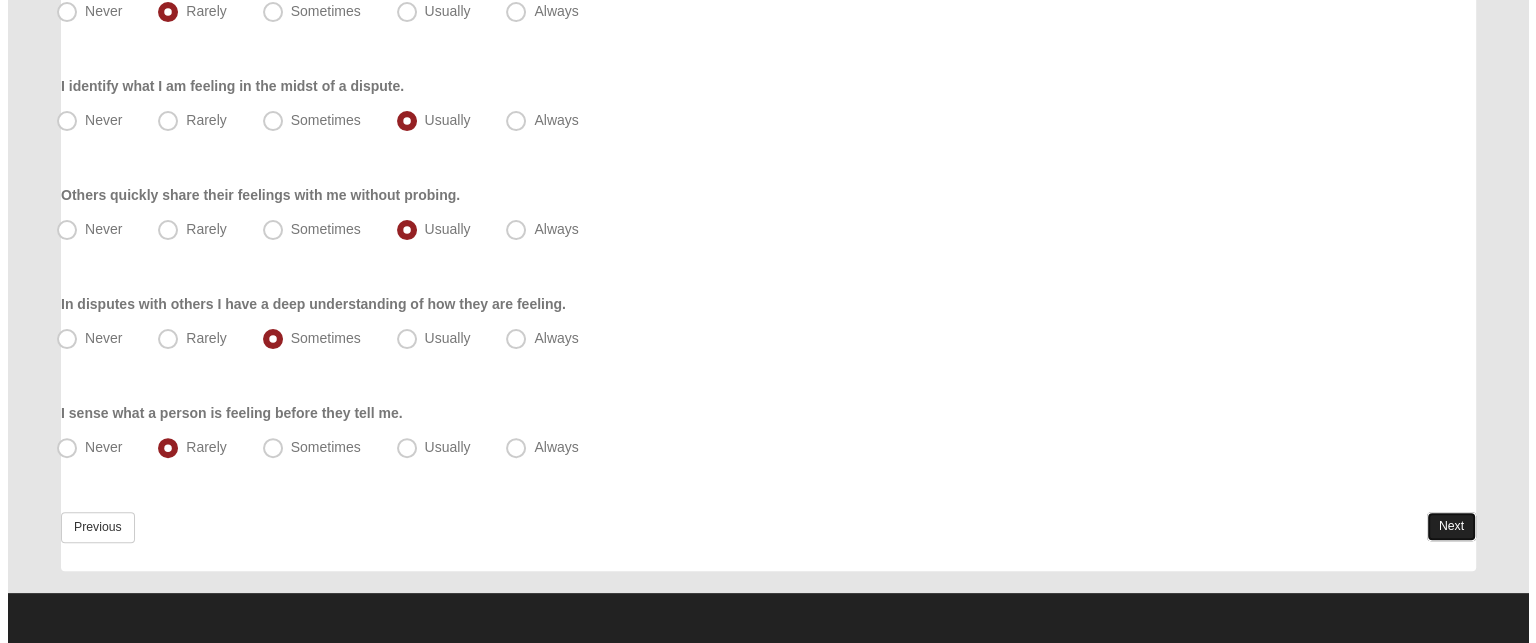 scroll, scrollTop: 0, scrollLeft: 0, axis: both 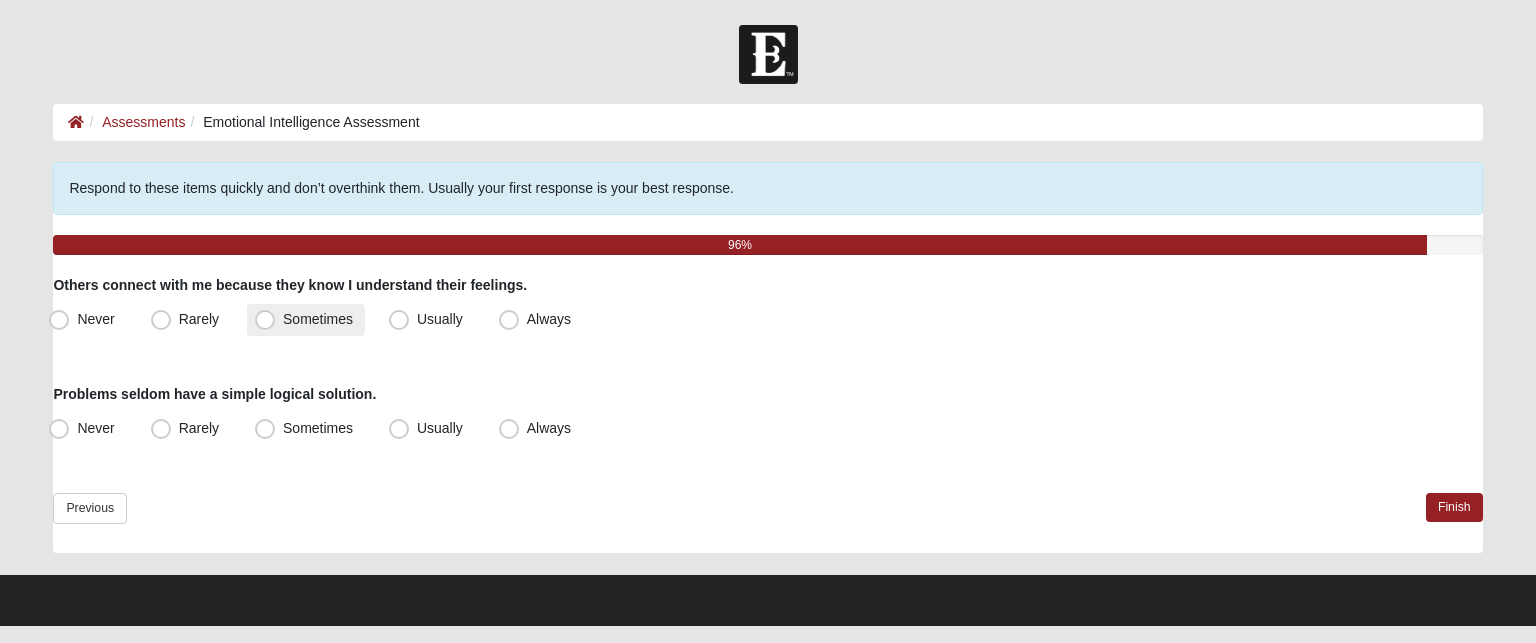 click on "Sometimes" at bounding box center (318, 319) 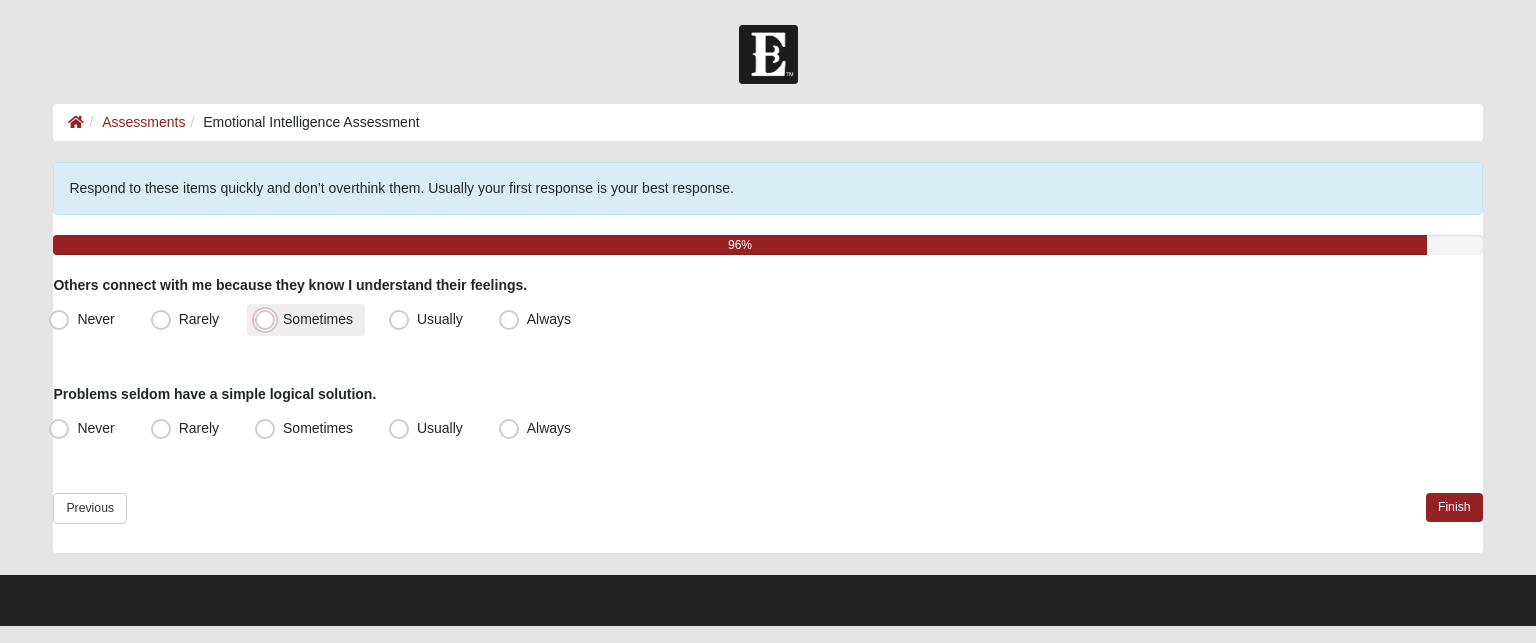 radio on "true" 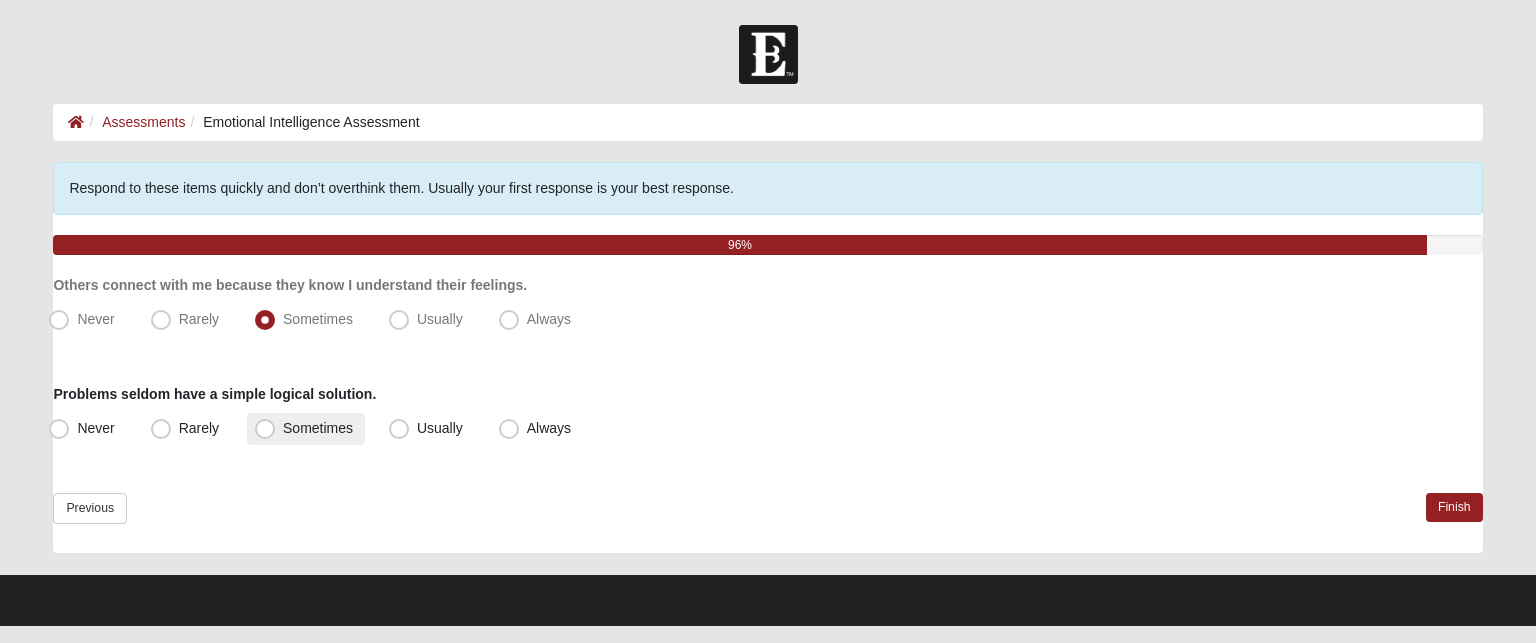 click on "Sometimes" at bounding box center (318, 428) 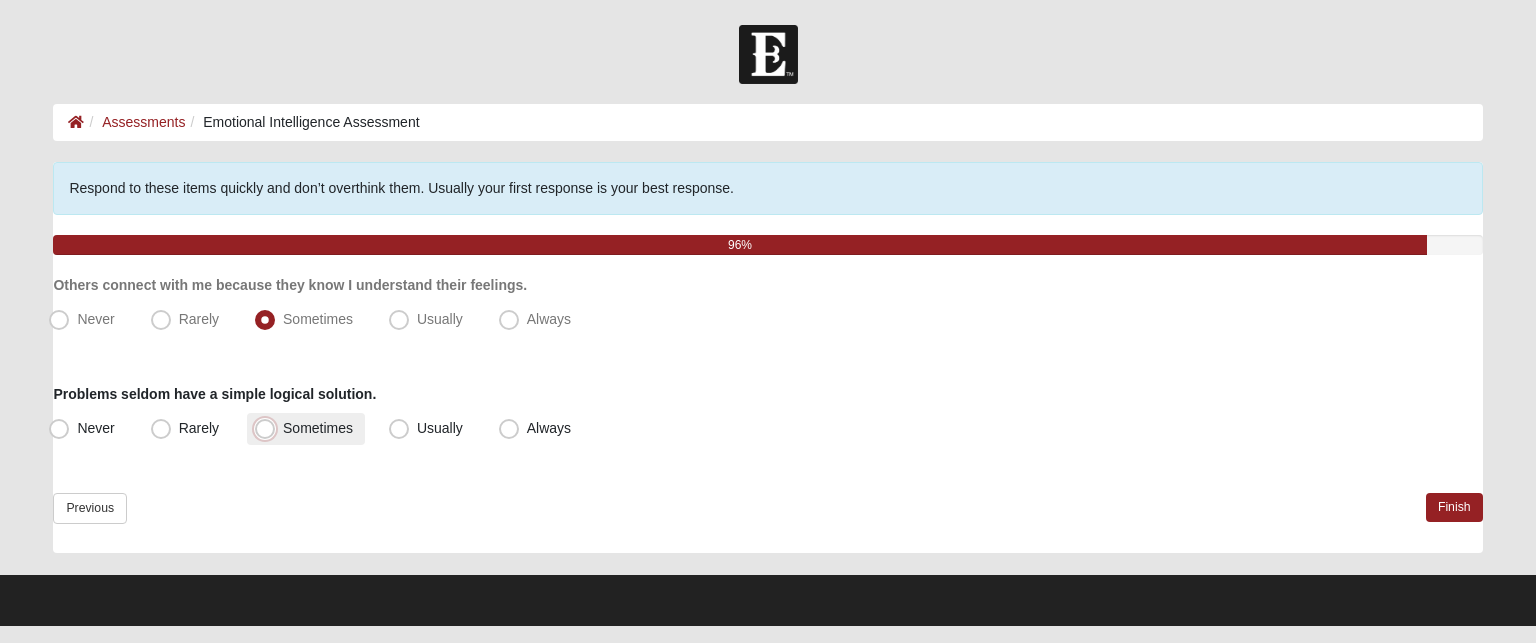 click on "Sometimes" at bounding box center (269, 428) 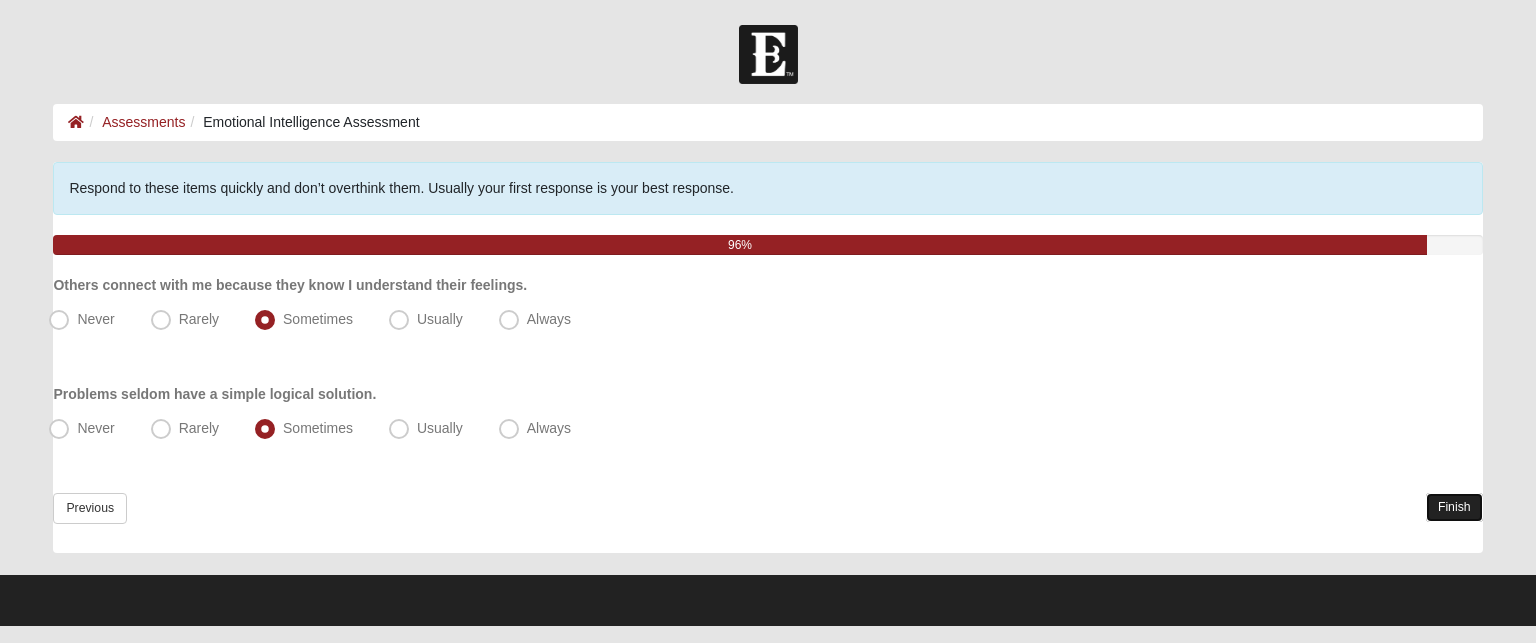 click on "Finish" at bounding box center [1454, 507] 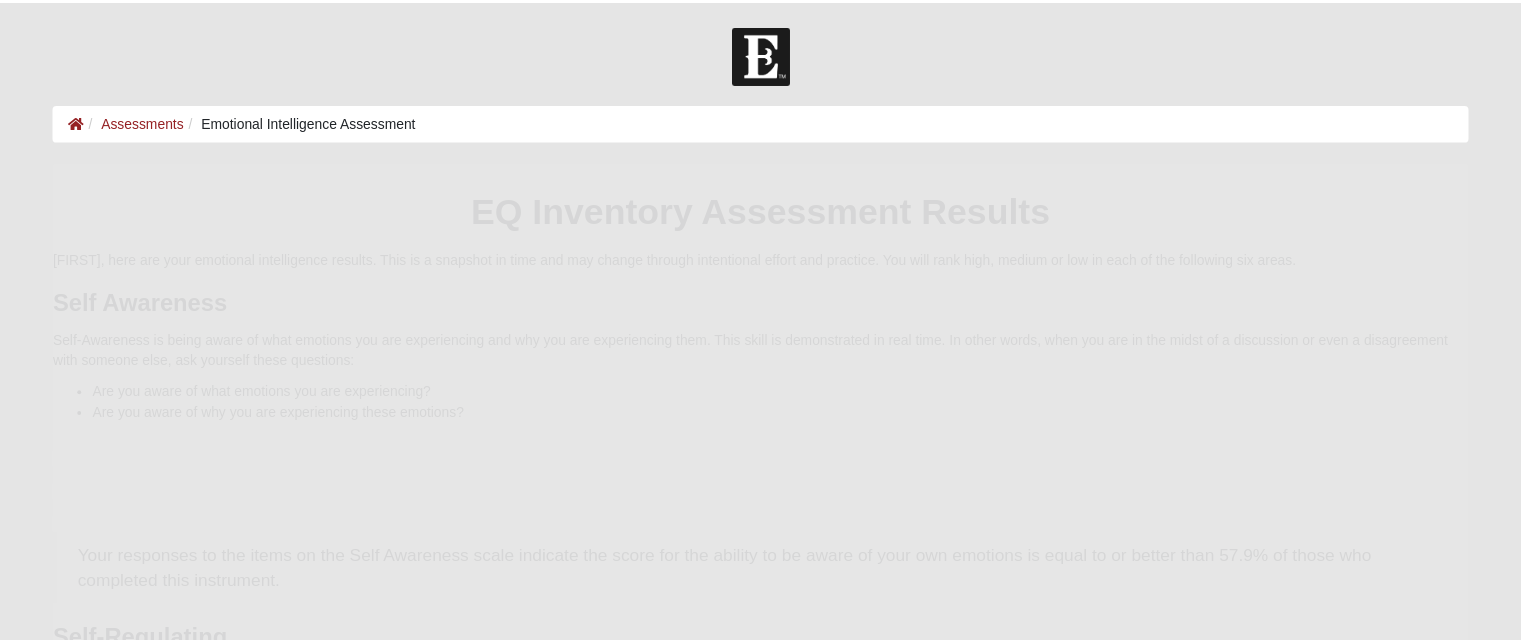 scroll, scrollTop: 0, scrollLeft: 0, axis: both 